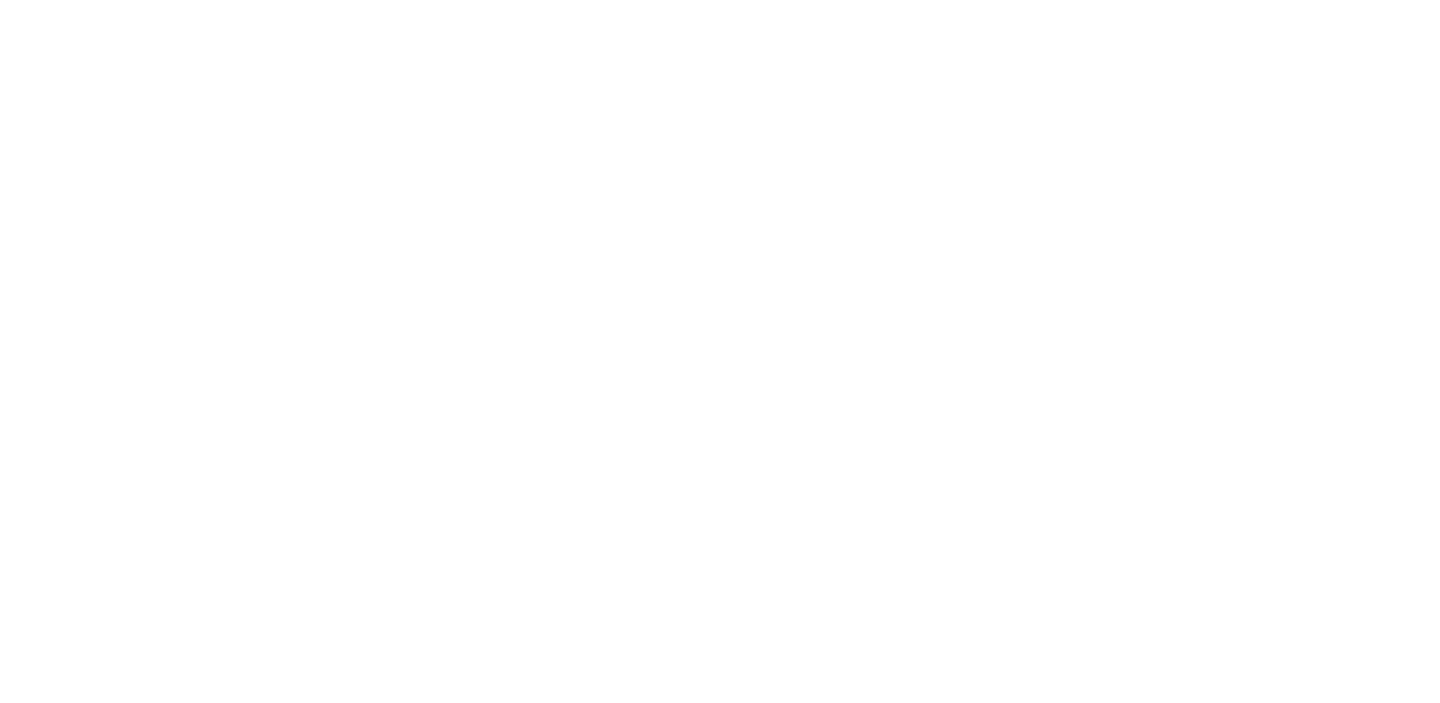scroll, scrollTop: 0, scrollLeft: 0, axis: both 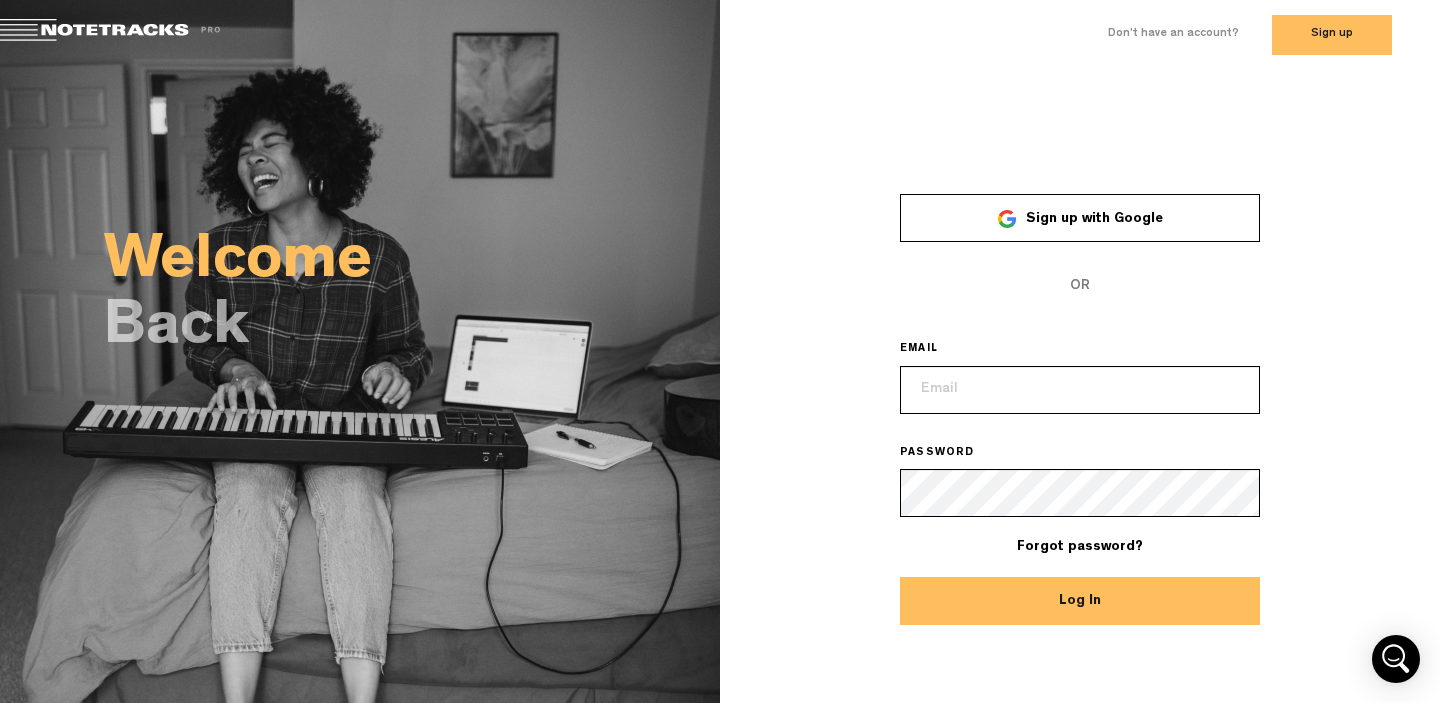 click on "Sign up with Google" at bounding box center (1094, 219) 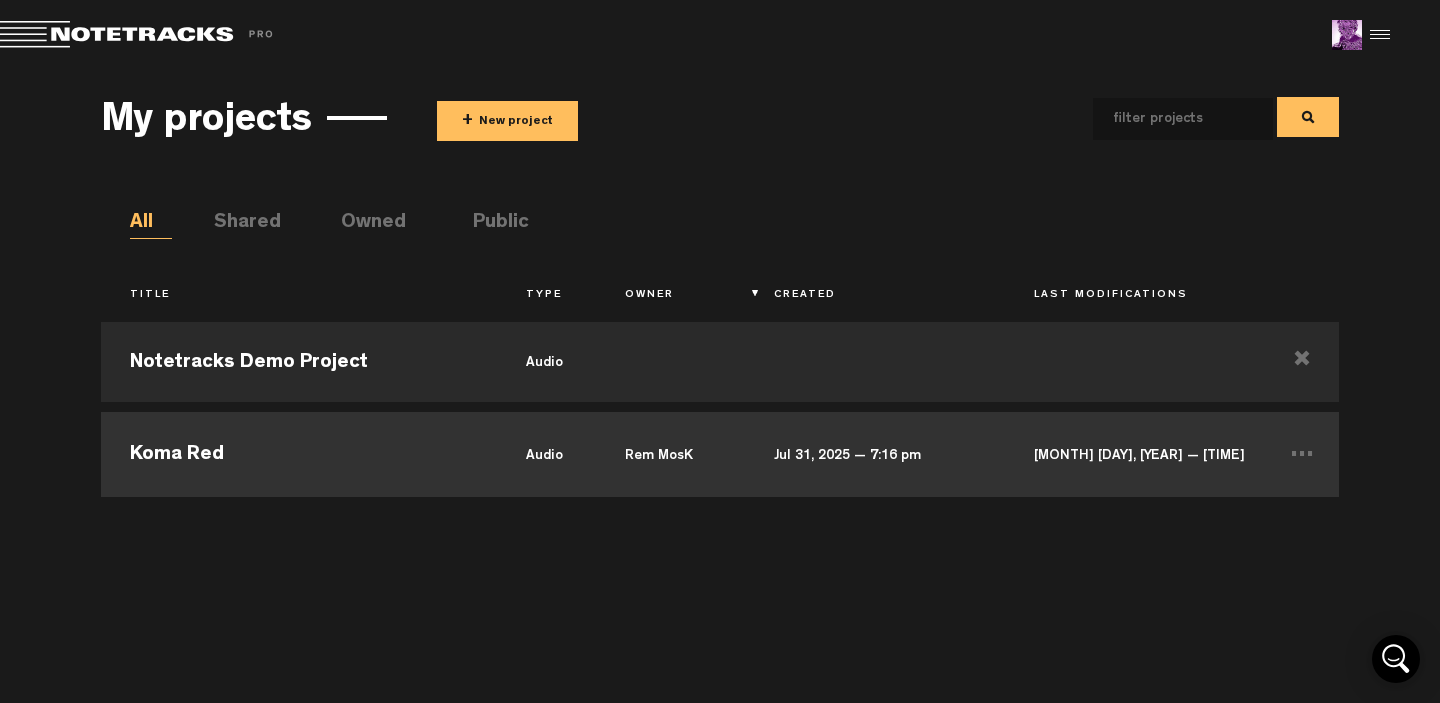 click on "Rem MosK" at bounding box center [670, 452] 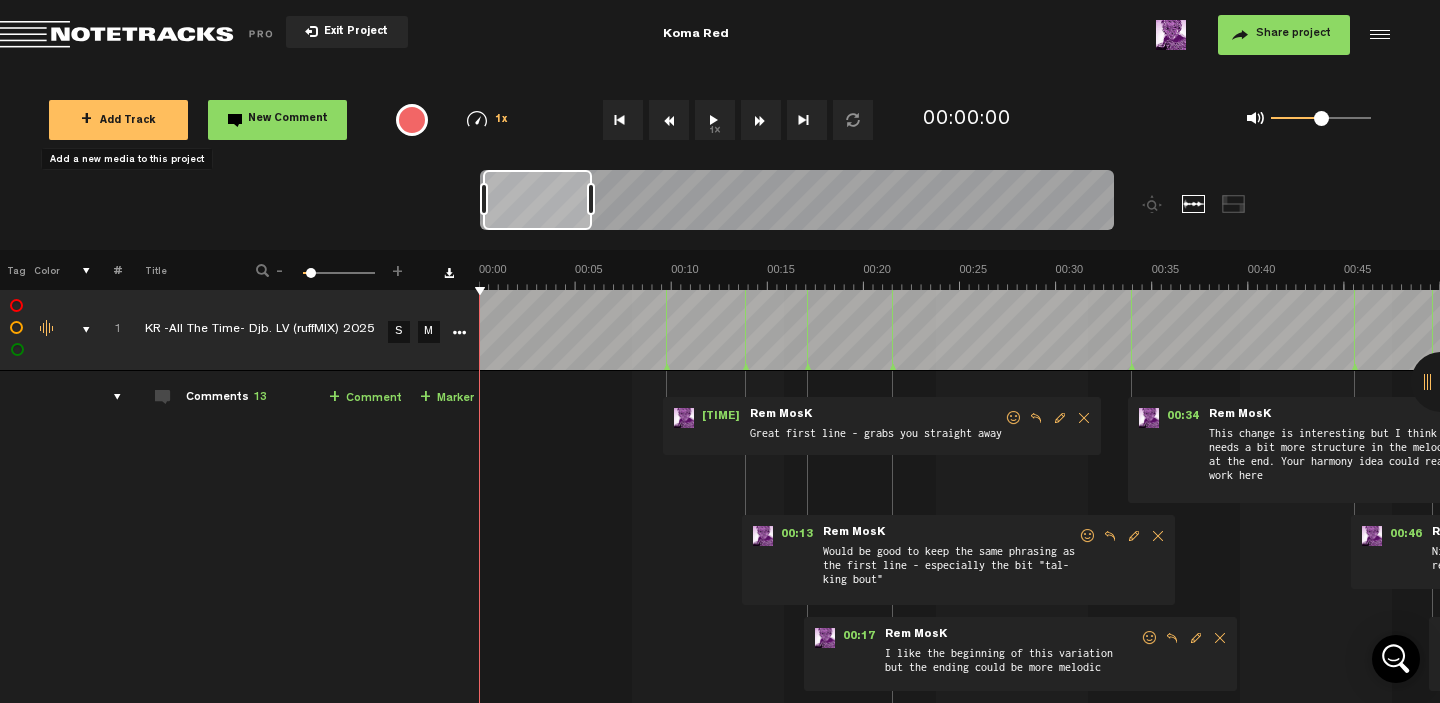 click on "+ Add Track" at bounding box center [118, 121] 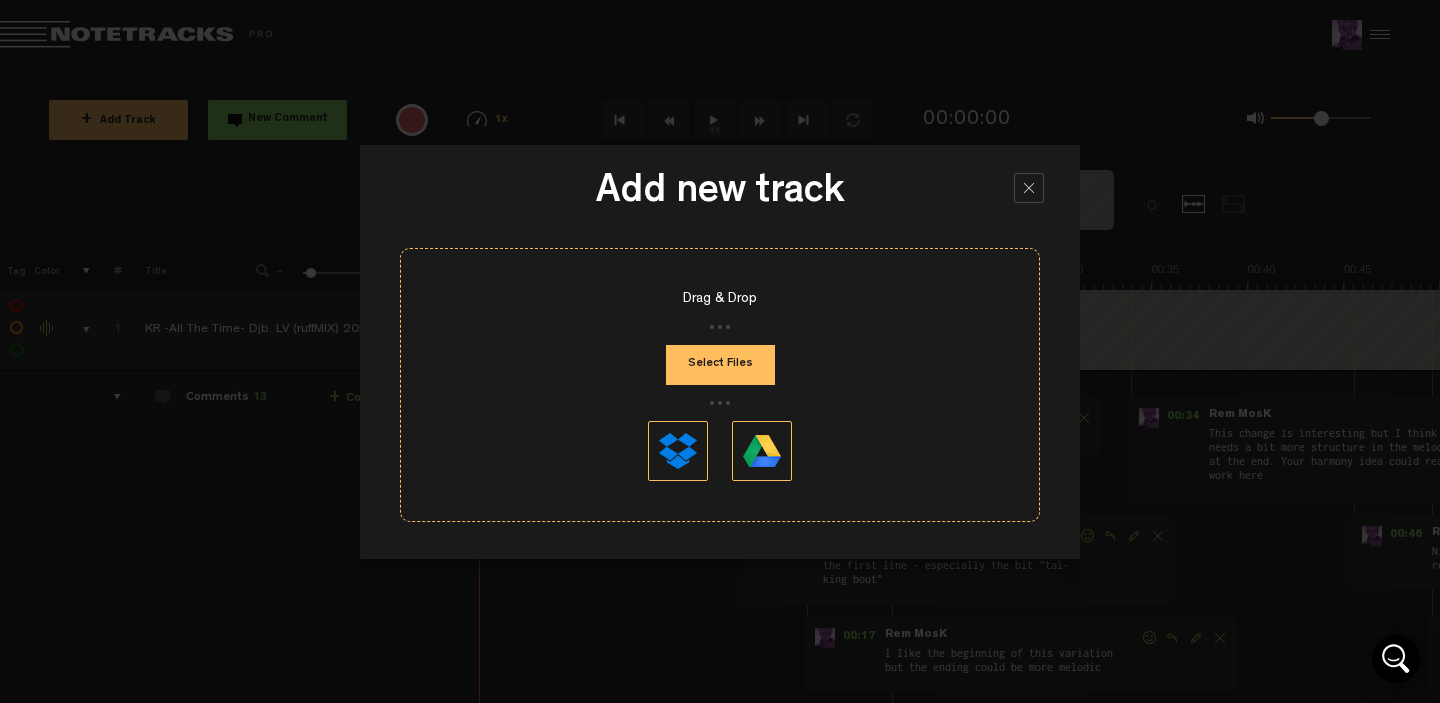 click on "Select Files" at bounding box center [720, 365] 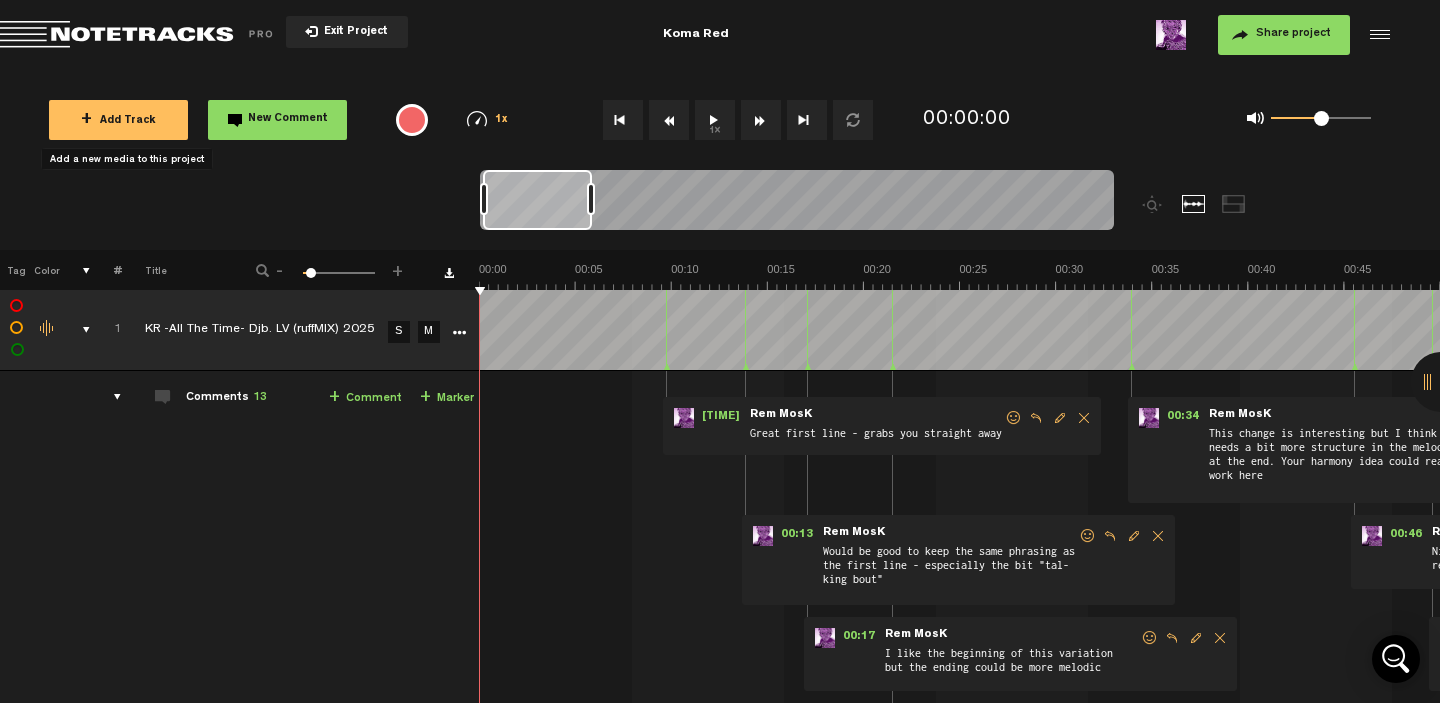 click on "+ Add Track" at bounding box center (118, 120) 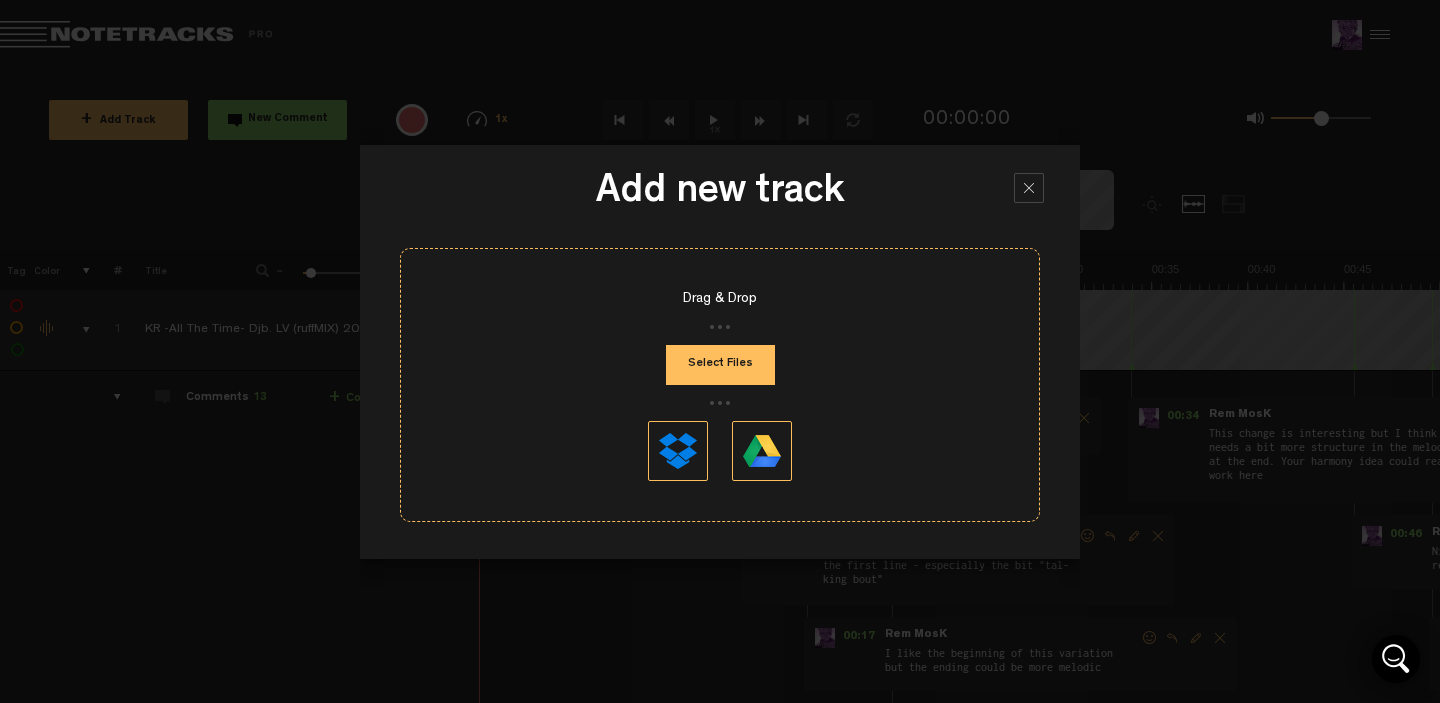 click on "Select Files" at bounding box center (720, 365) 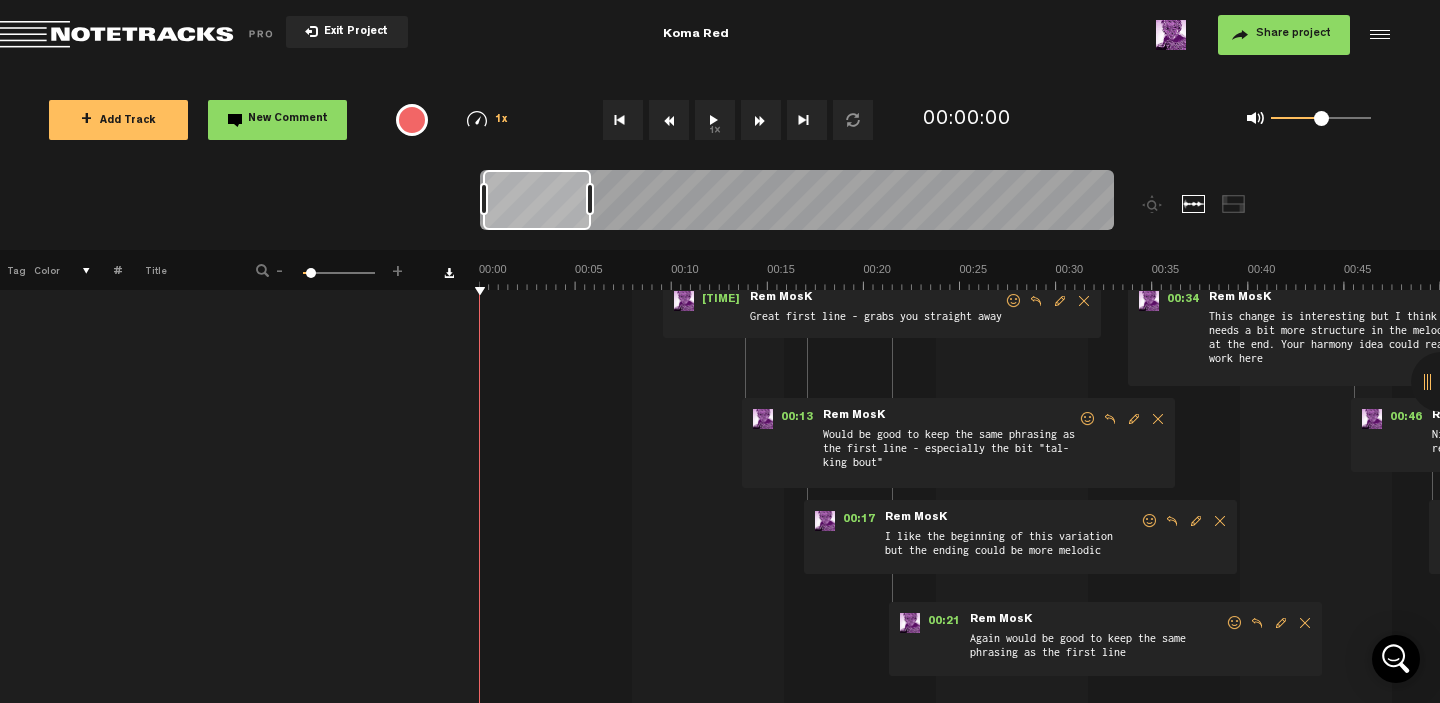 scroll, scrollTop: 479, scrollLeft: 0, axis: vertical 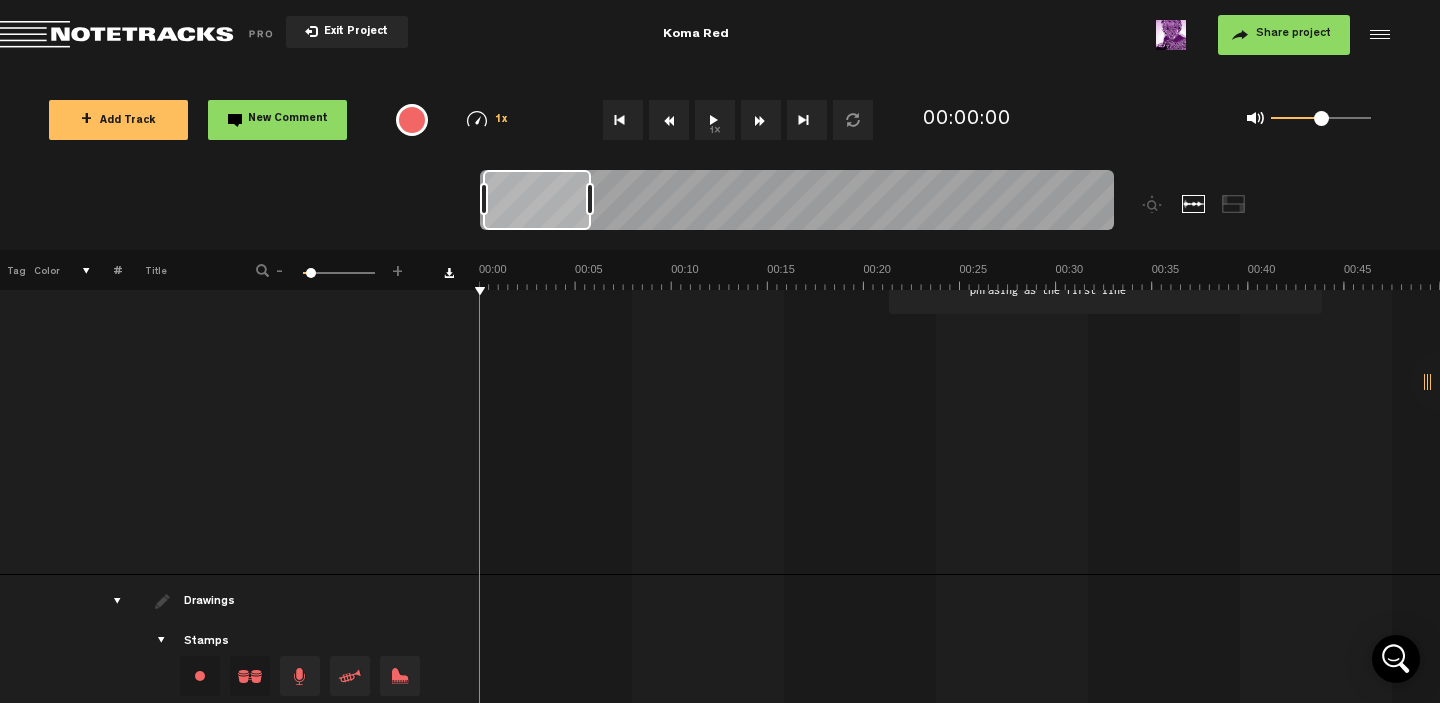 click at bounding box center (109, 601) 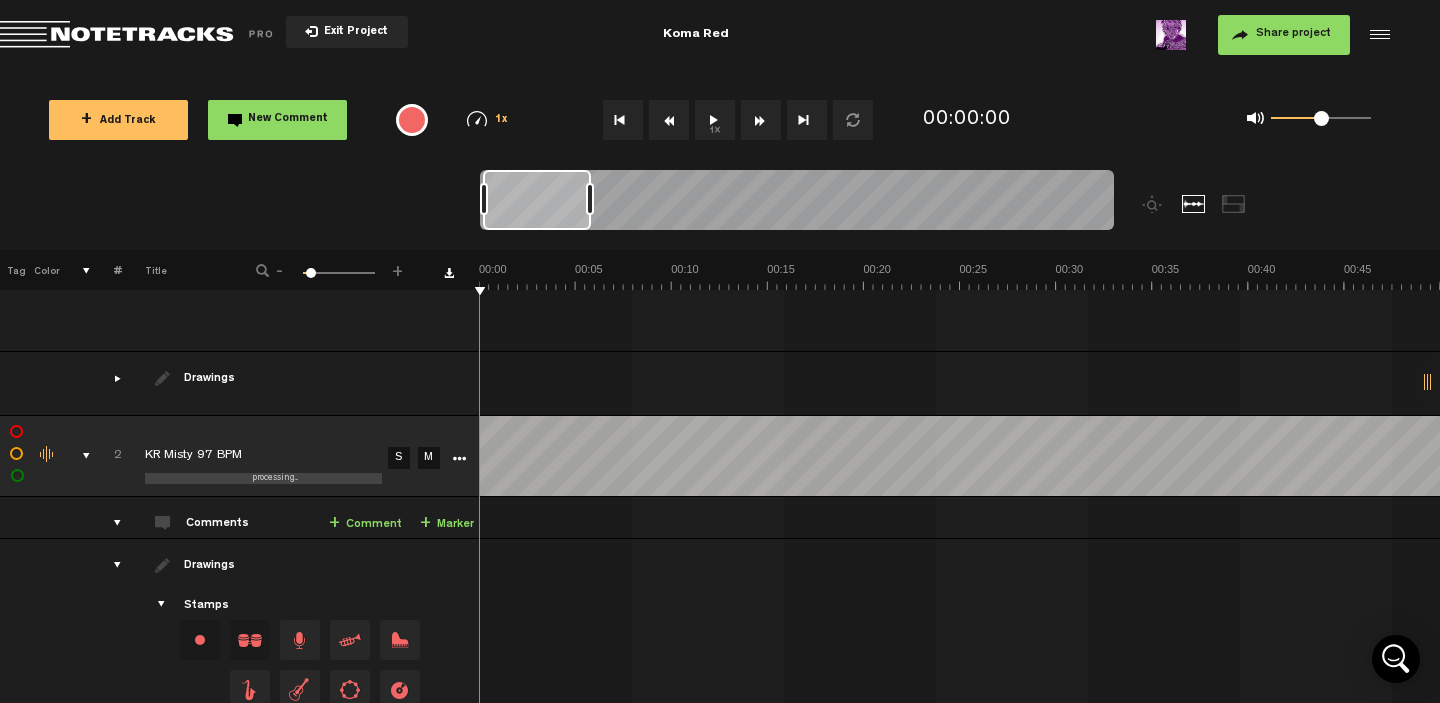 scroll, scrollTop: 703, scrollLeft: 0, axis: vertical 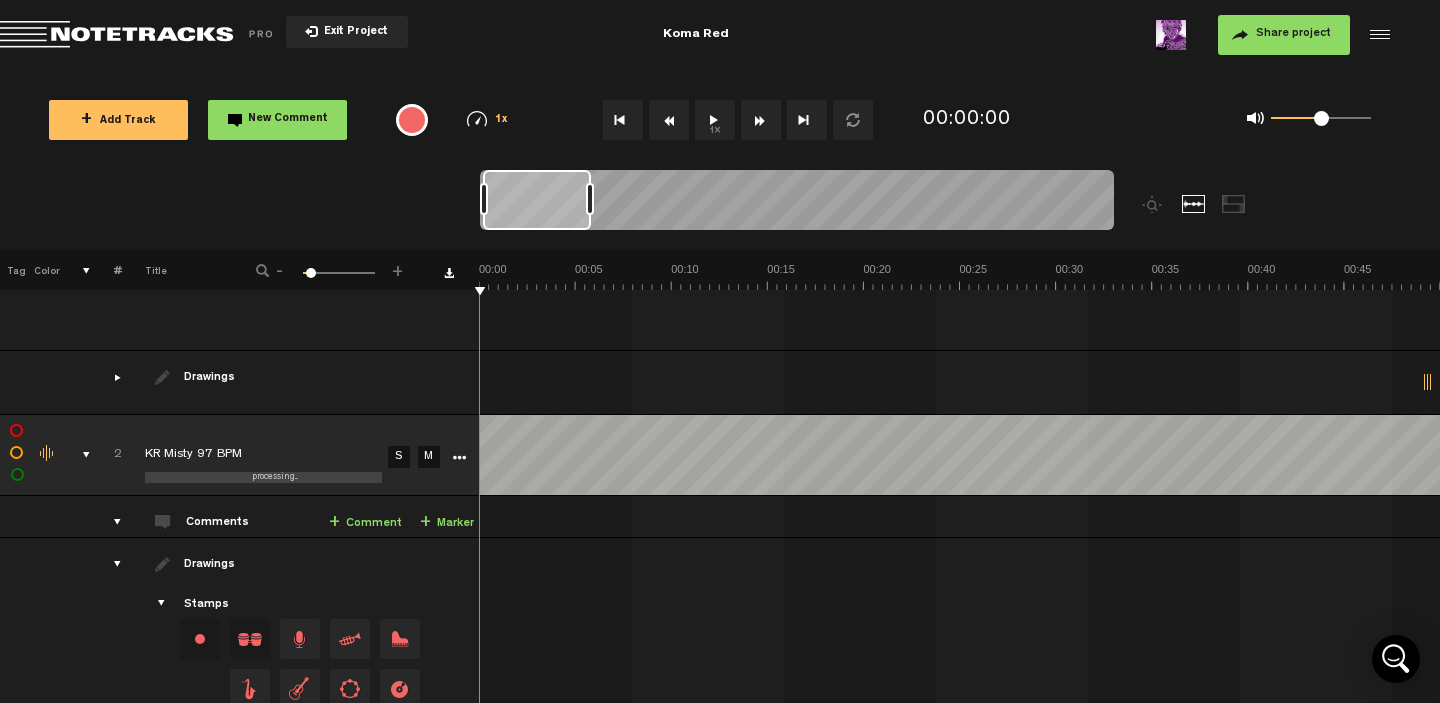 click at bounding box center [109, 564] 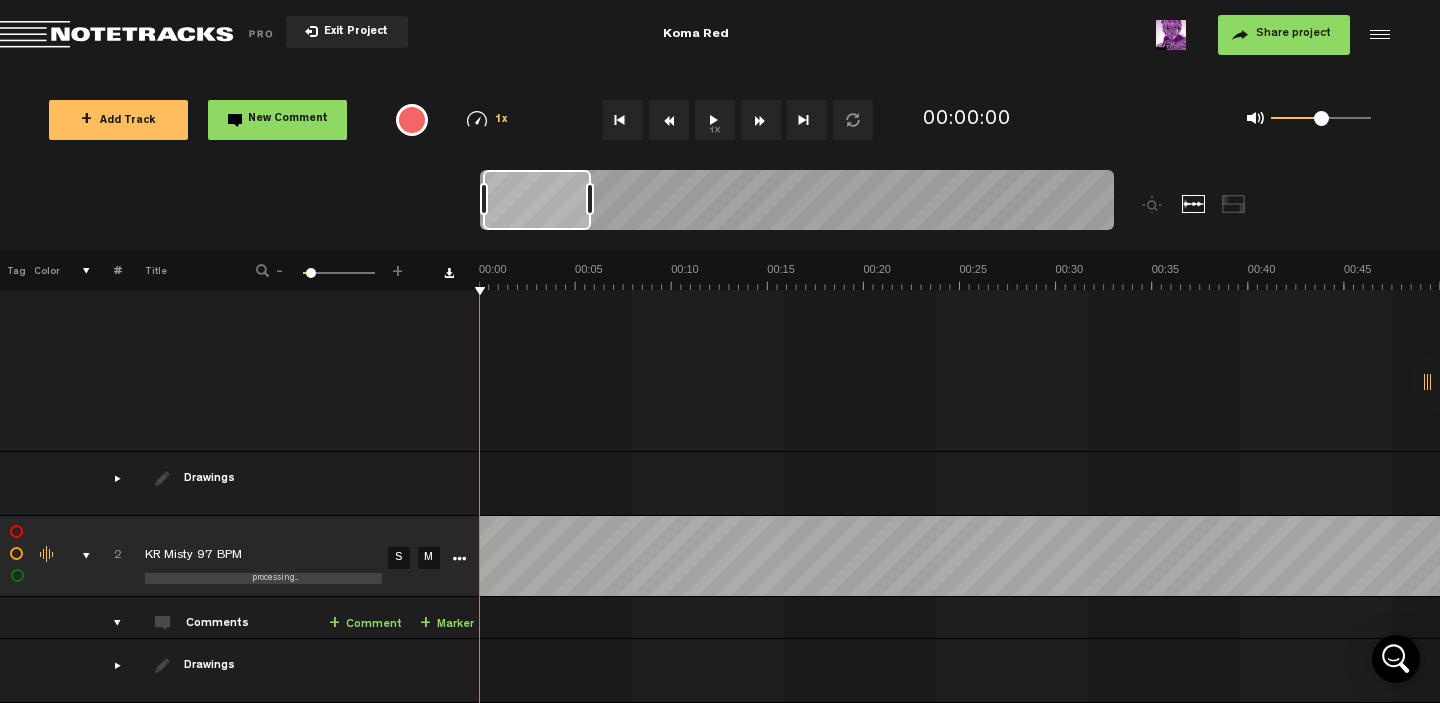 scroll, scrollTop: 614, scrollLeft: 0, axis: vertical 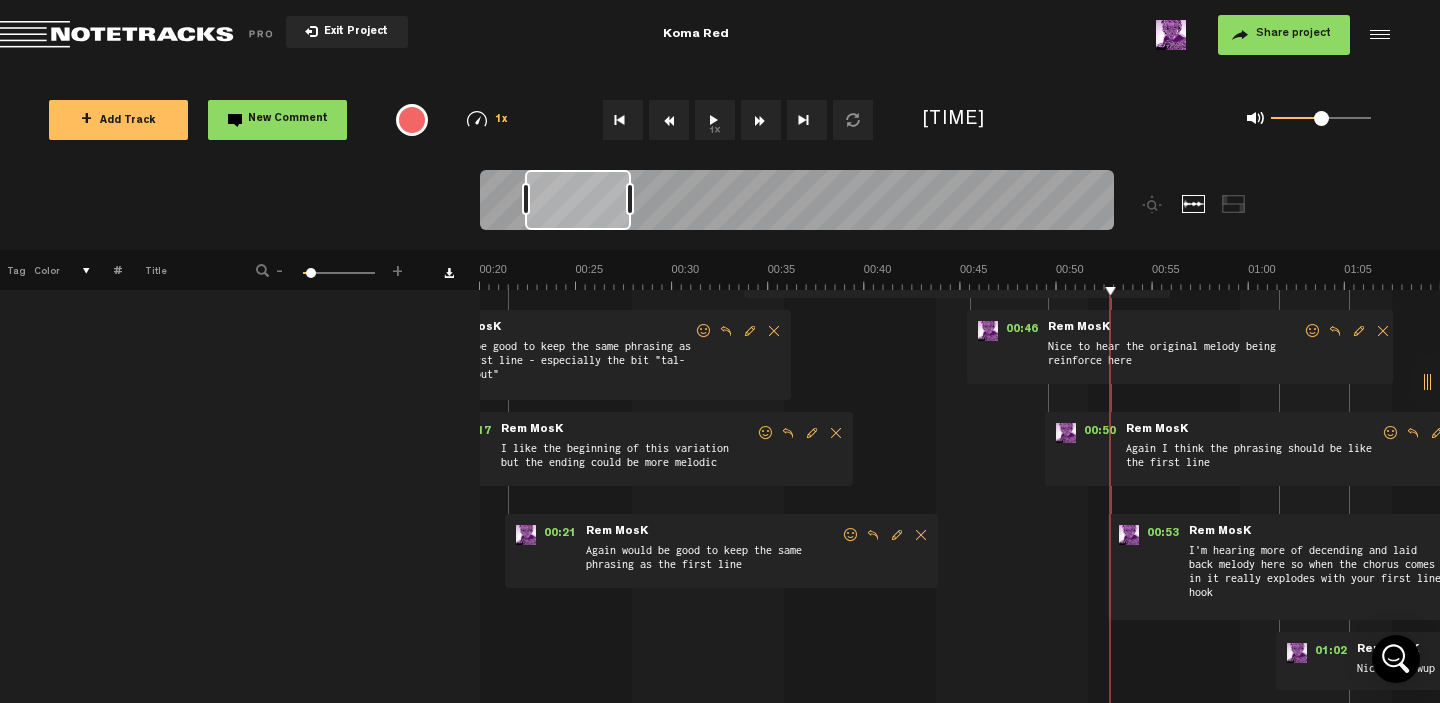 click on "I'm hearing more of decending and laid back melody here so when the chorus comes in it really explodes with your first line hook" at bounding box center [1315, 576] 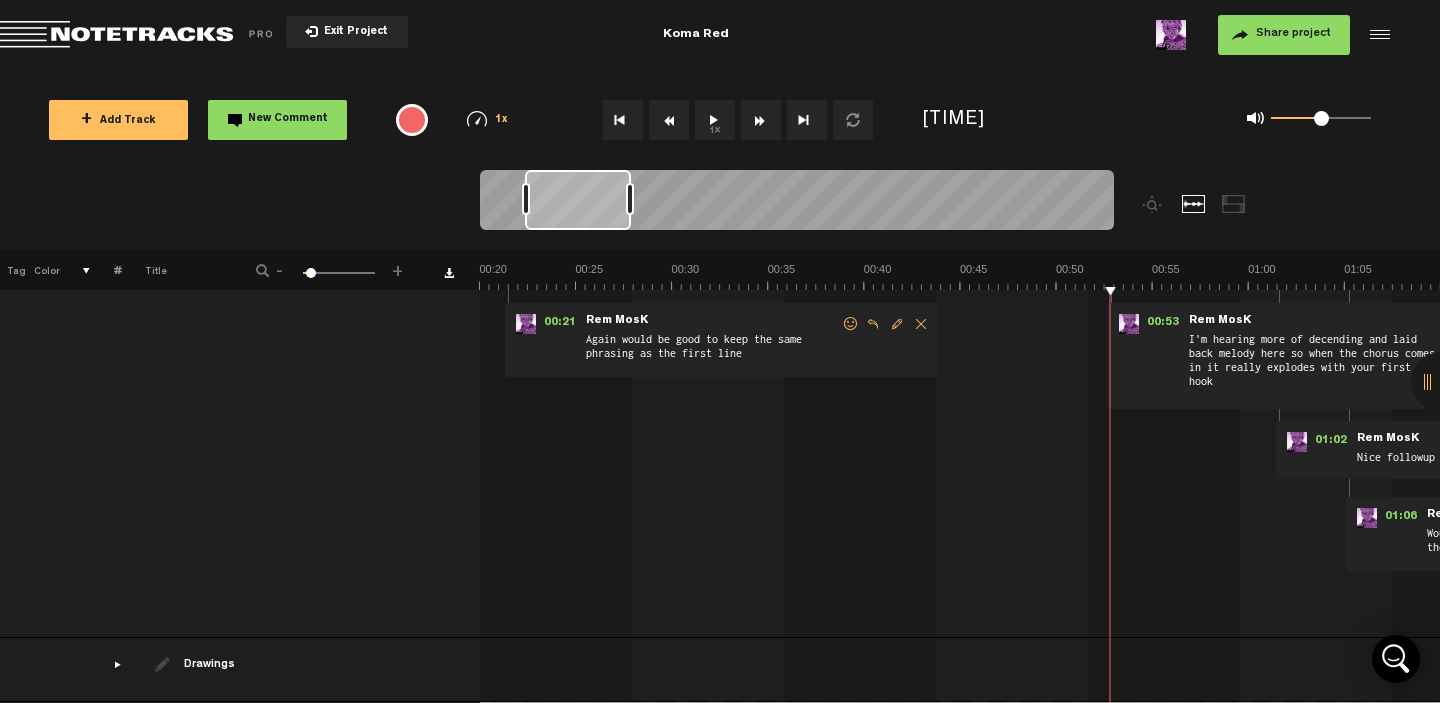 scroll, scrollTop: 409, scrollLeft: 0, axis: vertical 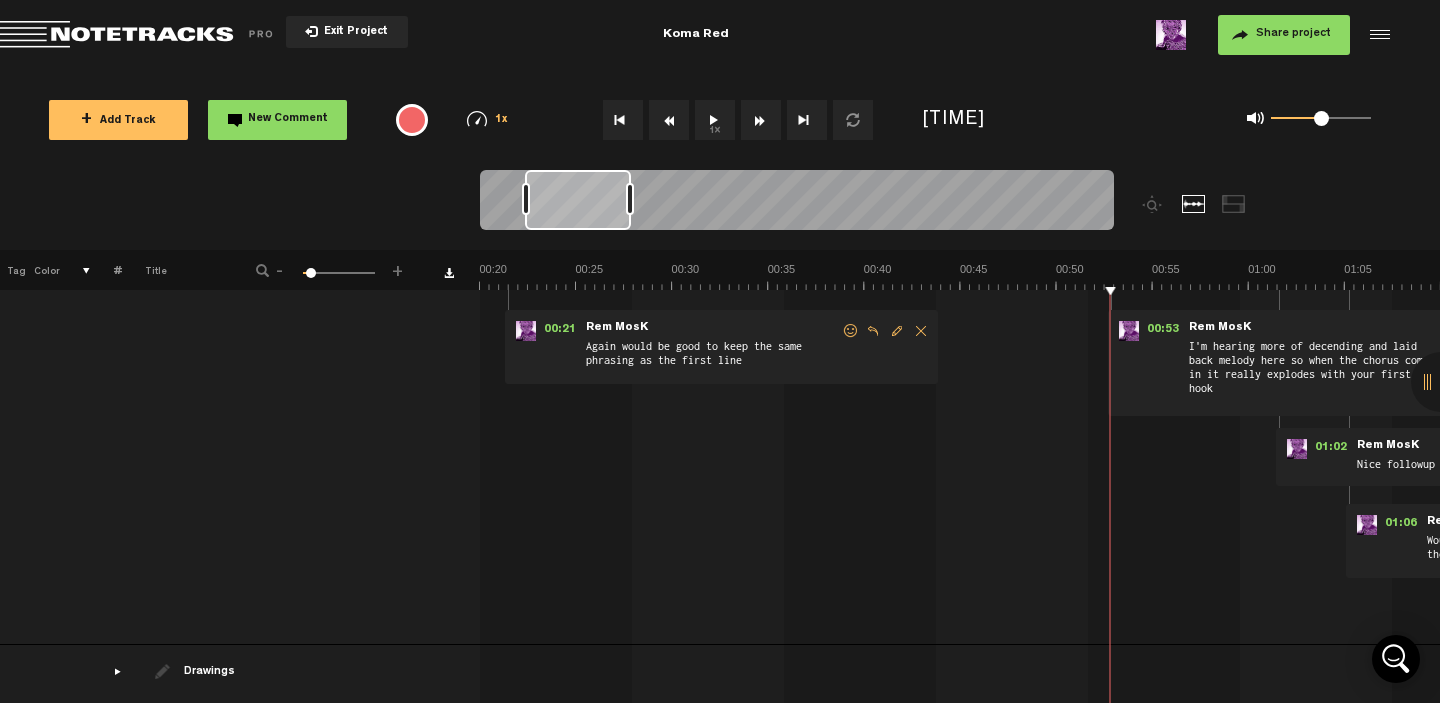 click on "I'm hearing more of decending and laid back melody here so when the chorus comes in it really explodes with your first line hook" at bounding box center (1315, 372) 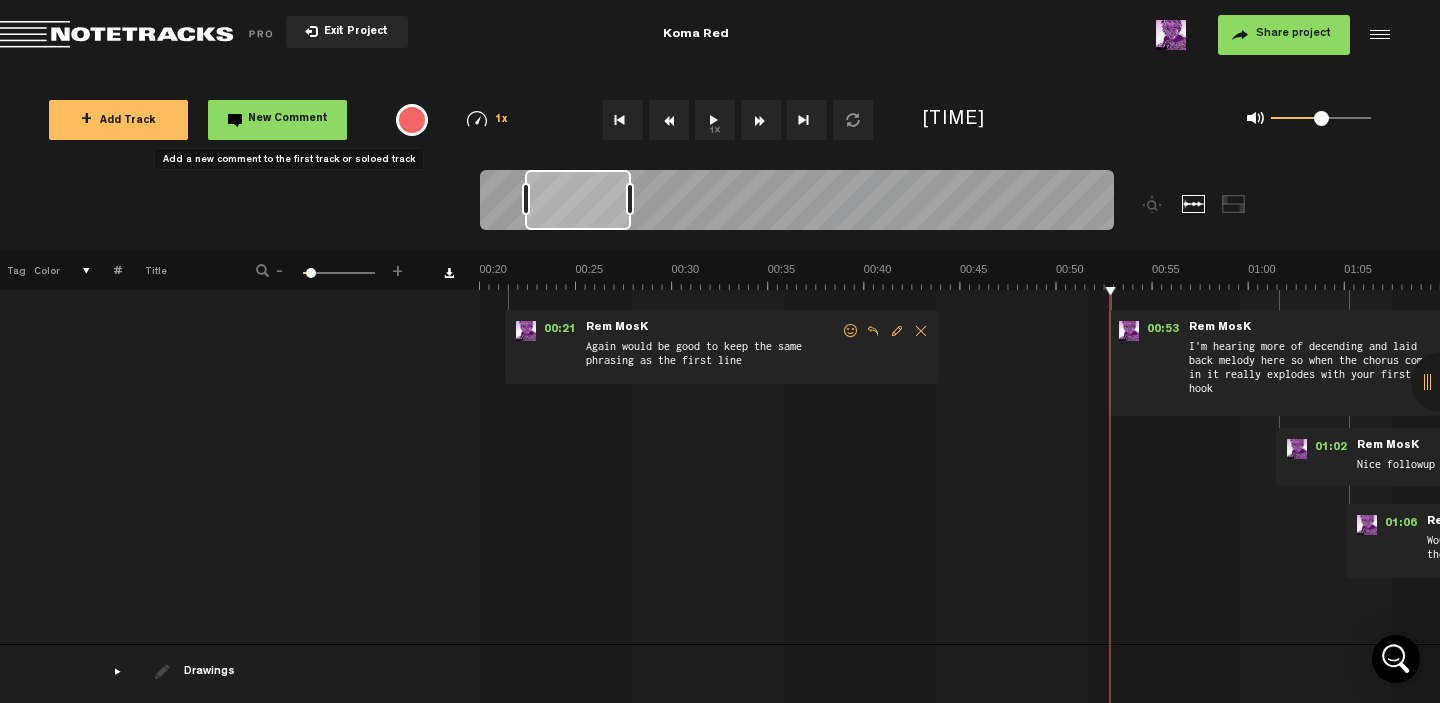 click on "New Comment" at bounding box center [277, 120] 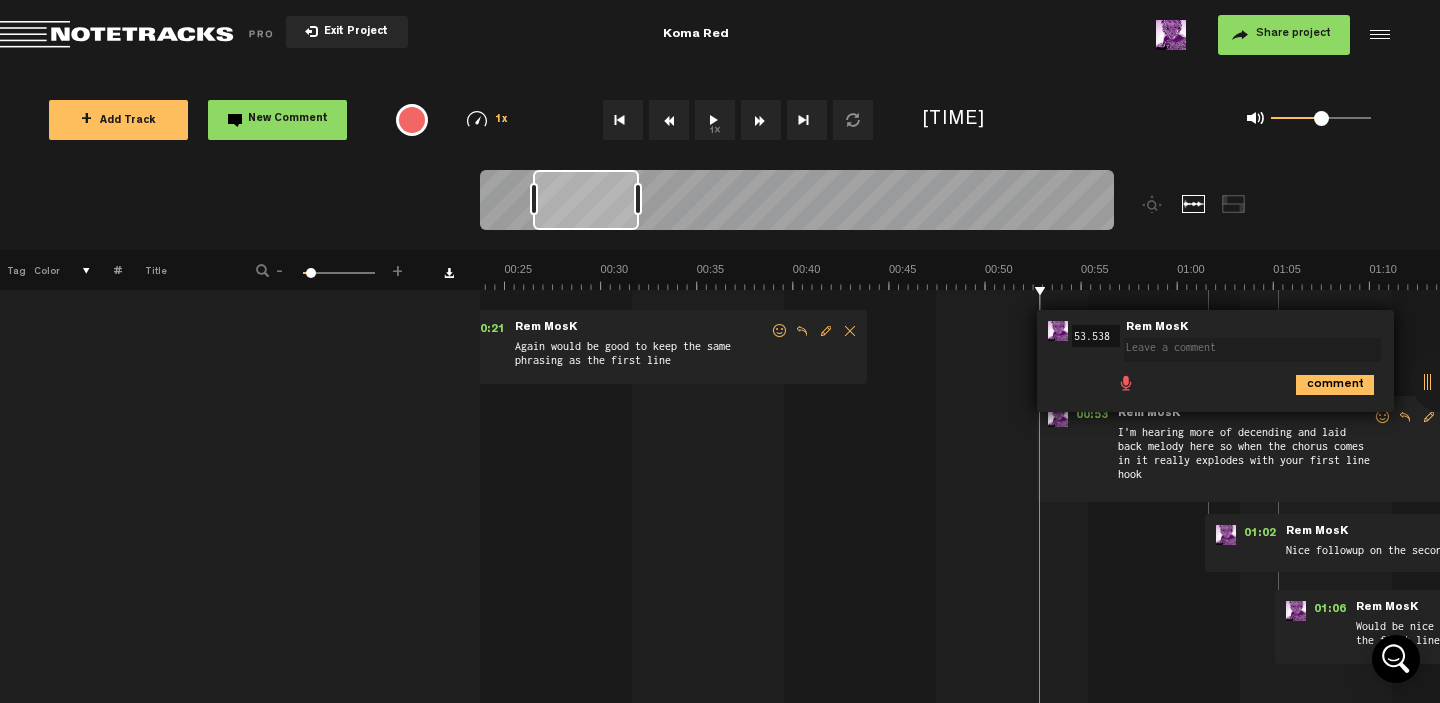 click at bounding box center (1126, 382) 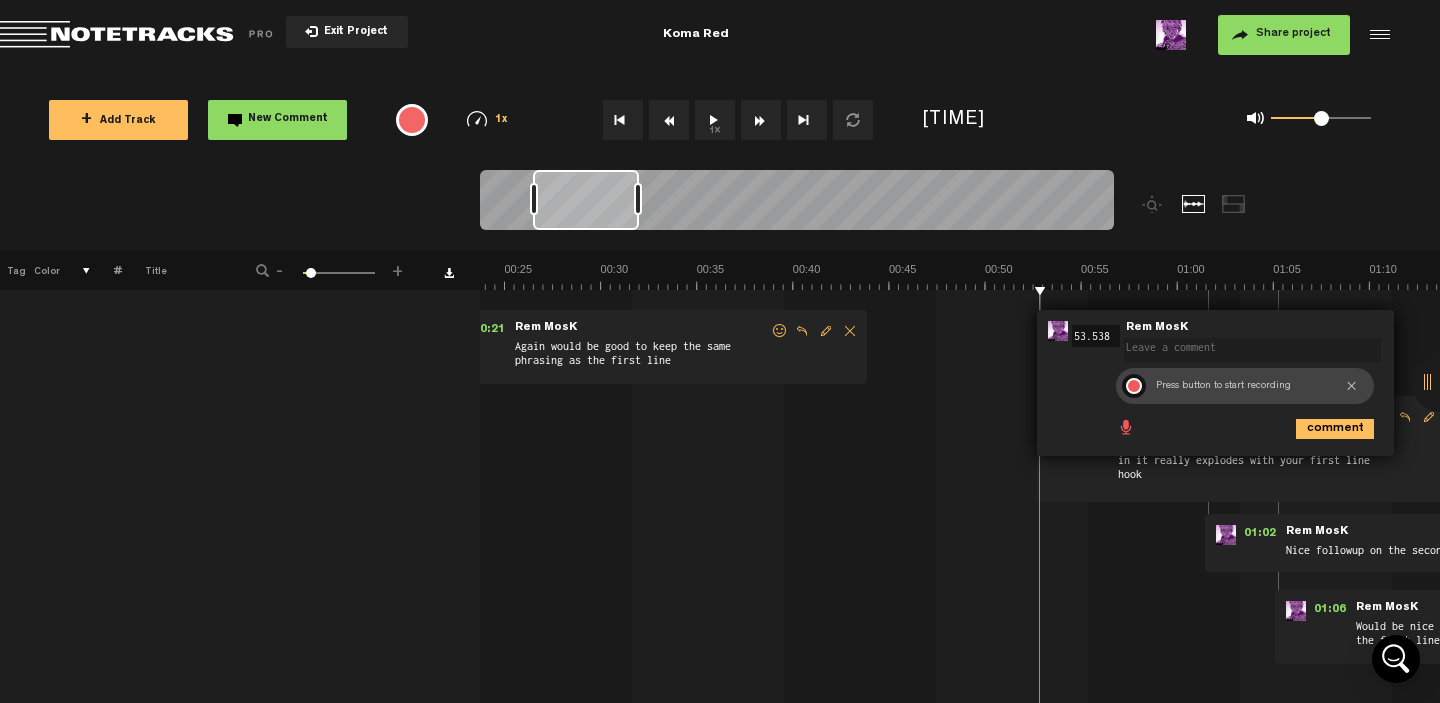 click at bounding box center [1134, 386] 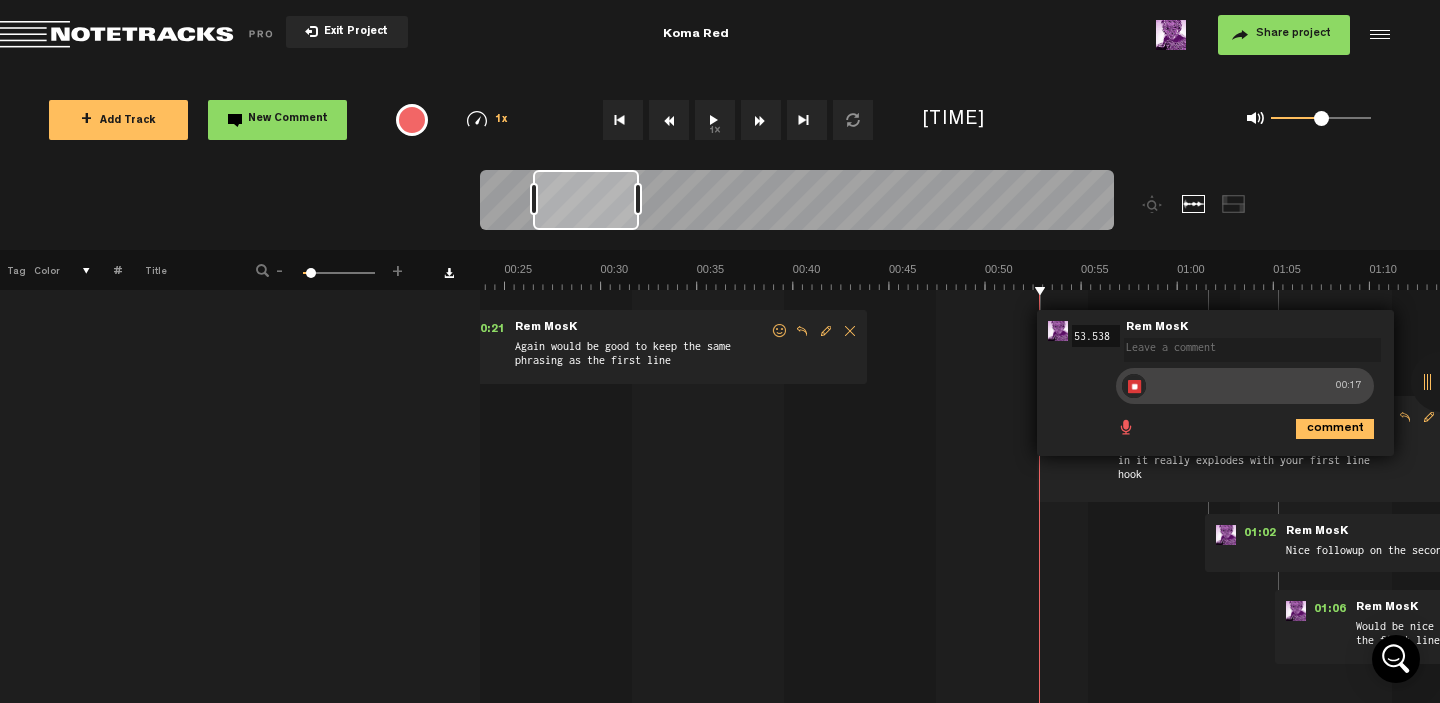 click at bounding box center (1134, 386) 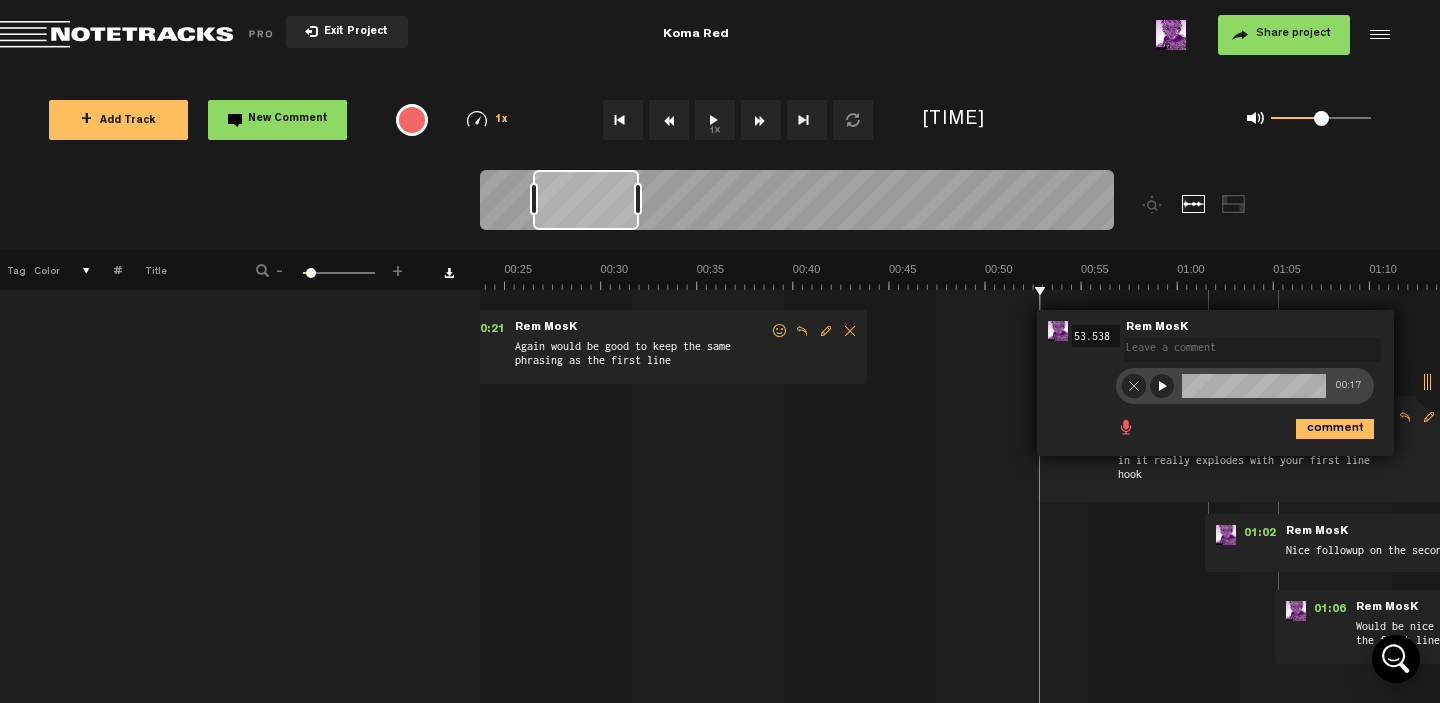 click at bounding box center [1162, 386] 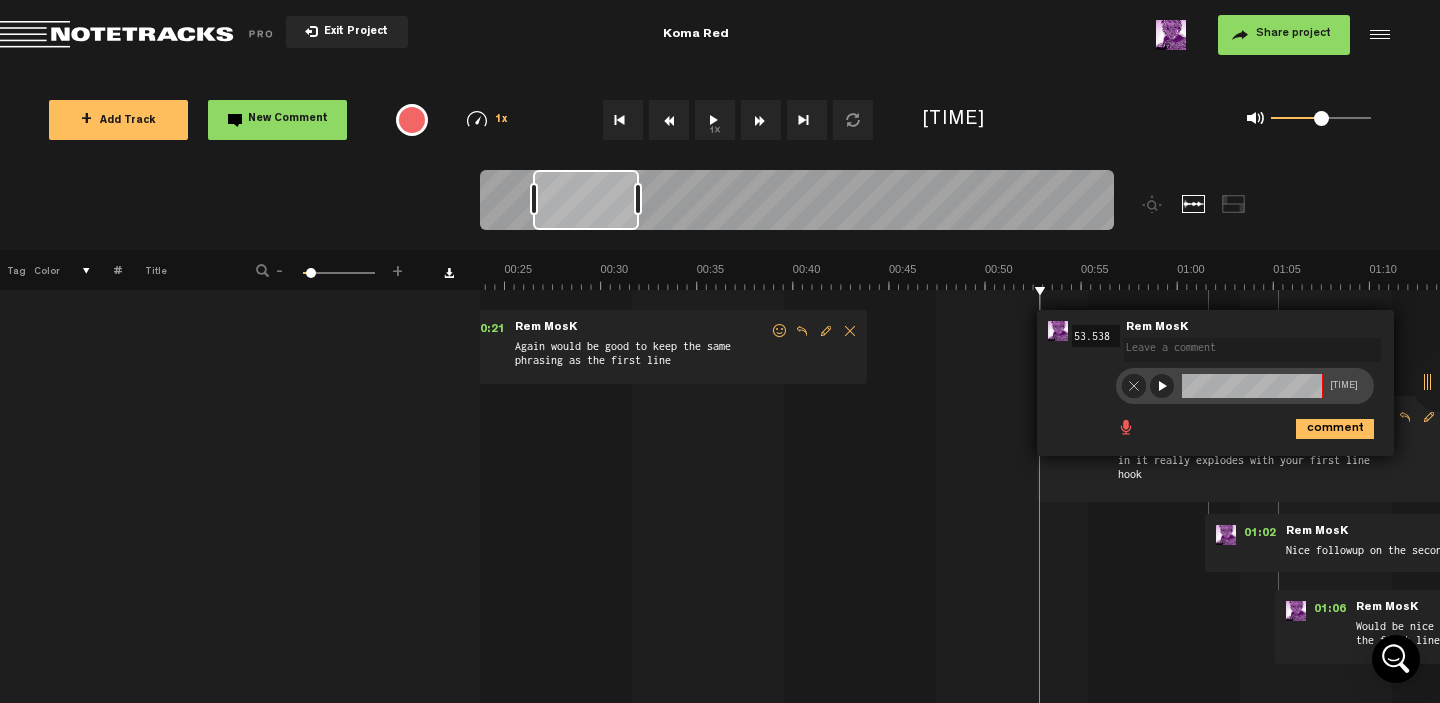 click at bounding box center (1134, 386) 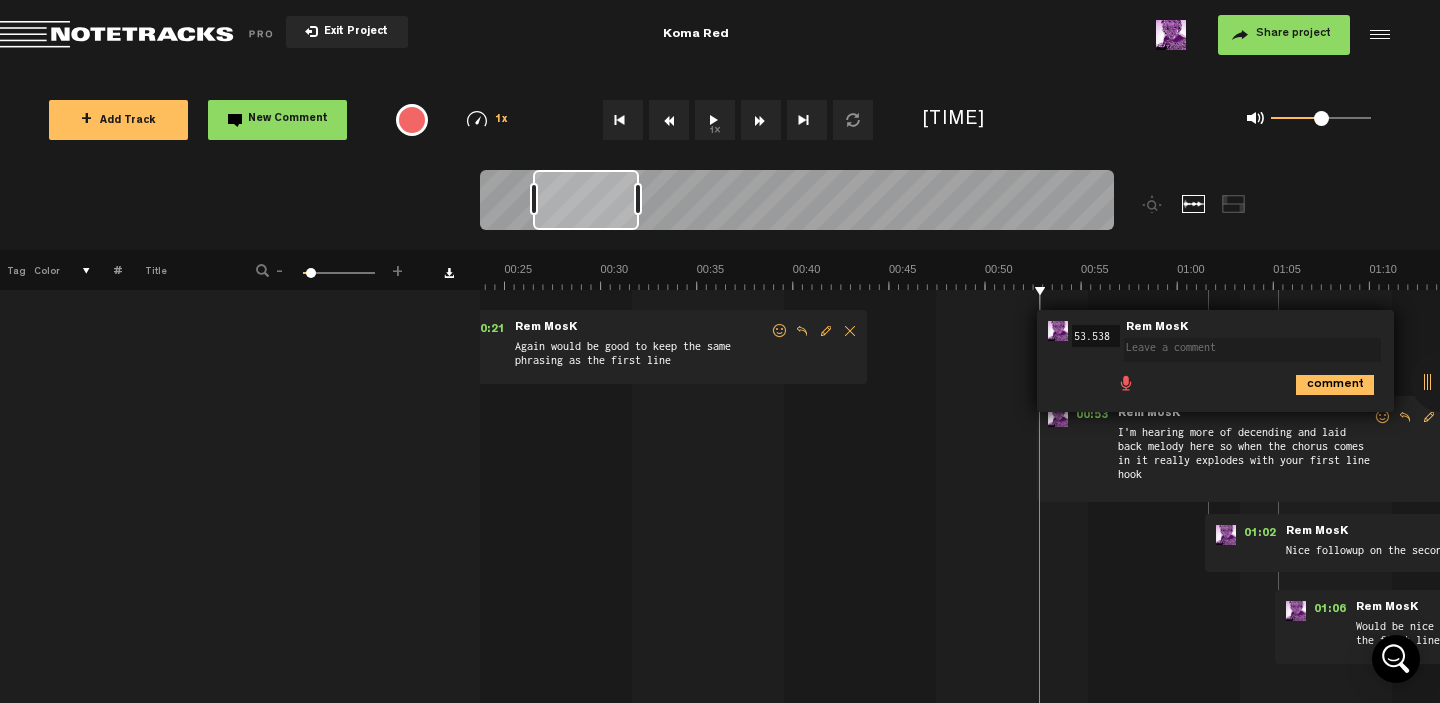 click at bounding box center (1126, 382) 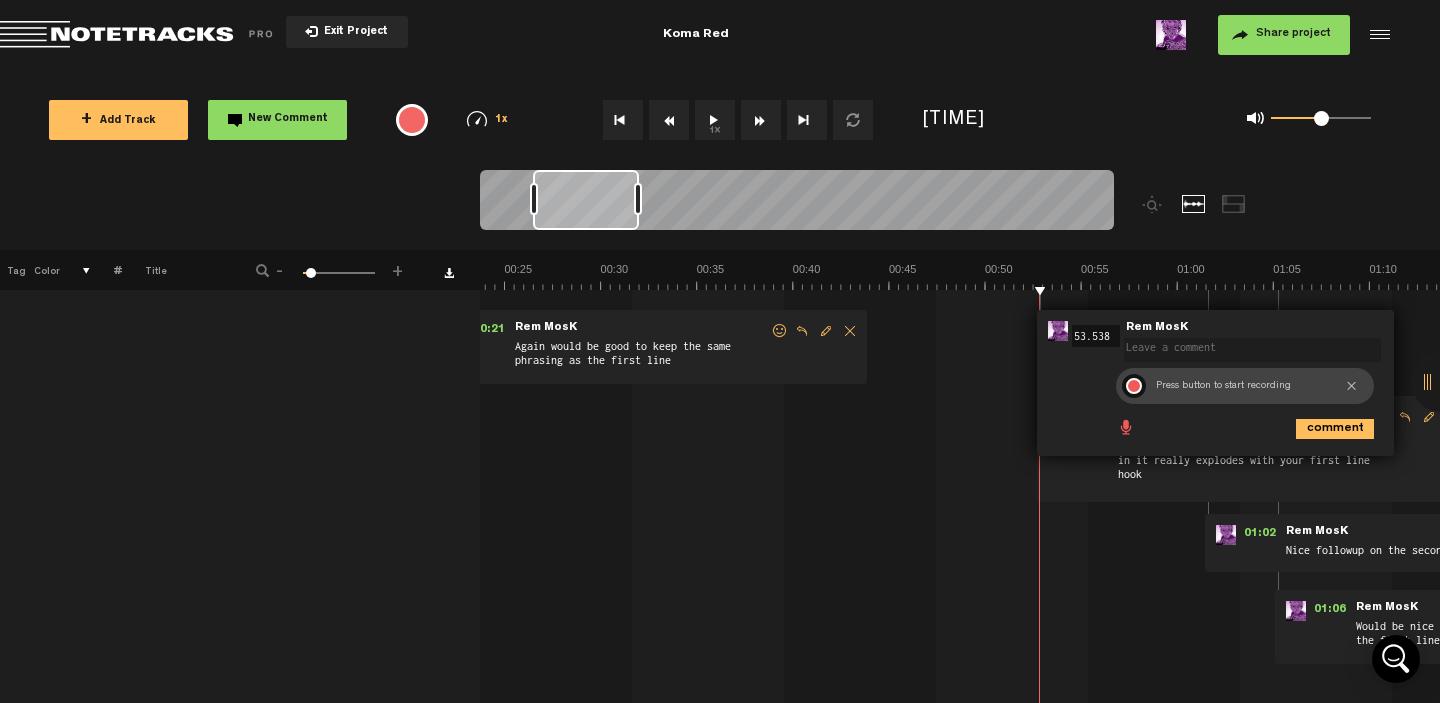 click at bounding box center (1134, 386) 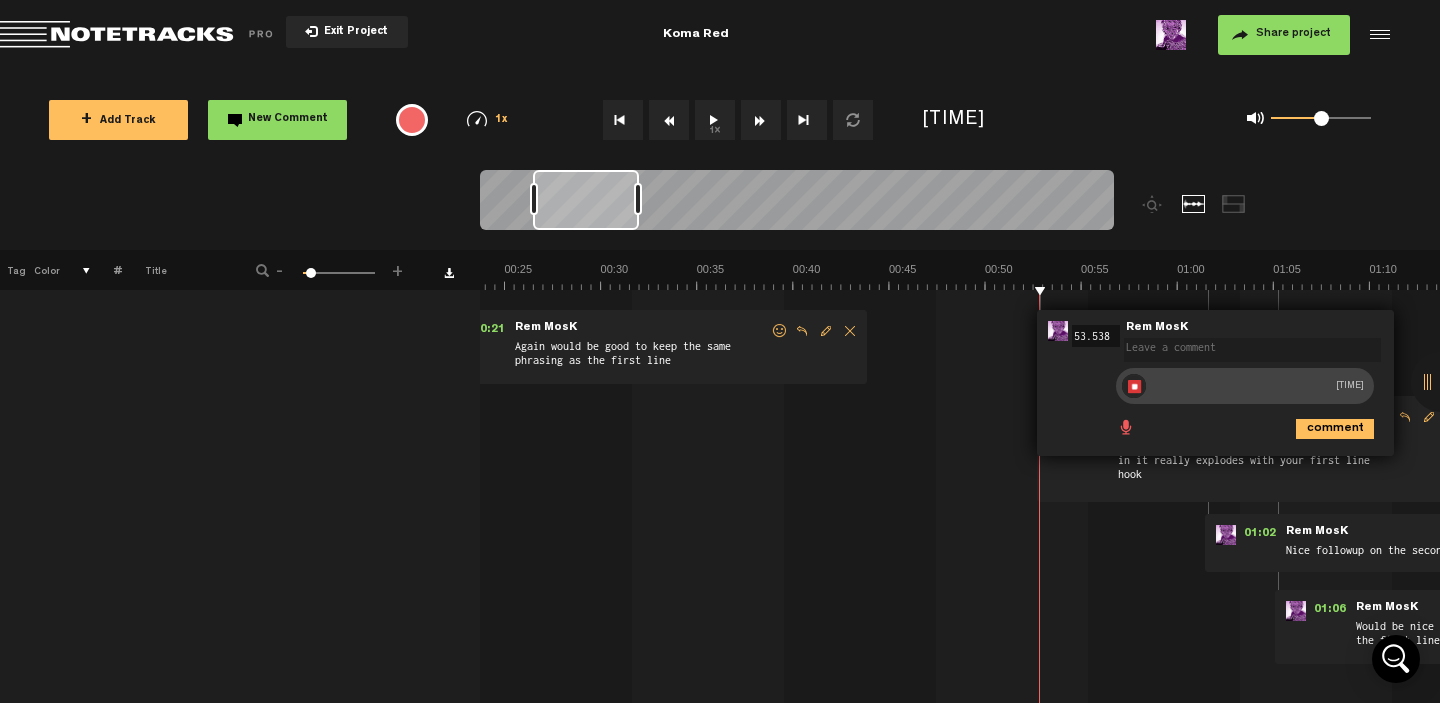 click at bounding box center (1134, 386) 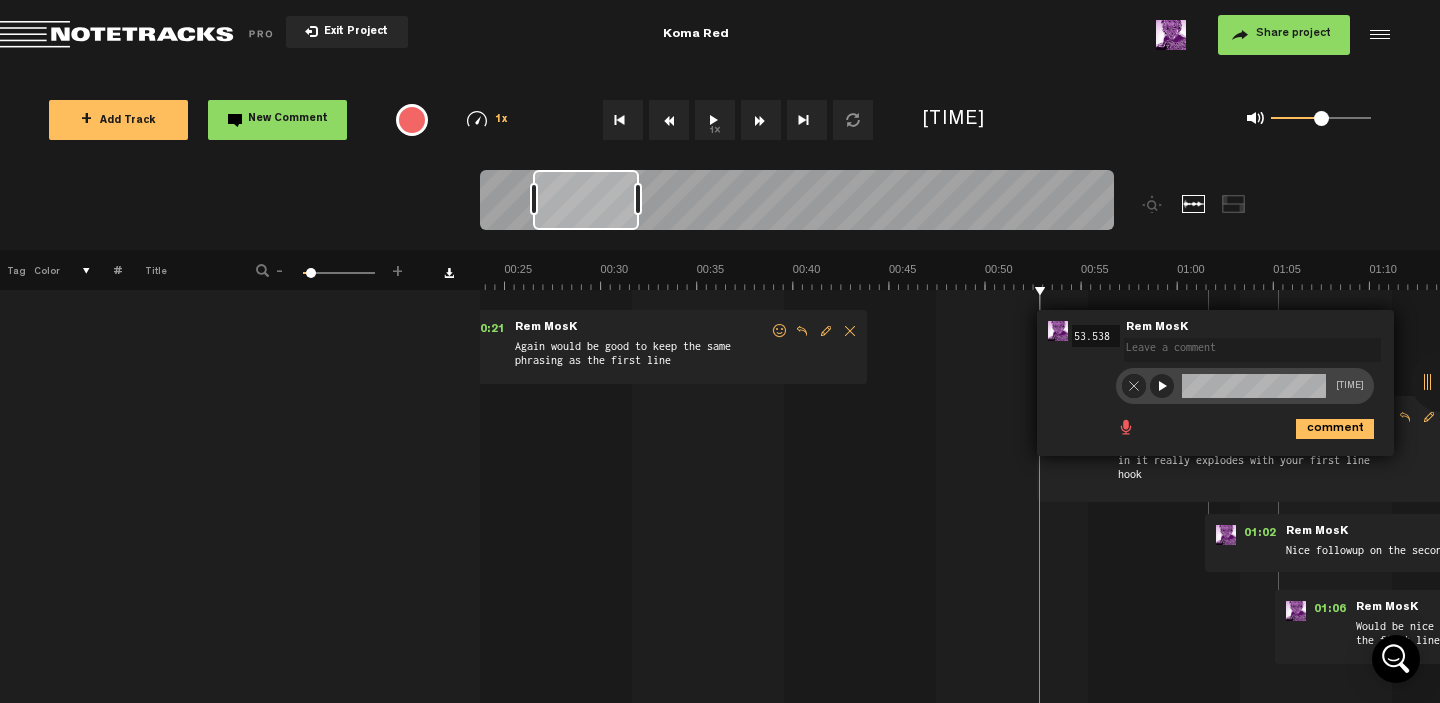click at bounding box center (1162, 386) 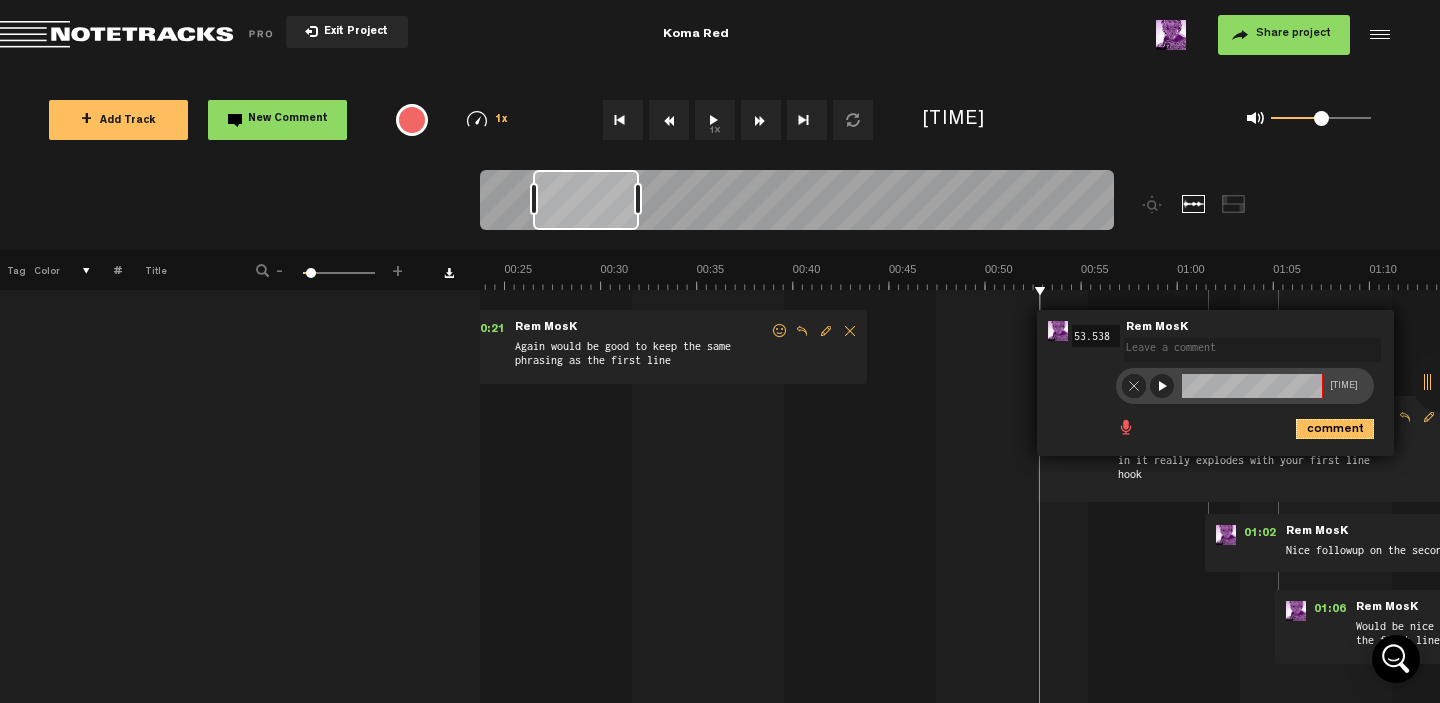 click on "comment" at bounding box center (1335, 429) 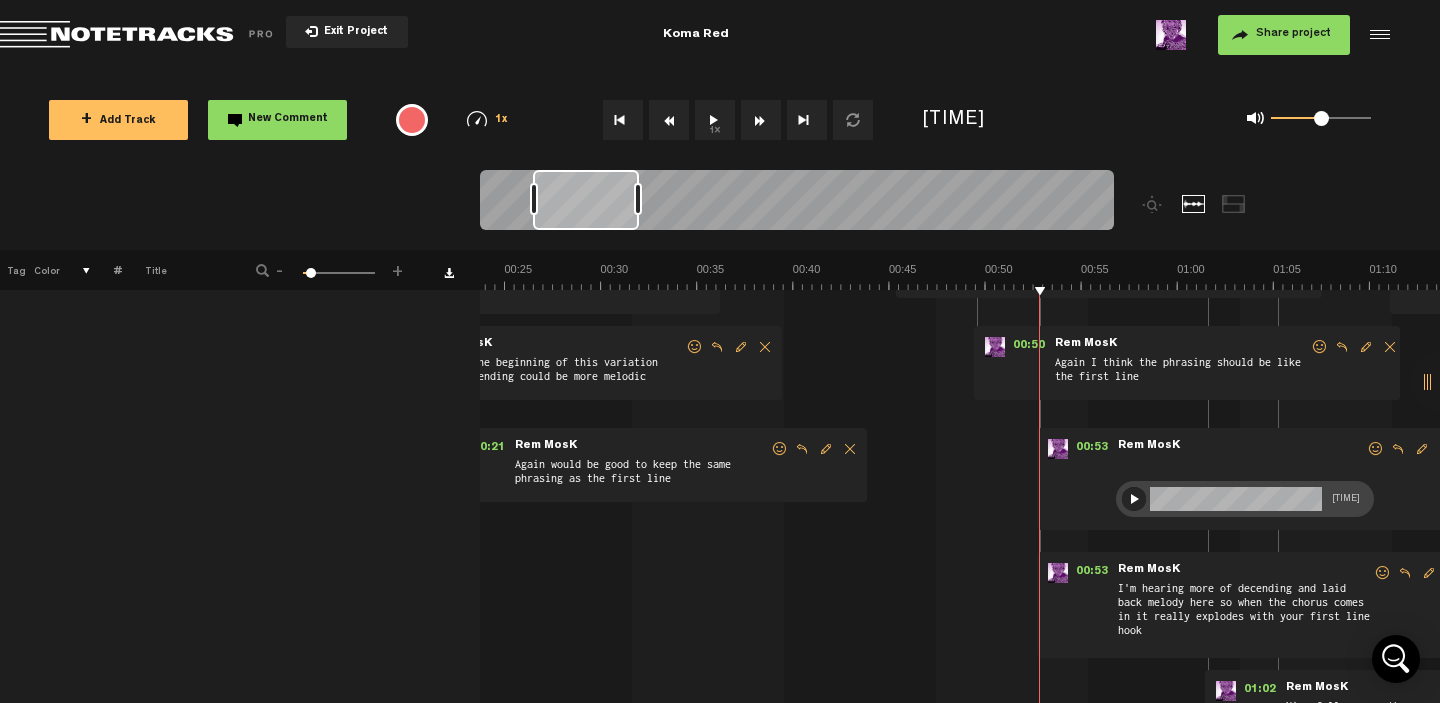 scroll, scrollTop: 0, scrollLeft: 0, axis: both 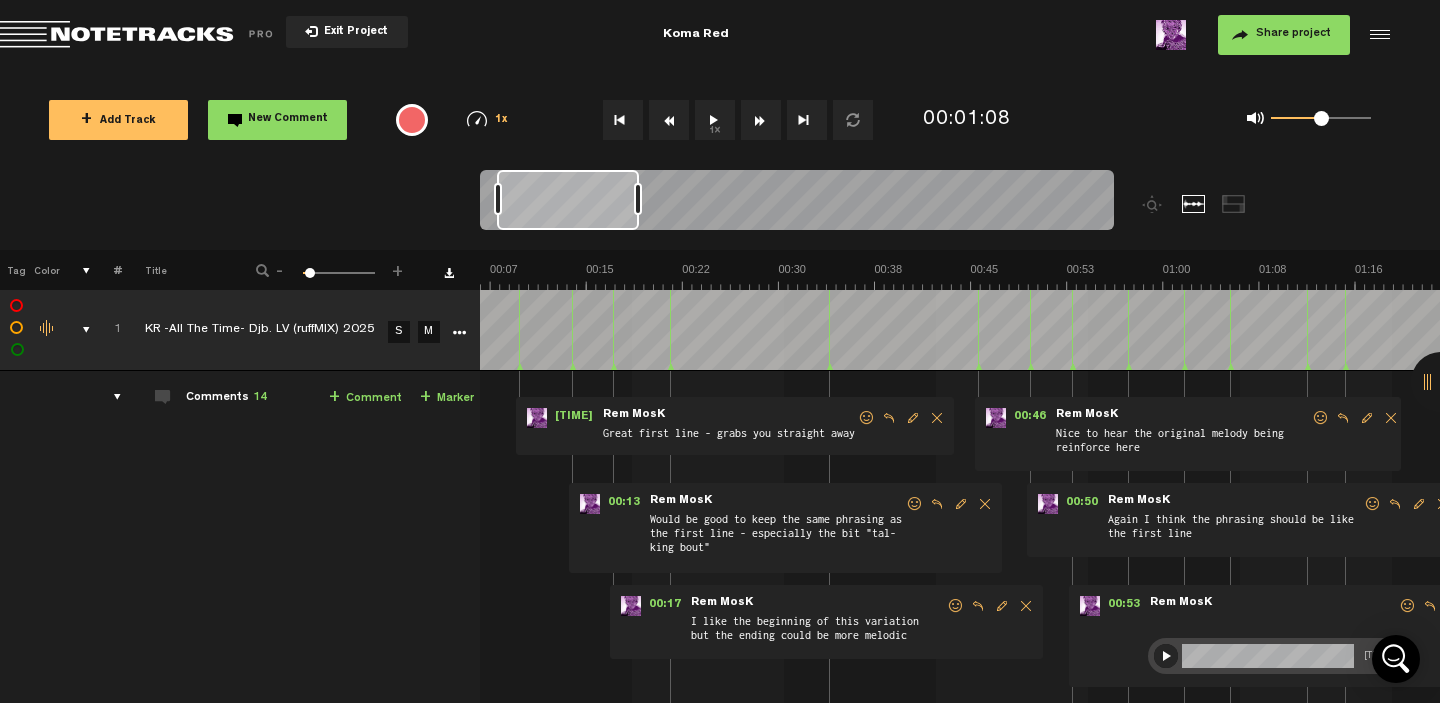 drag, startPoint x: 535, startPoint y: 203, endPoint x: 499, endPoint y: 202, distance: 36.013885 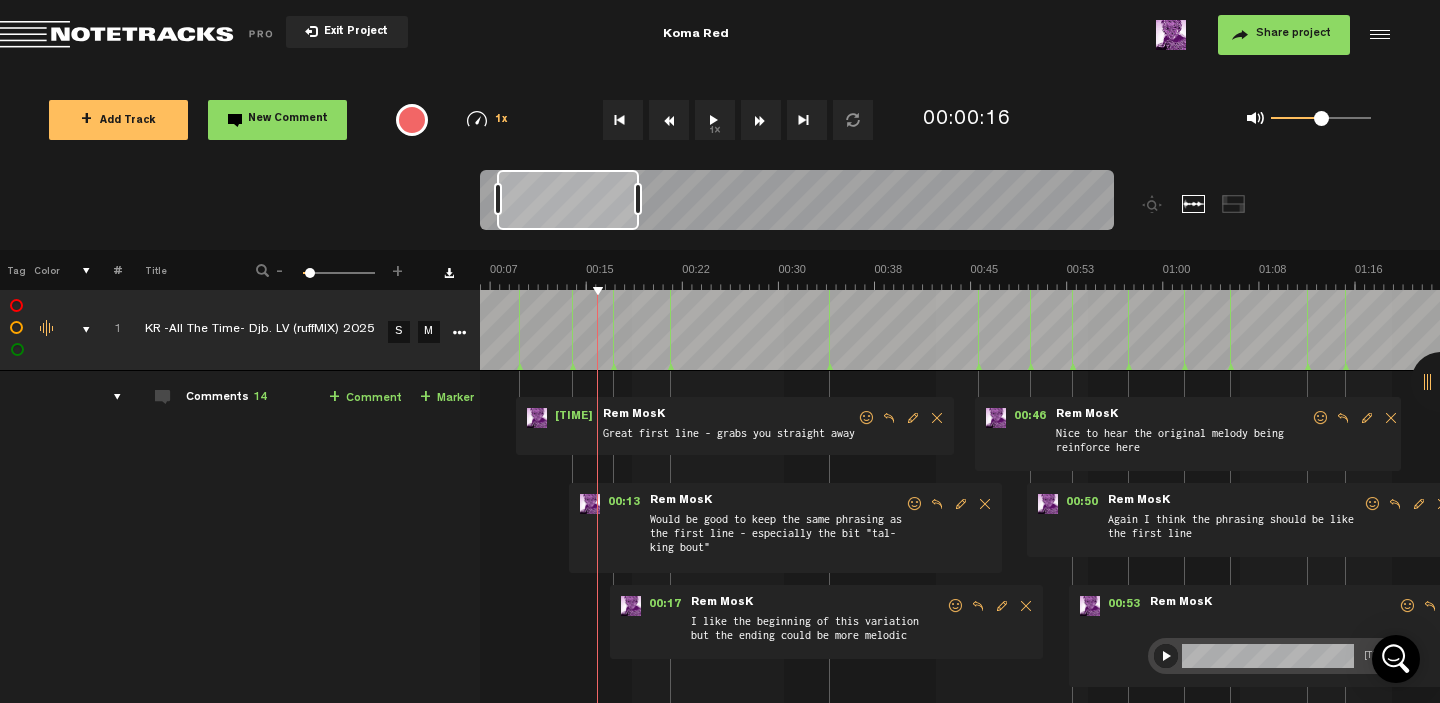 click on "Would be good to keep the same phrasing as the first line - especially the bit "tal-king bout"" at bounding box center (776, 537) 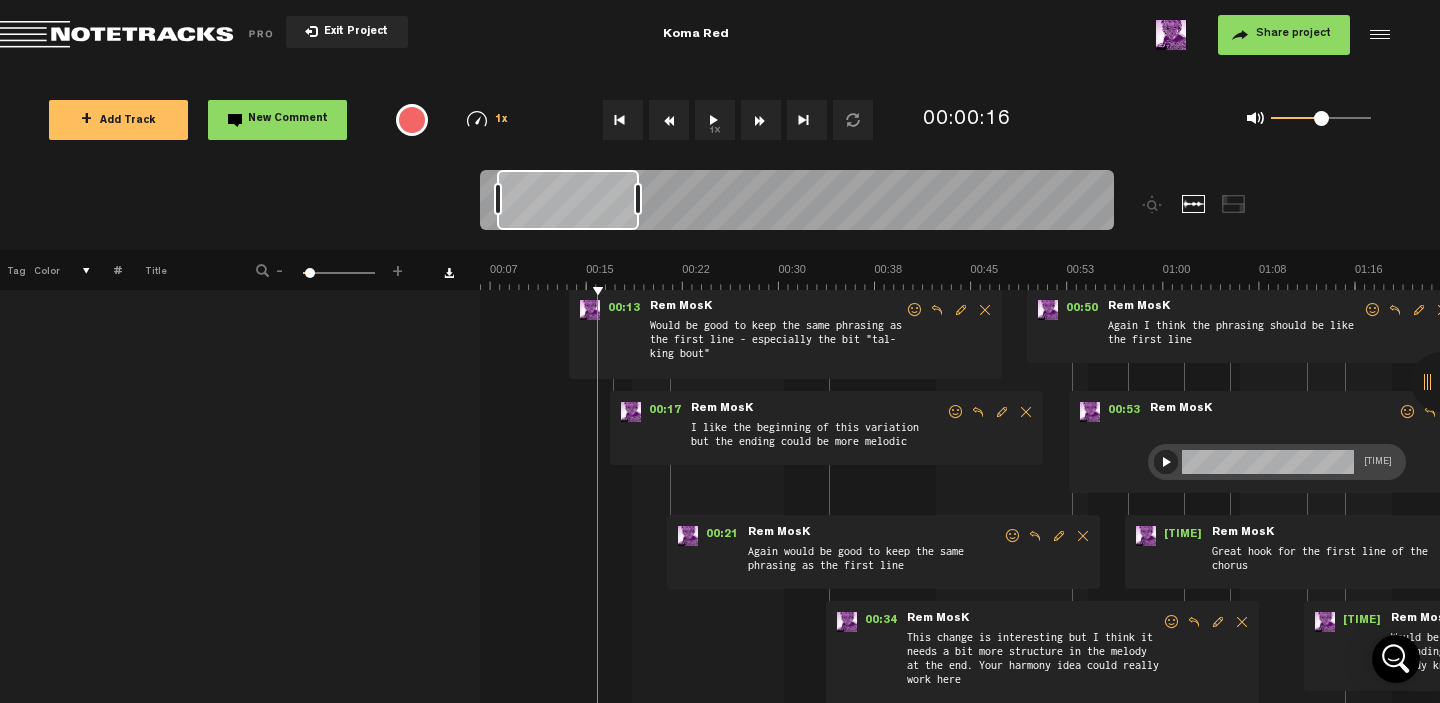 scroll, scrollTop: 123, scrollLeft: 0, axis: vertical 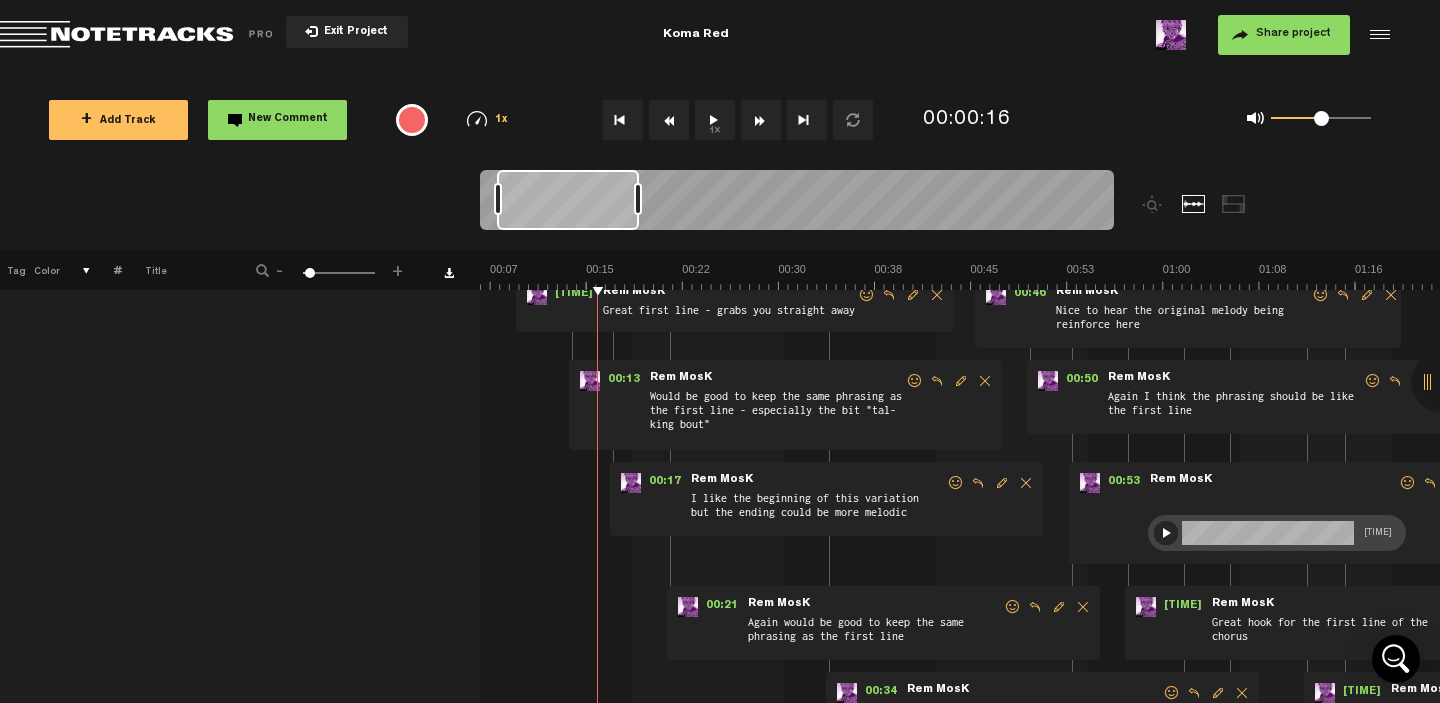 click at bounding box center (1166, 533) 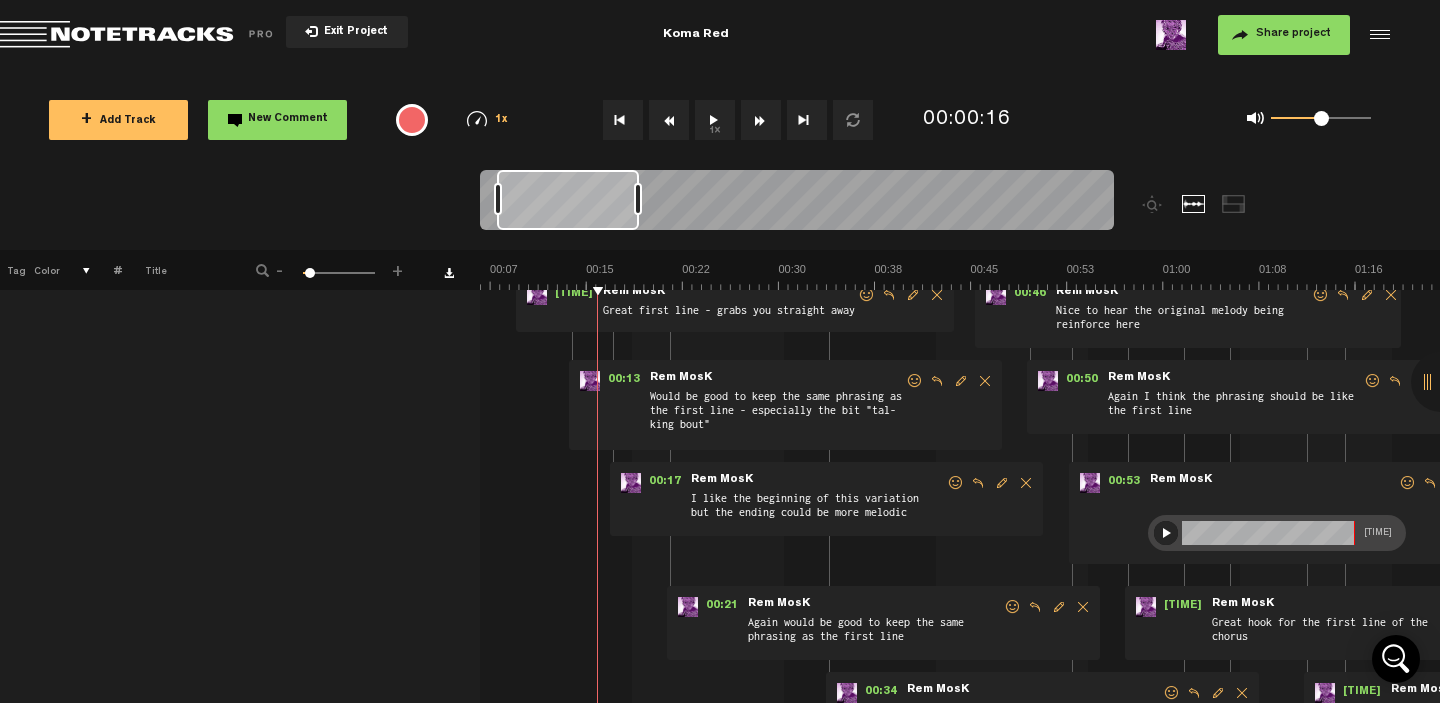 click at bounding box center [1273, 500] 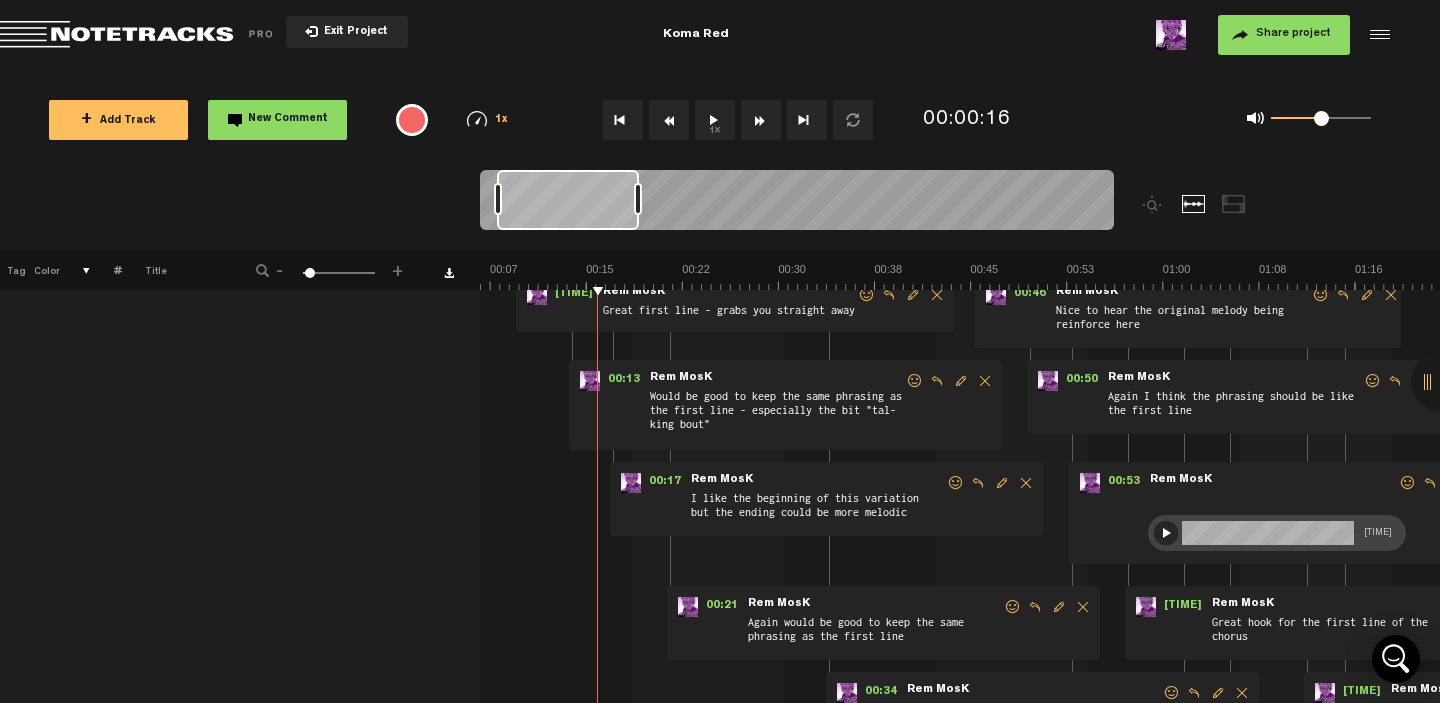 scroll, scrollTop: 123, scrollLeft: 16, axis: both 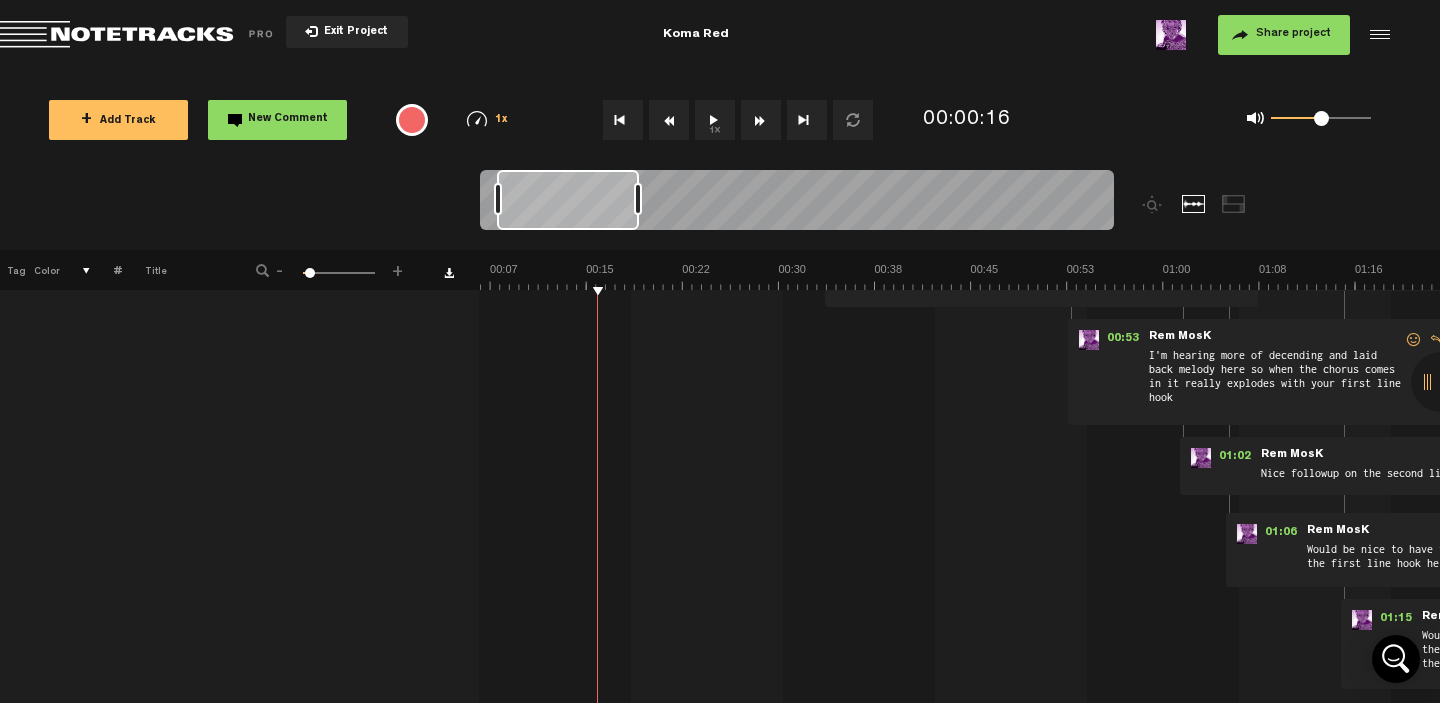 click at bounding box center (1436, 340) 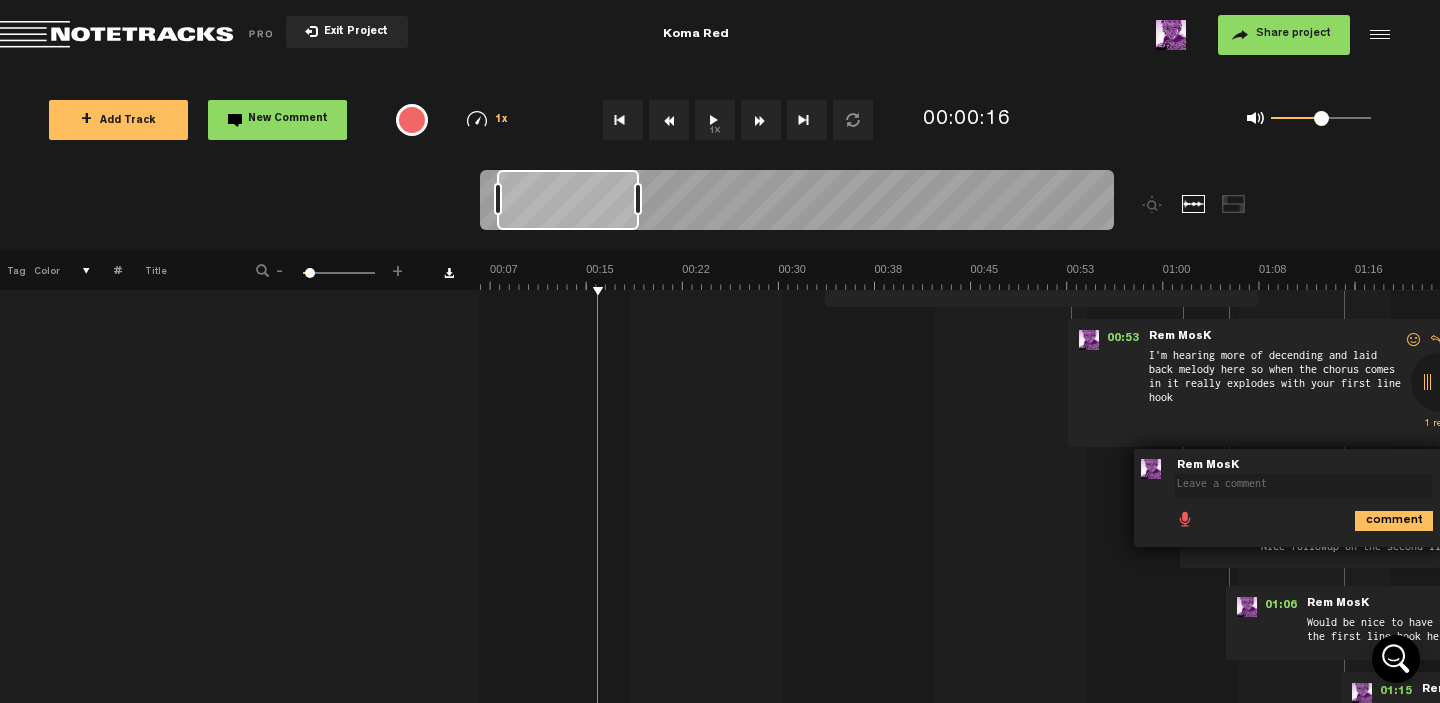 click at bounding box center [1185, 518] 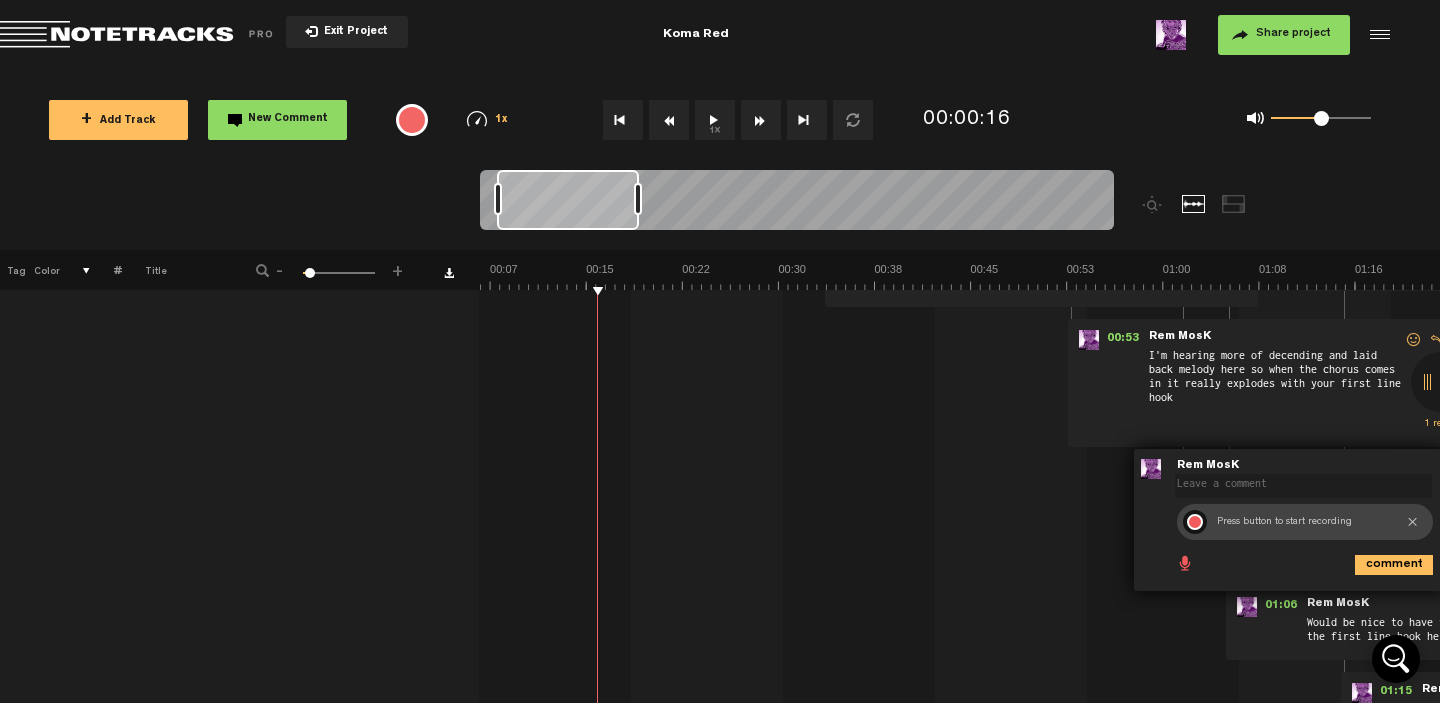 click at bounding box center [1195, 522] 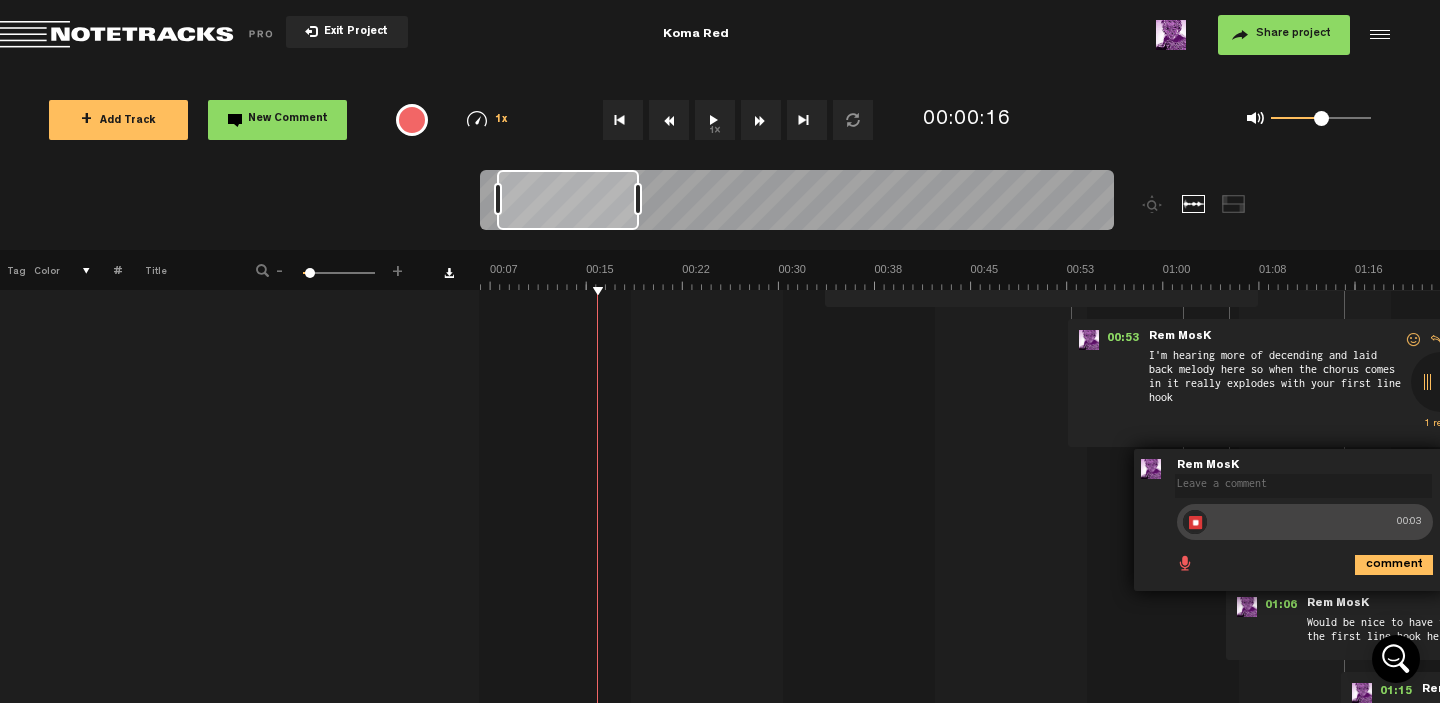 click at bounding box center (1195, 522) 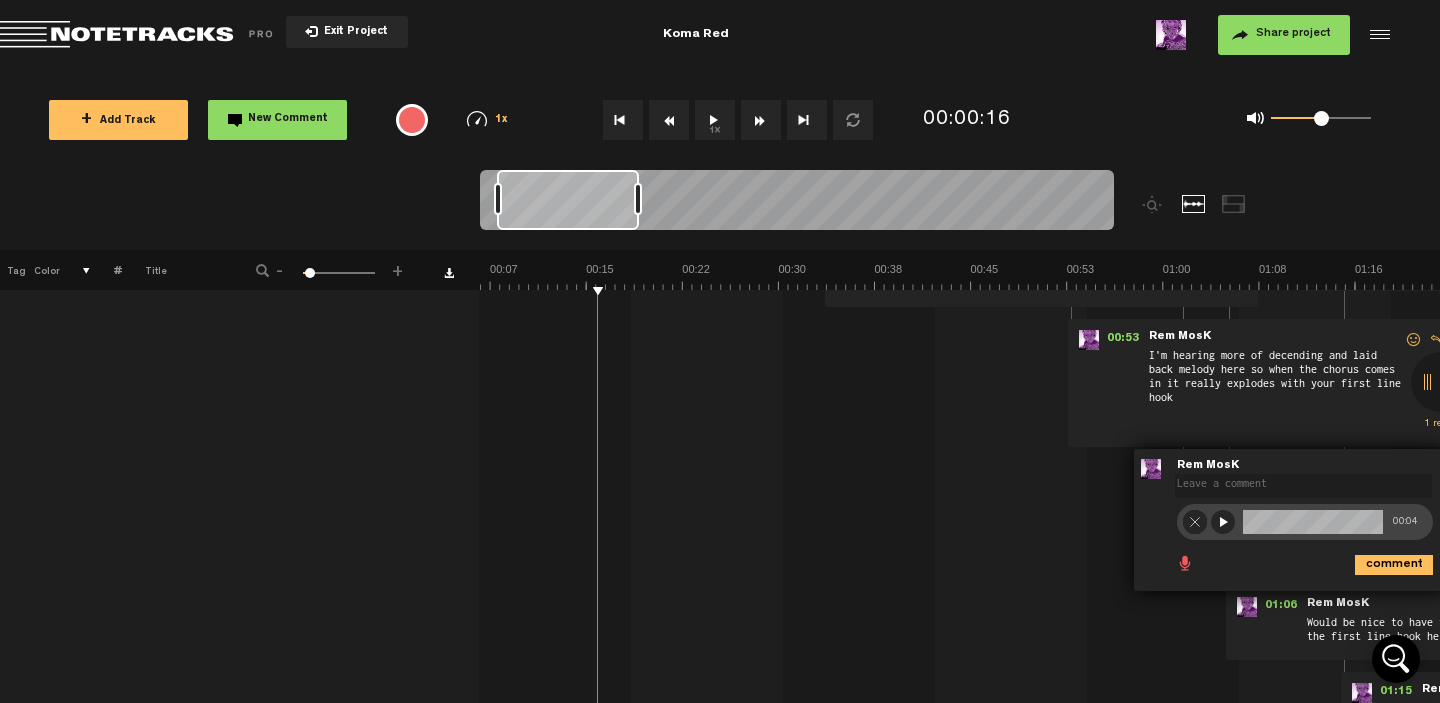 click at bounding box center [1223, 522] 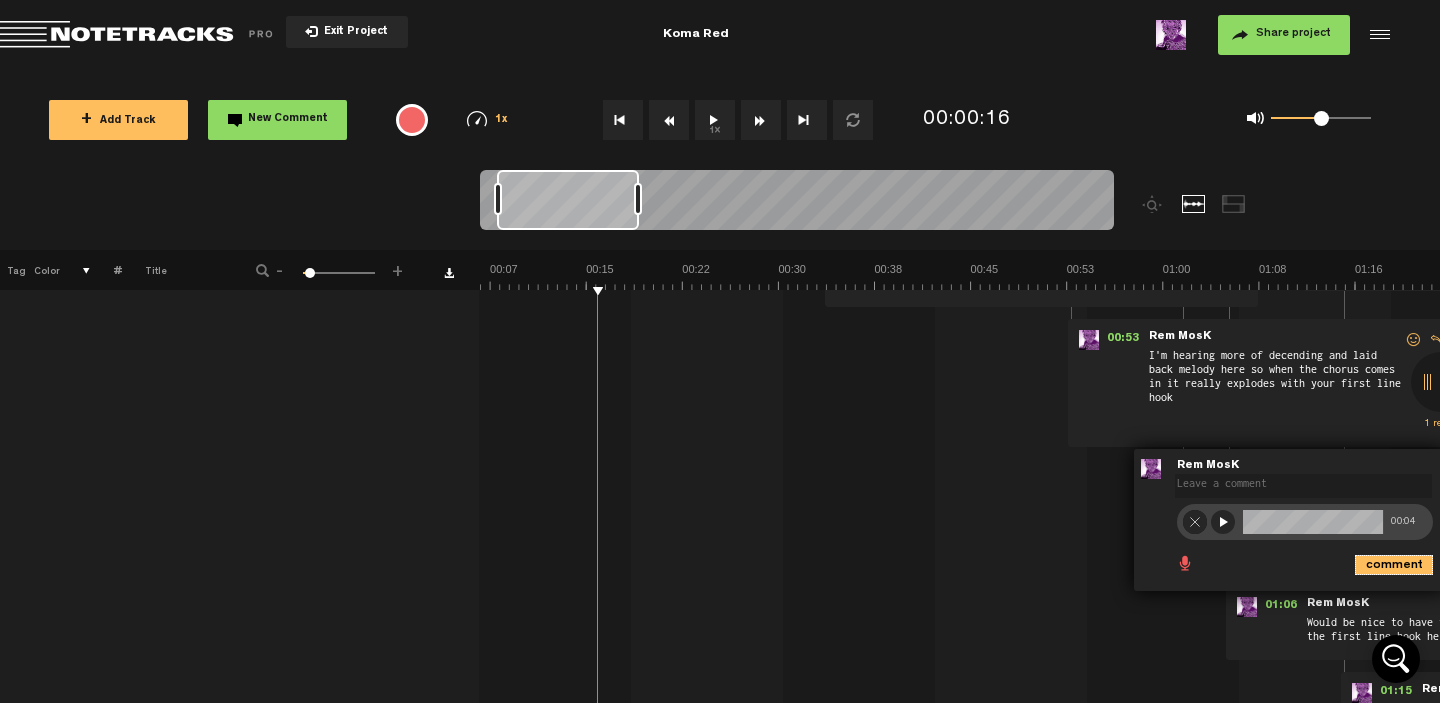 click on "comment" at bounding box center (1394, 565) 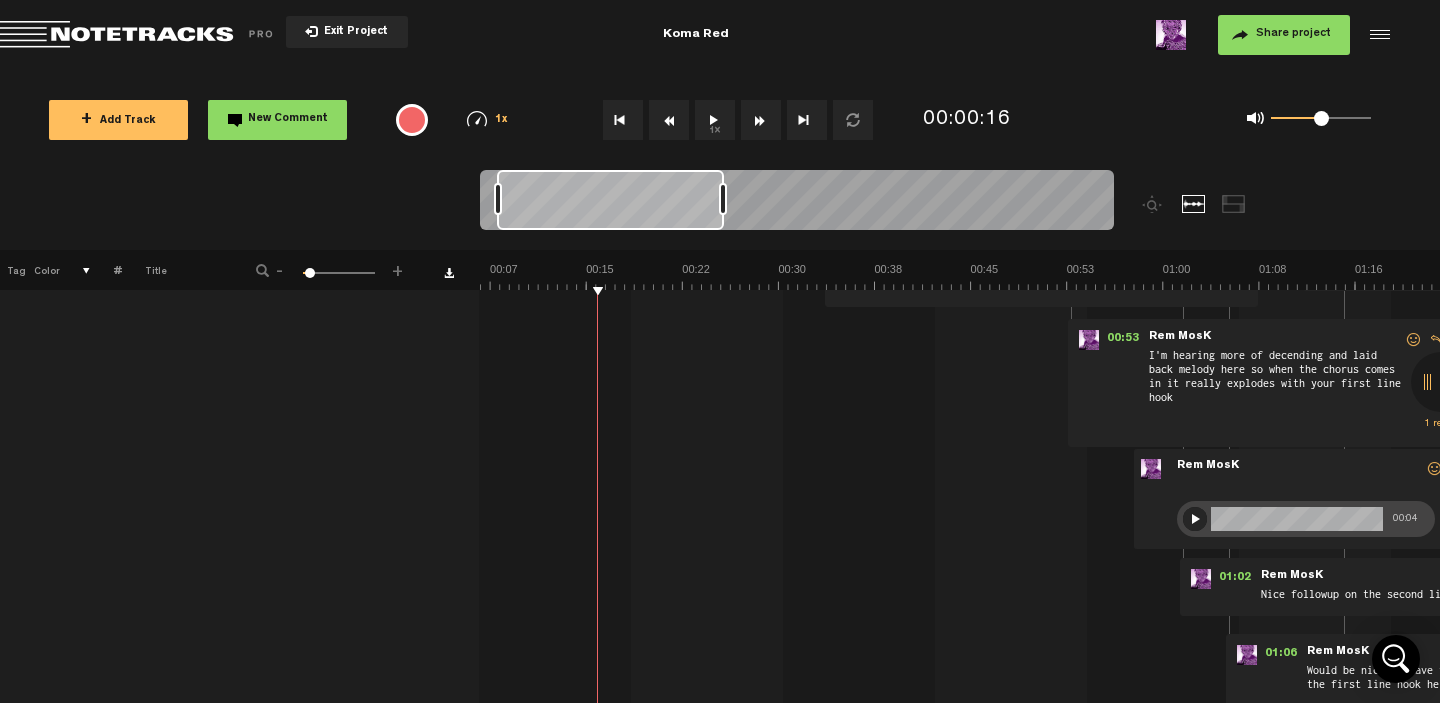 drag, startPoint x: 639, startPoint y: 197, endPoint x: 724, endPoint y: 198, distance: 85.00588 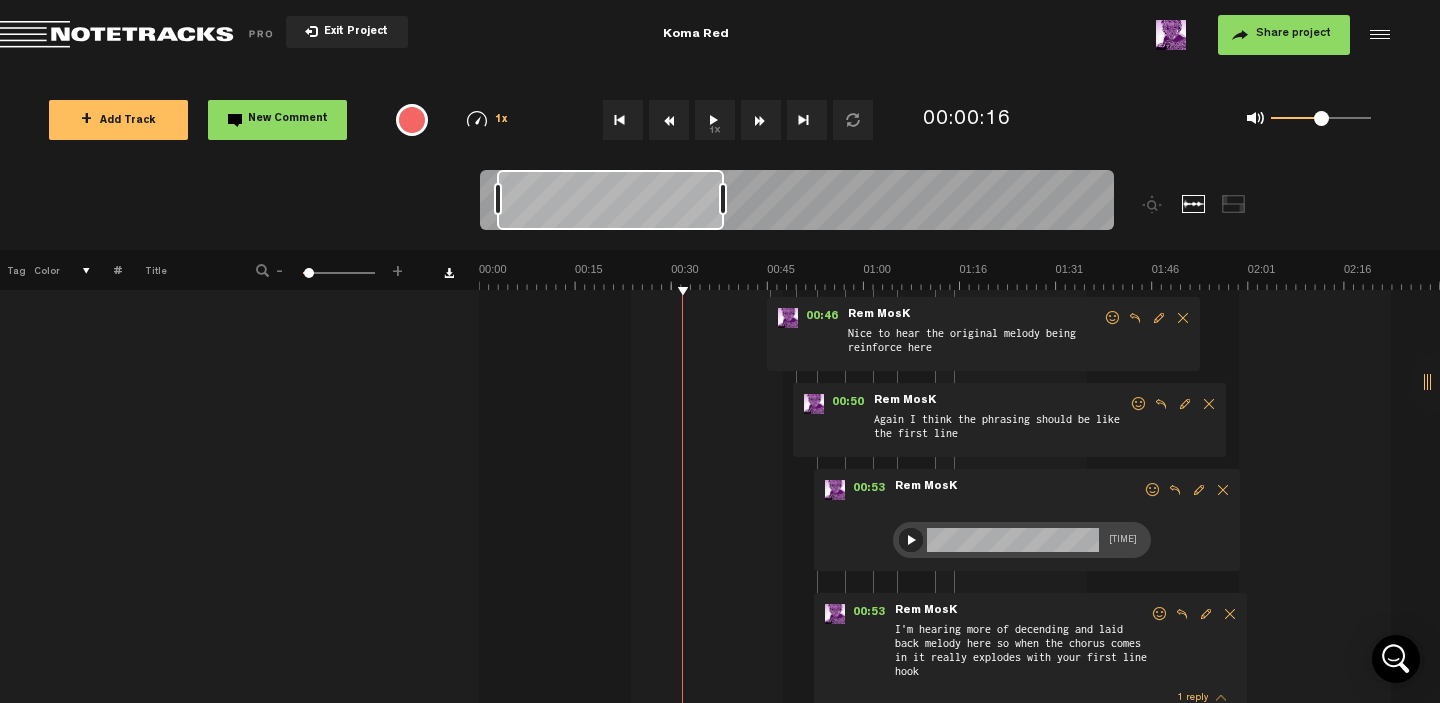 scroll, scrollTop: 571, scrollLeft: 16, axis: both 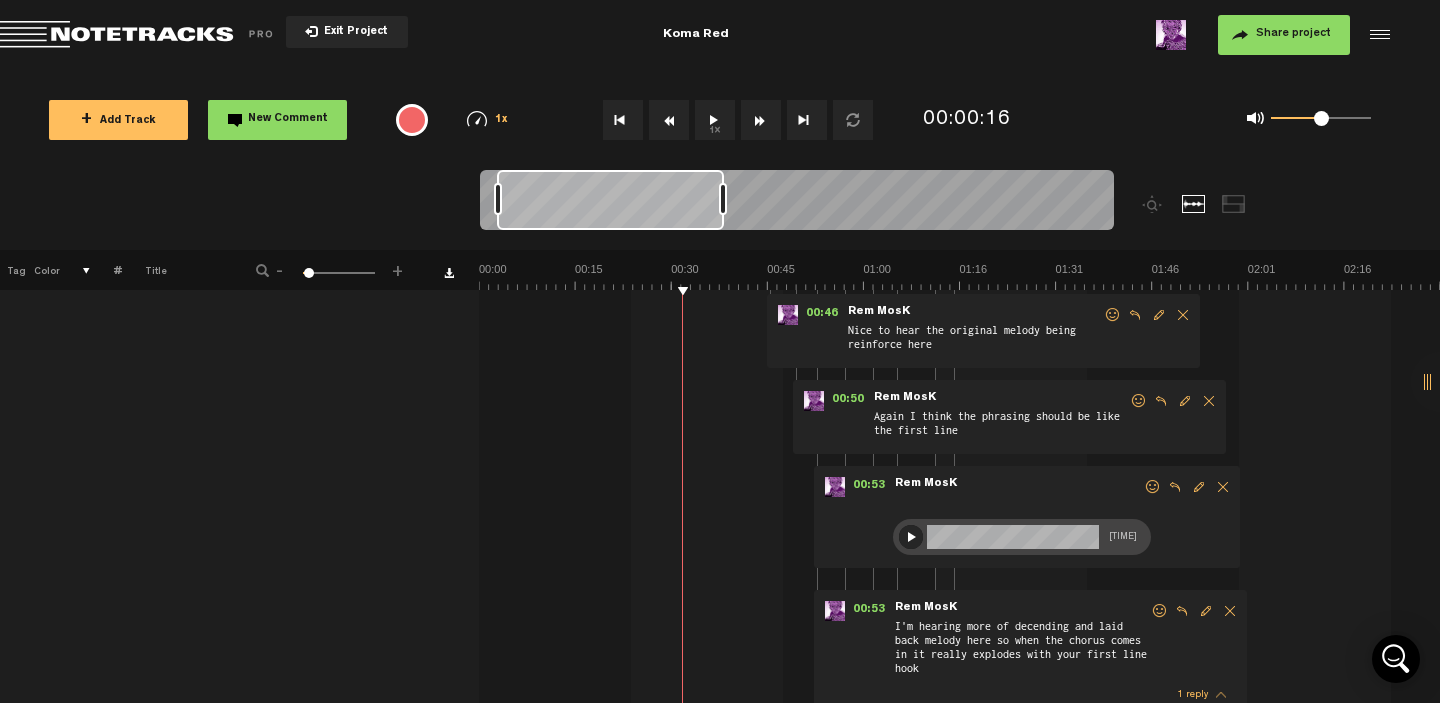 click at bounding box center (1223, 487) 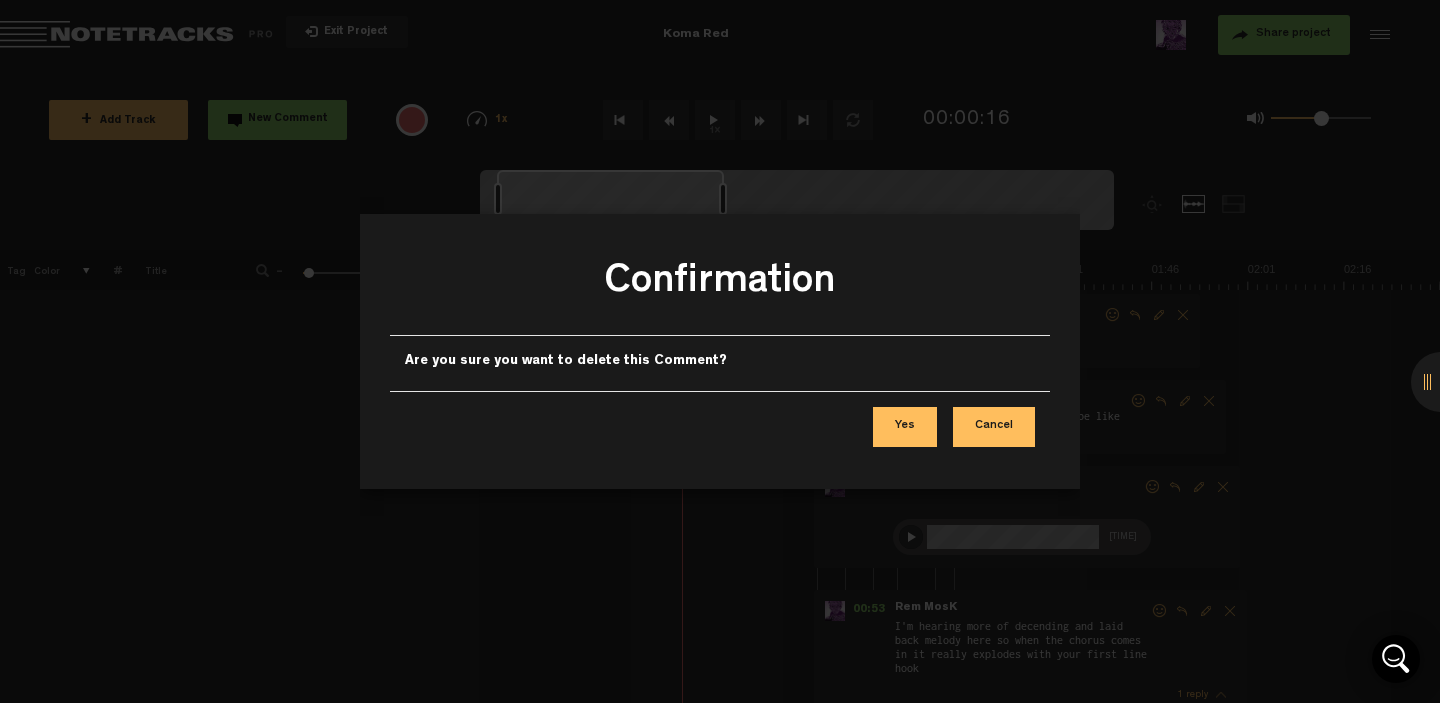 click on "Yes" at bounding box center (905, 427) 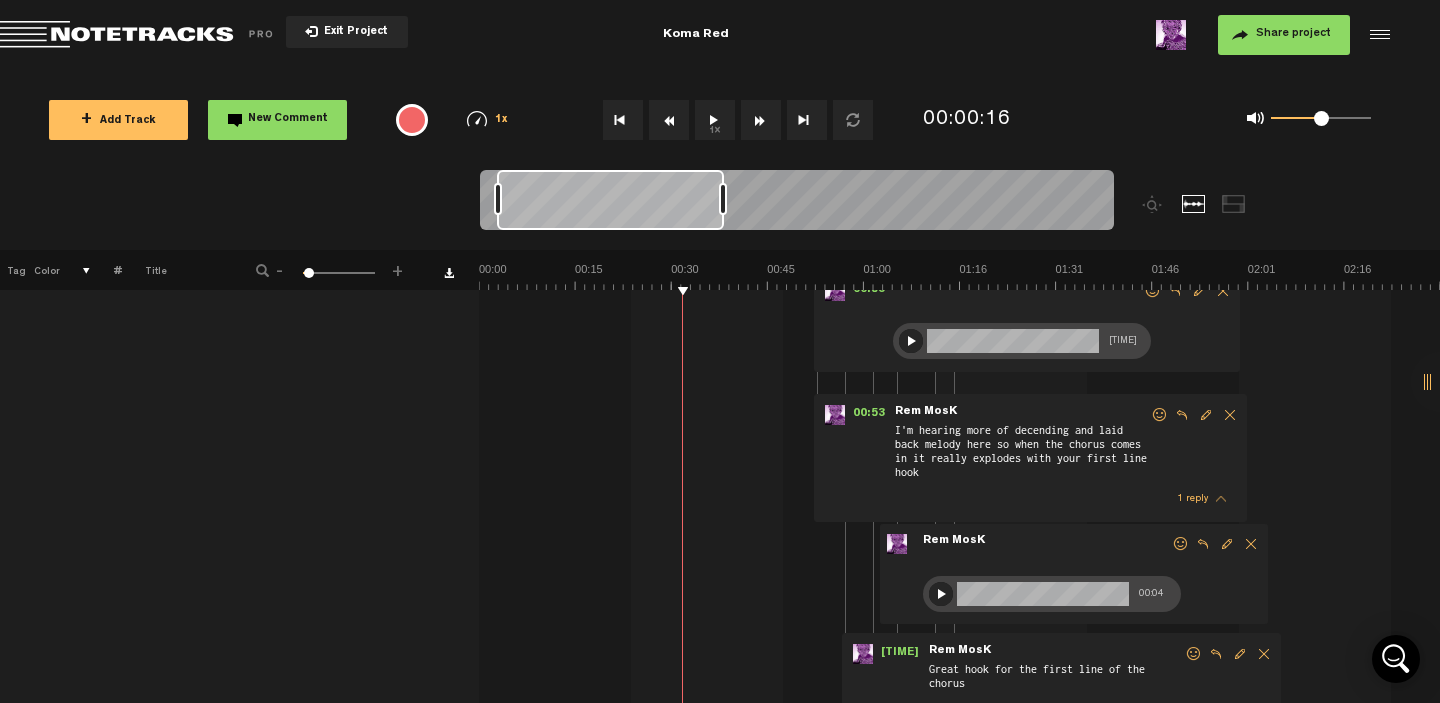 scroll, scrollTop: 792, scrollLeft: 16, axis: both 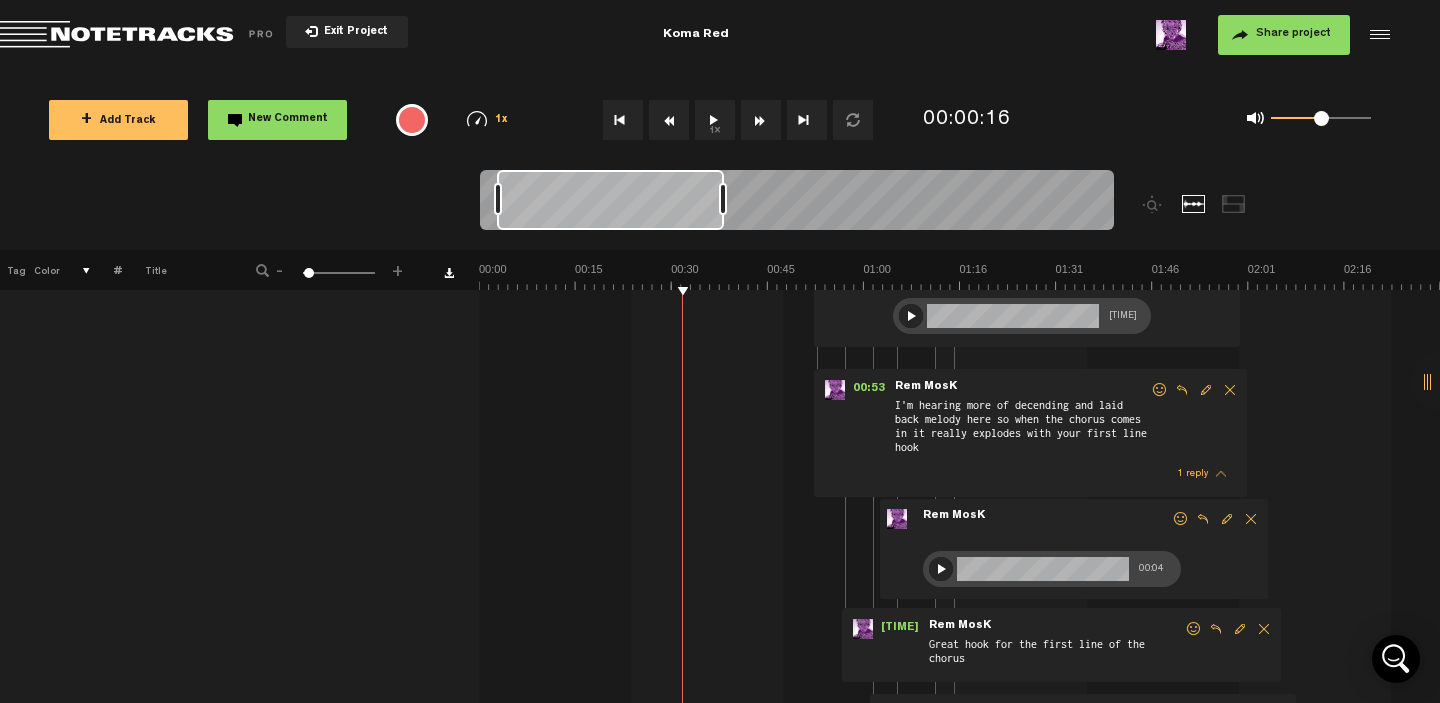 click on "I'm hearing more of decending and laid back melody here so when the chorus comes in it really explodes with your first line hook" at bounding box center (1021, 428) 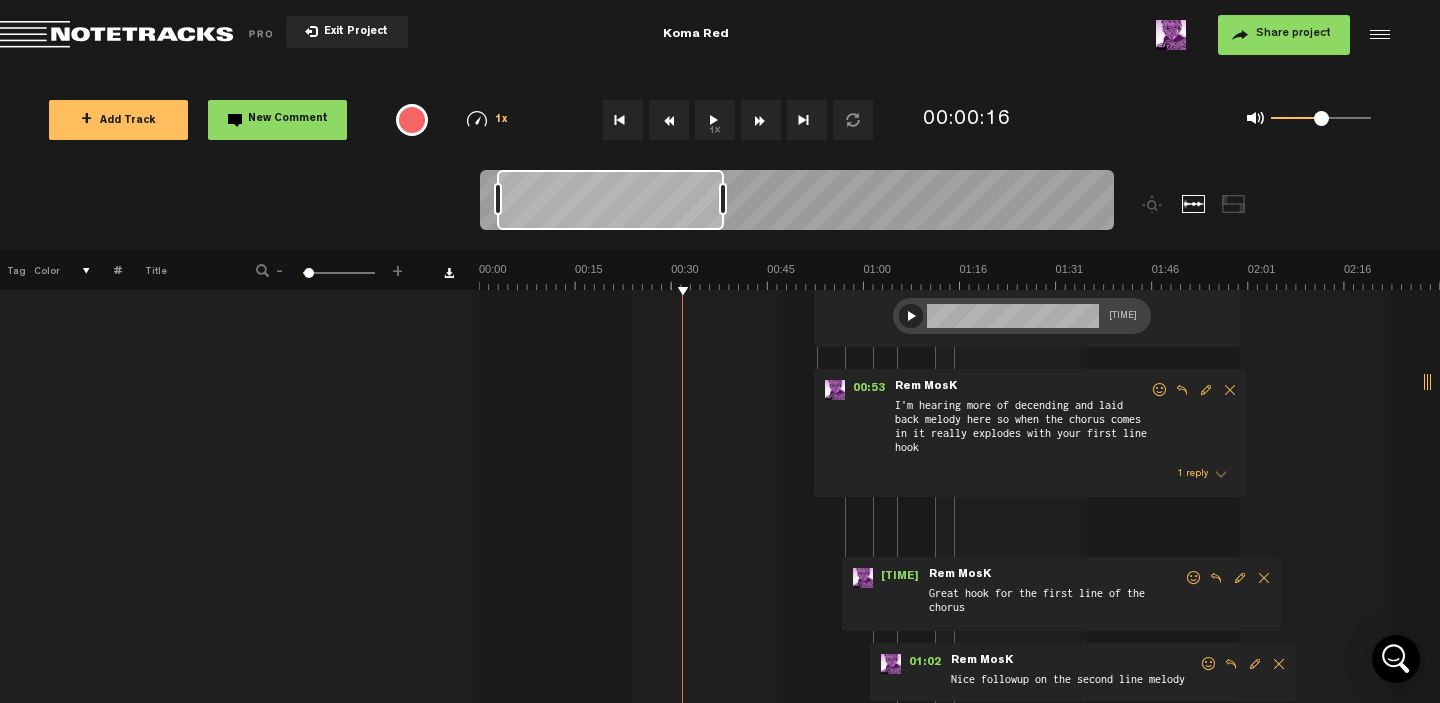 click on "1 reply" at bounding box center [1192, 474] 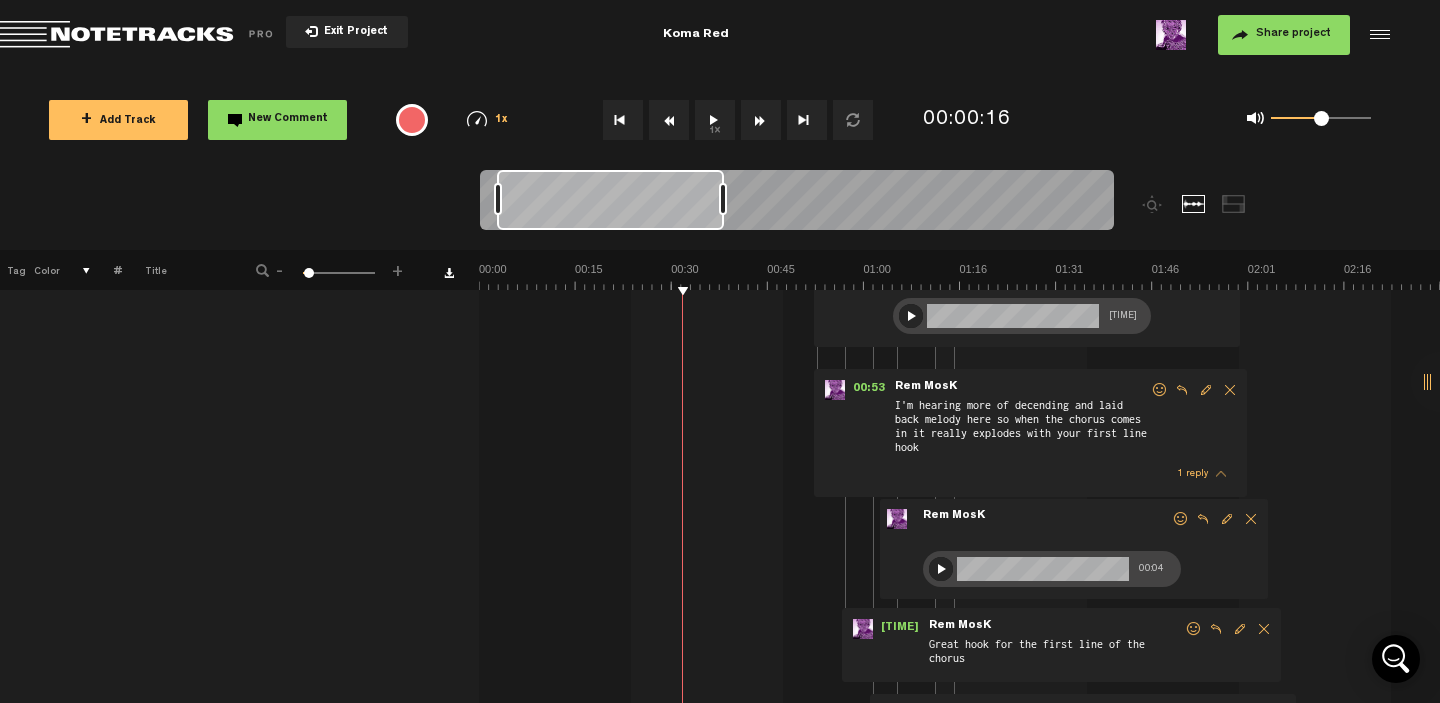 click on "1 reply" at bounding box center (1192, 474) 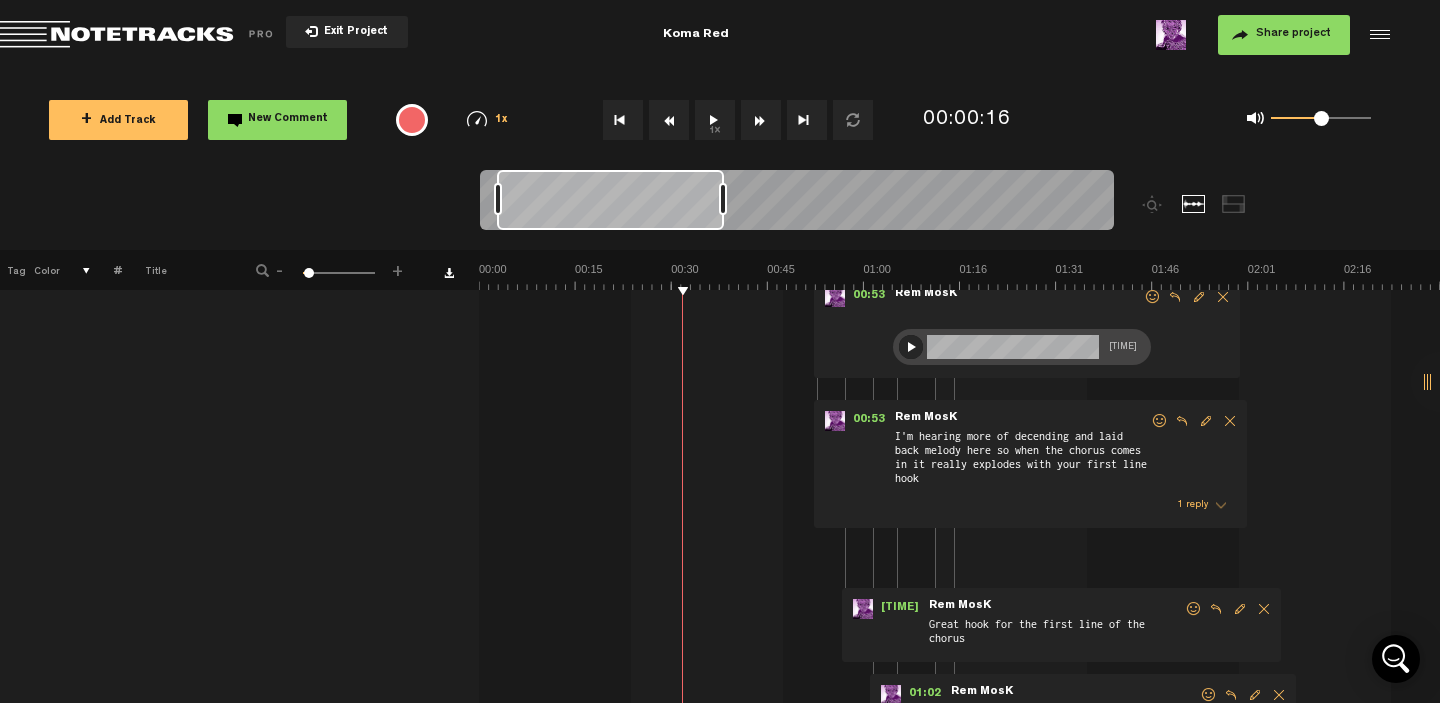 scroll, scrollTop: 709, scrollLeft: 16, axis: both 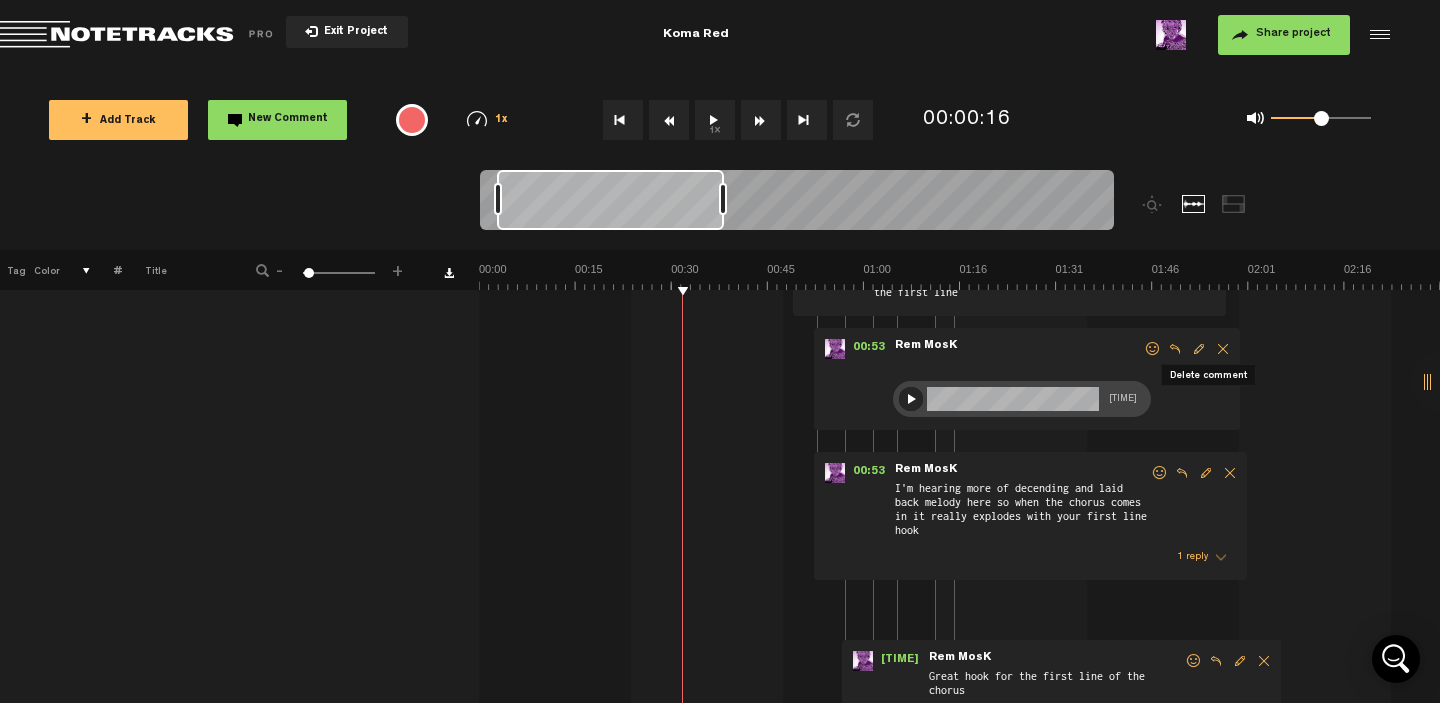 click at bounding box center (1223, 349) 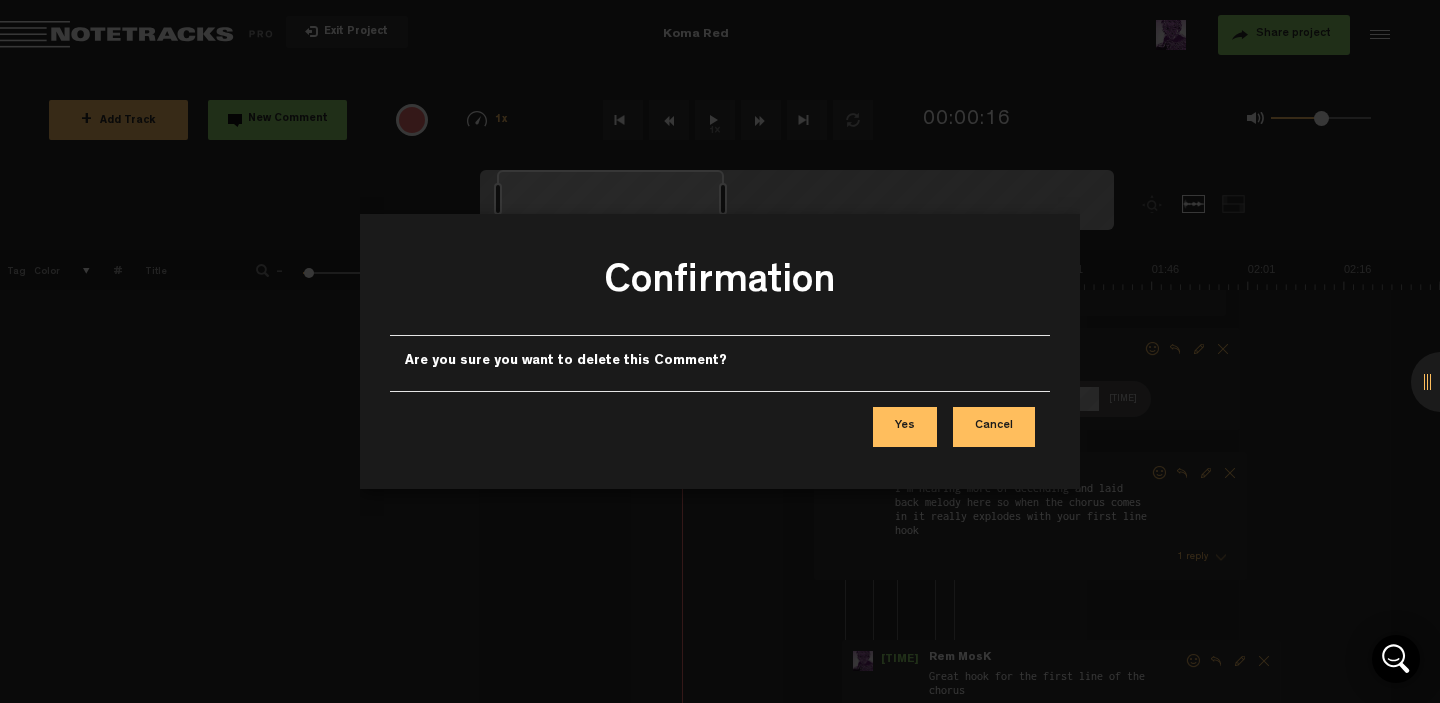 click on "Yes" at bounding box center [905, 427] 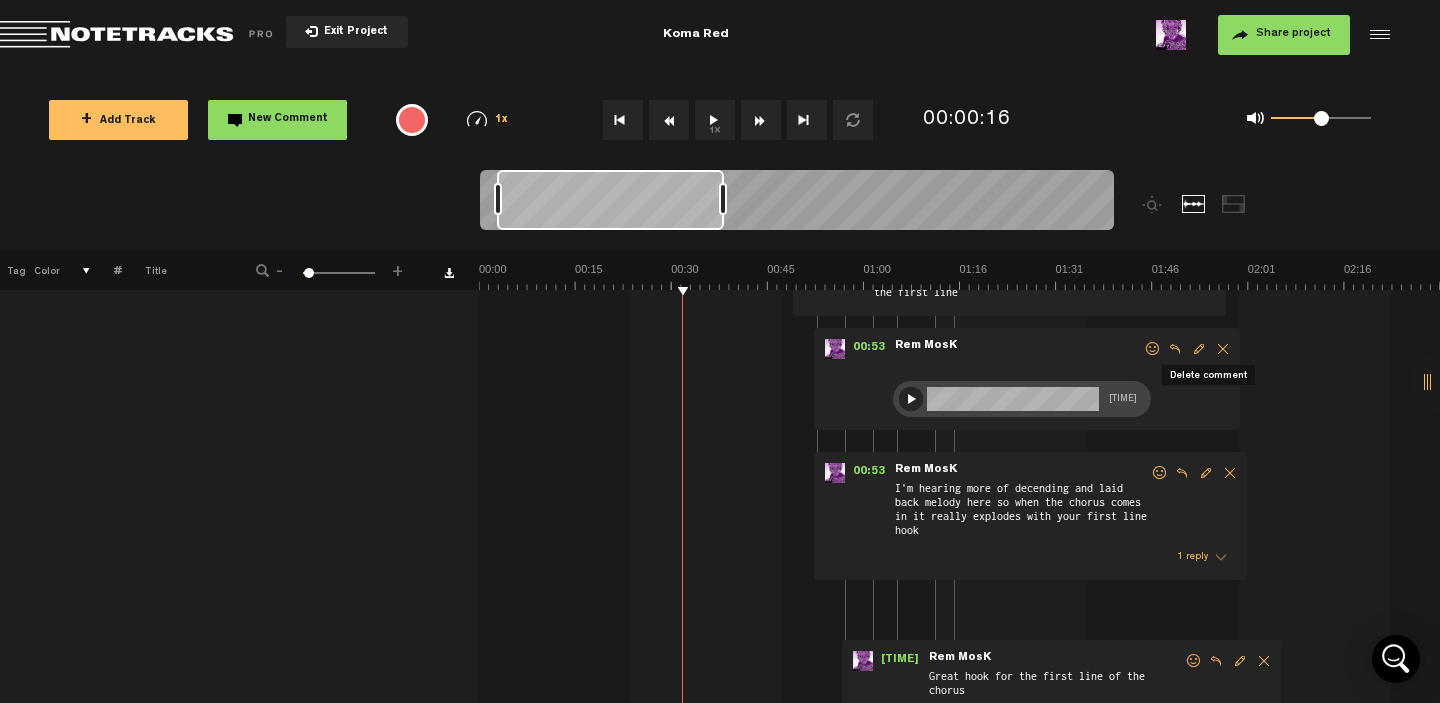 click at bounding box center (1206, 473) 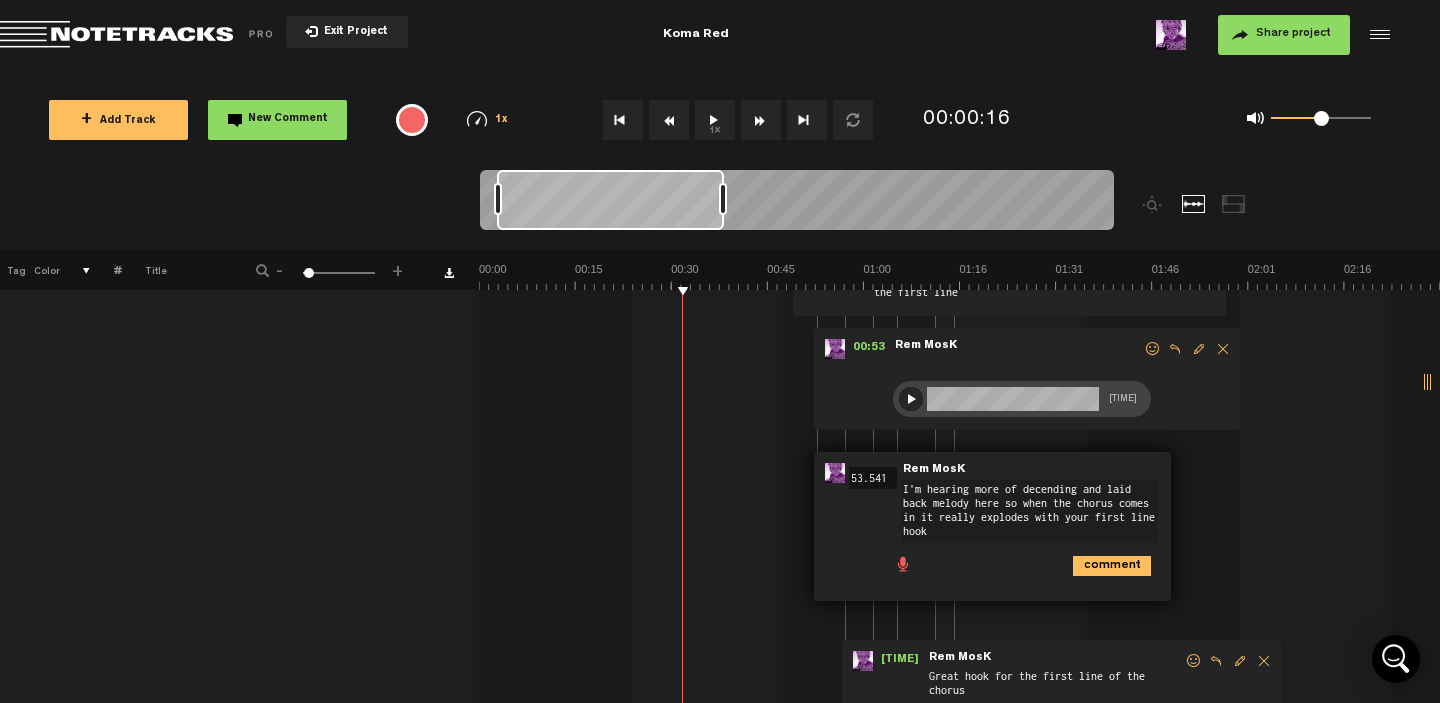 click at bounding box center (903, 563) 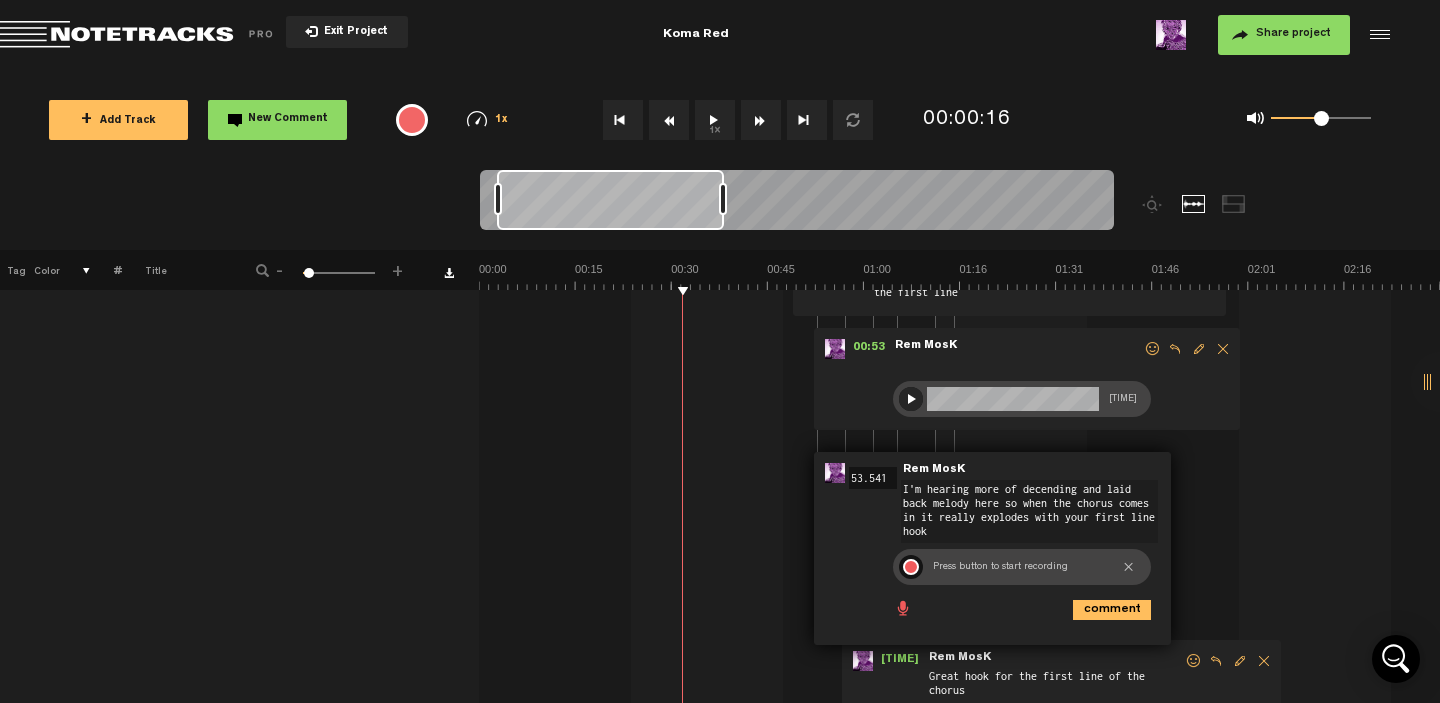 click at bounding box center [911, 567] 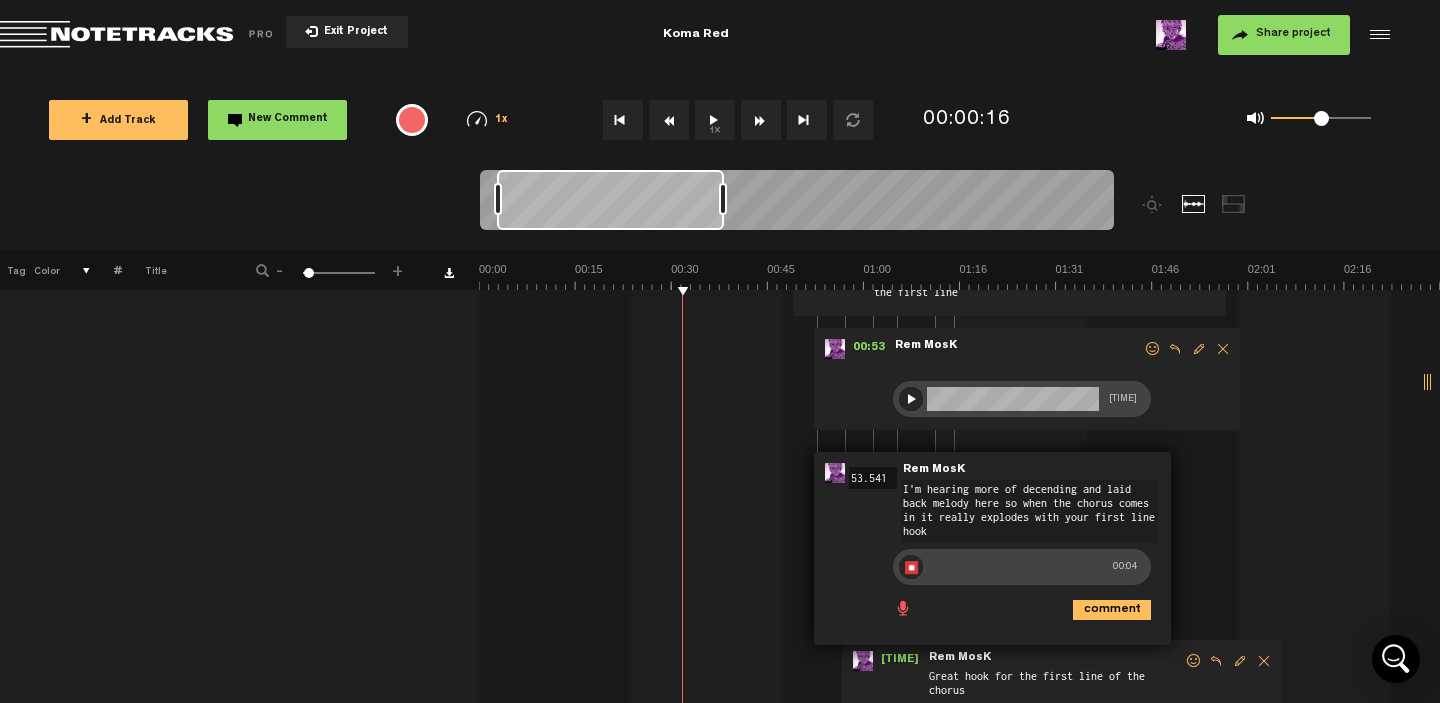 click at bounding box center [911, 567] 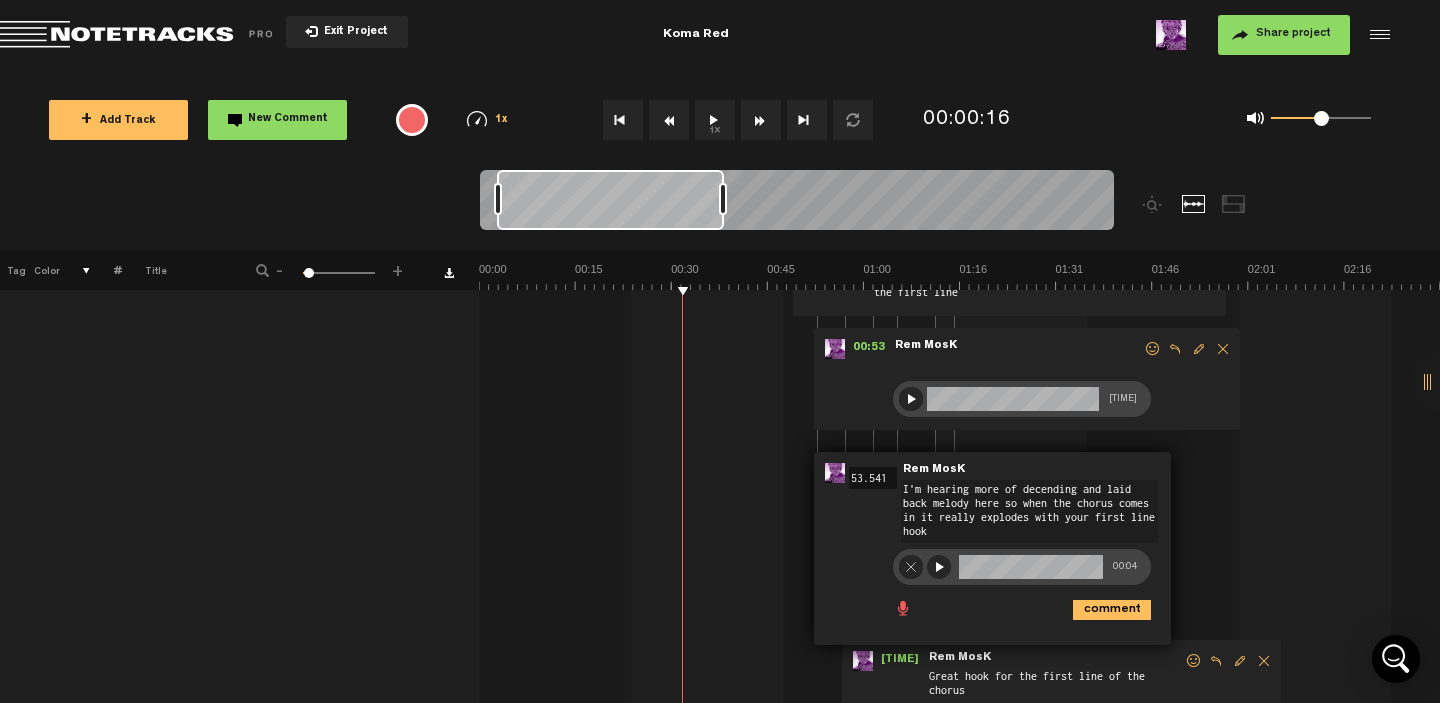 click at bounding box center [939, 567] 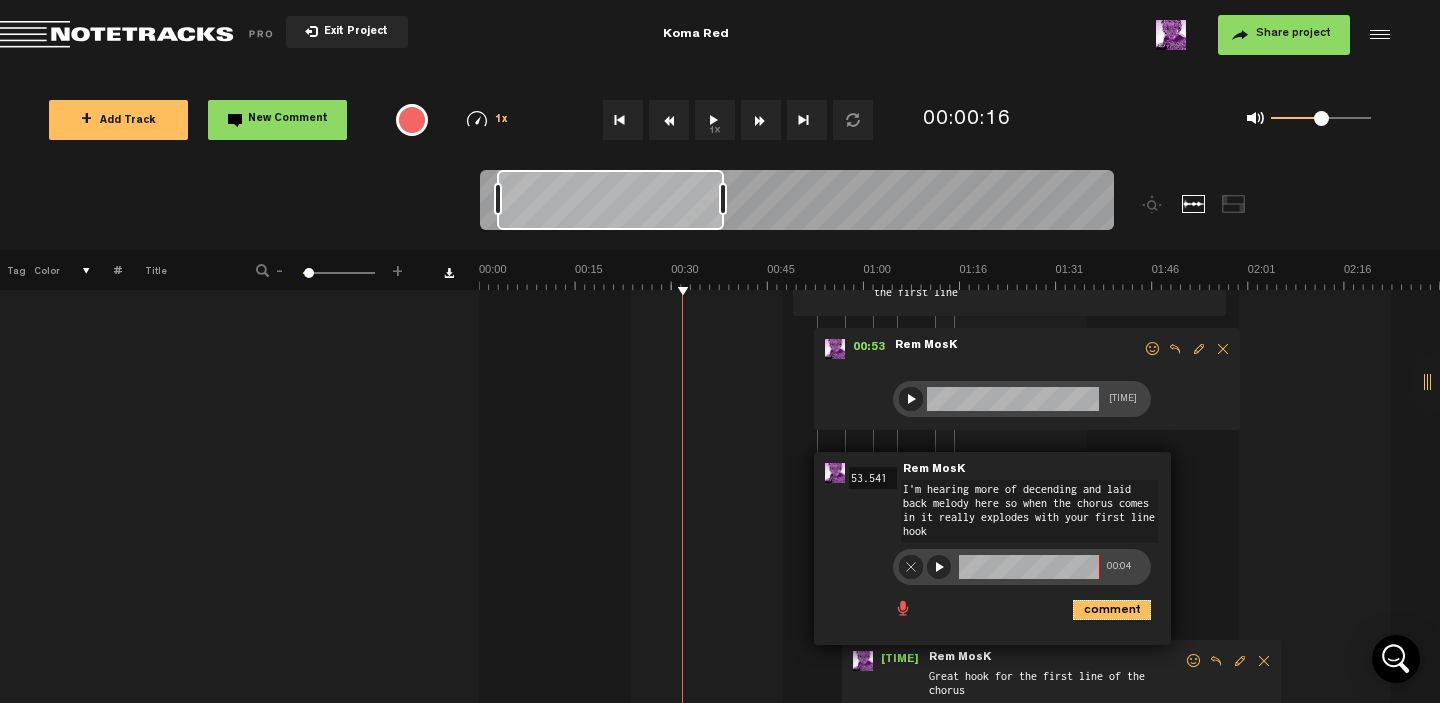click on "comment" at bounding box center (1112, 610) 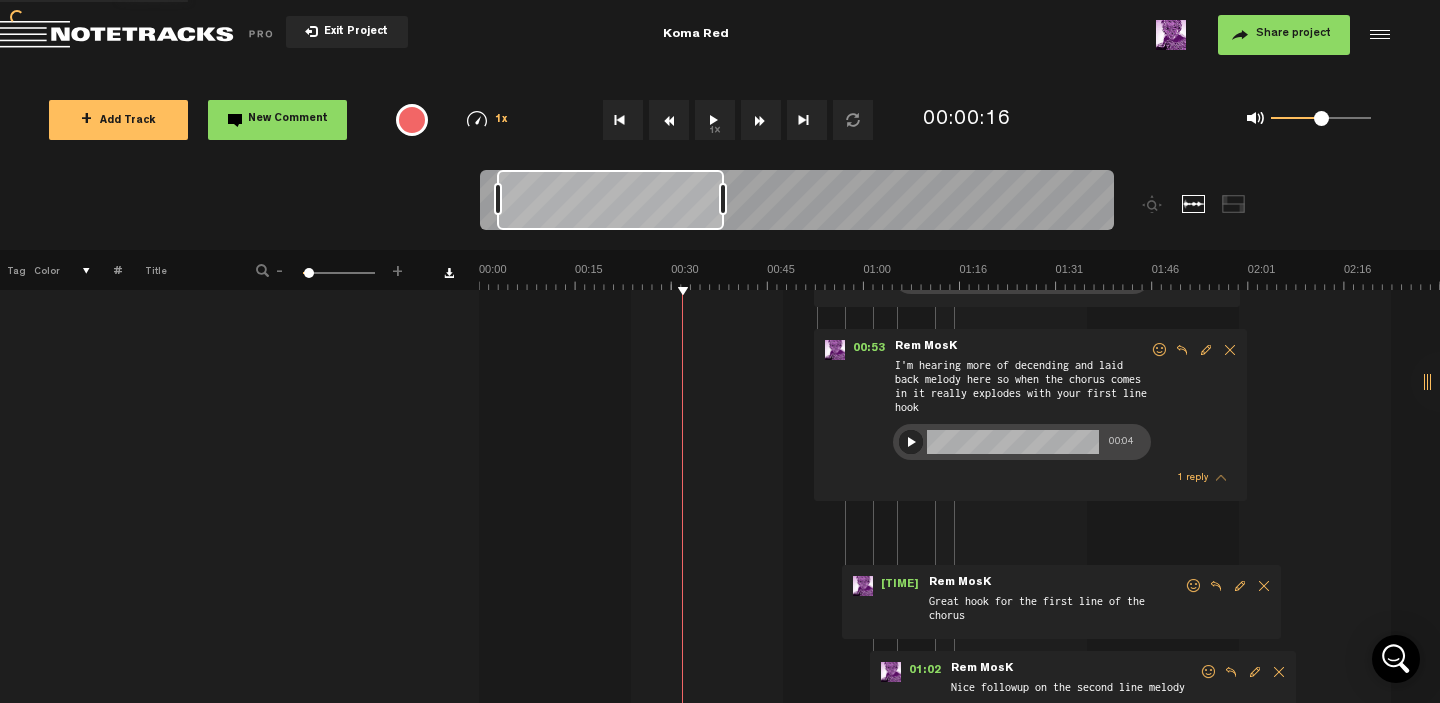 scroll, scrollTop: 844, scrollLeft: 16, axis: both 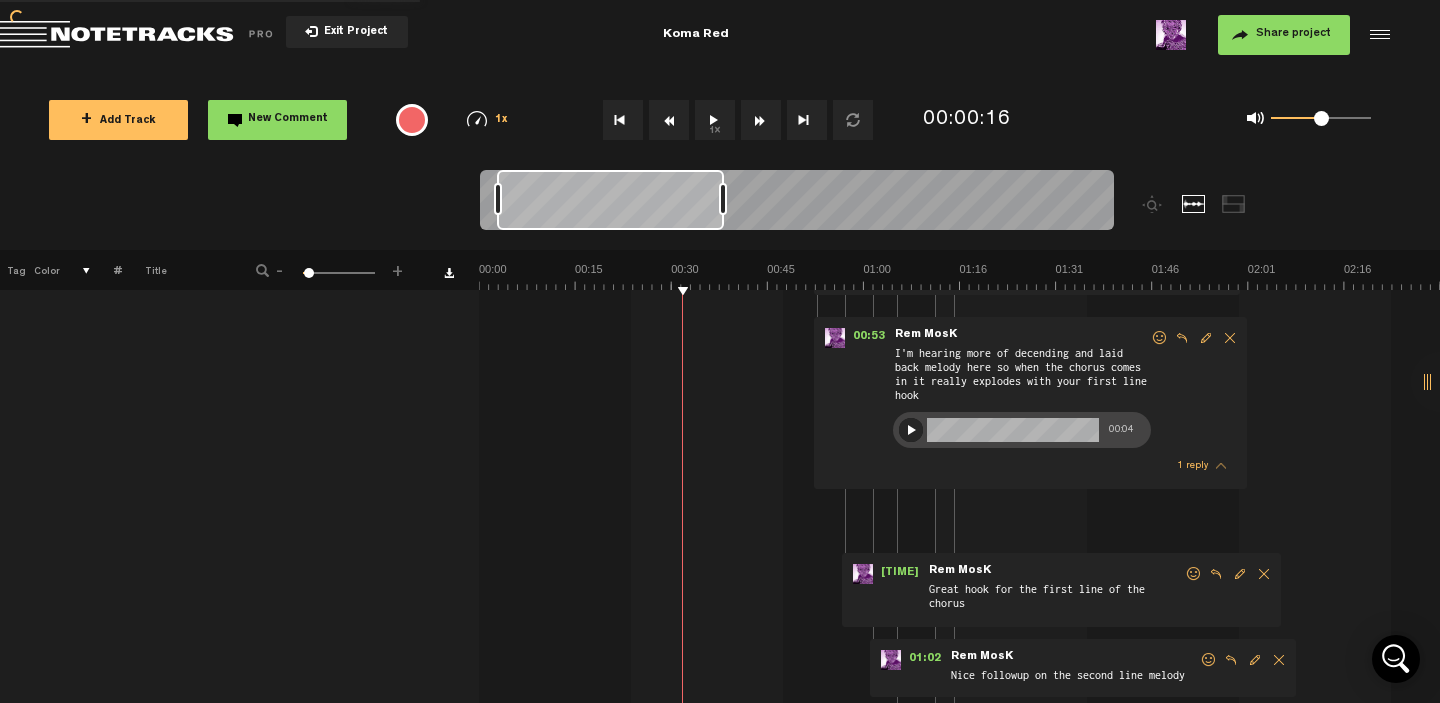 click on "1 reply" at bounding box center [1192, 466] 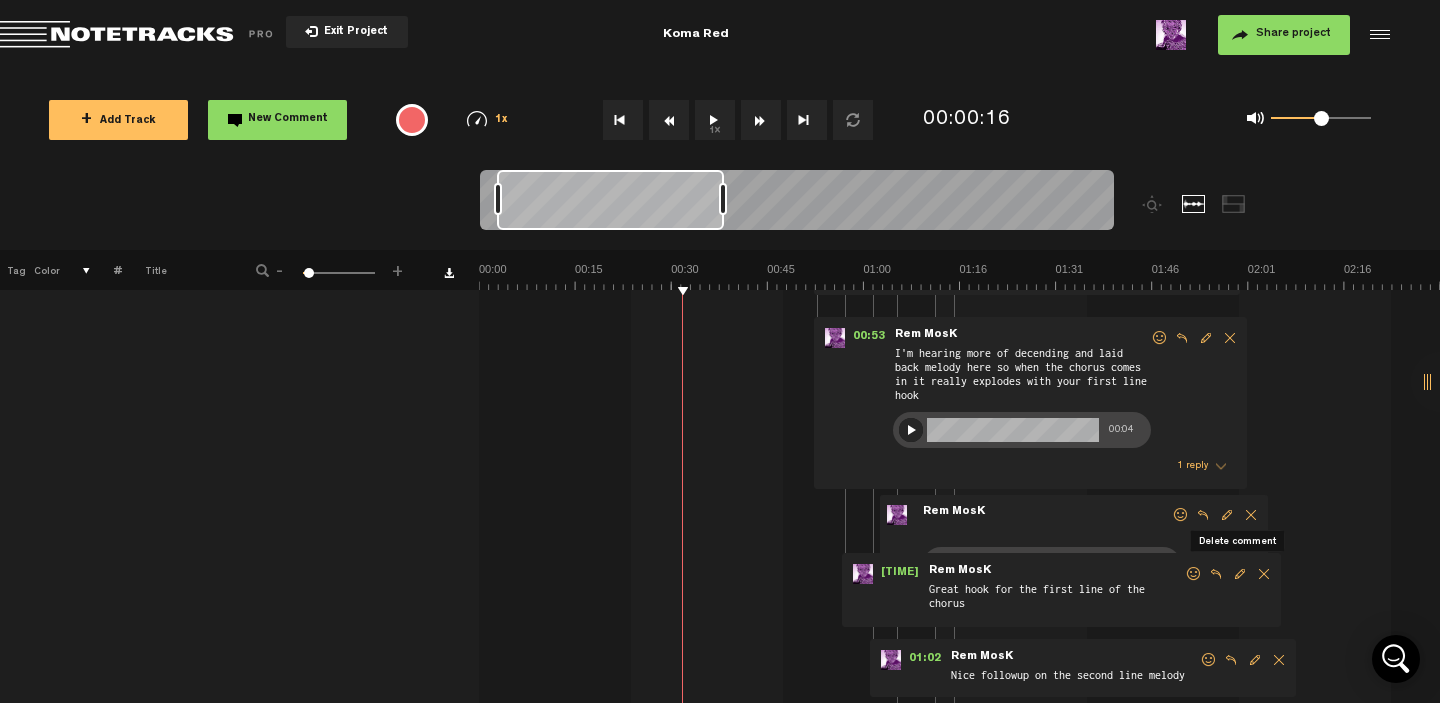 click at bounding box center (1251, 515) 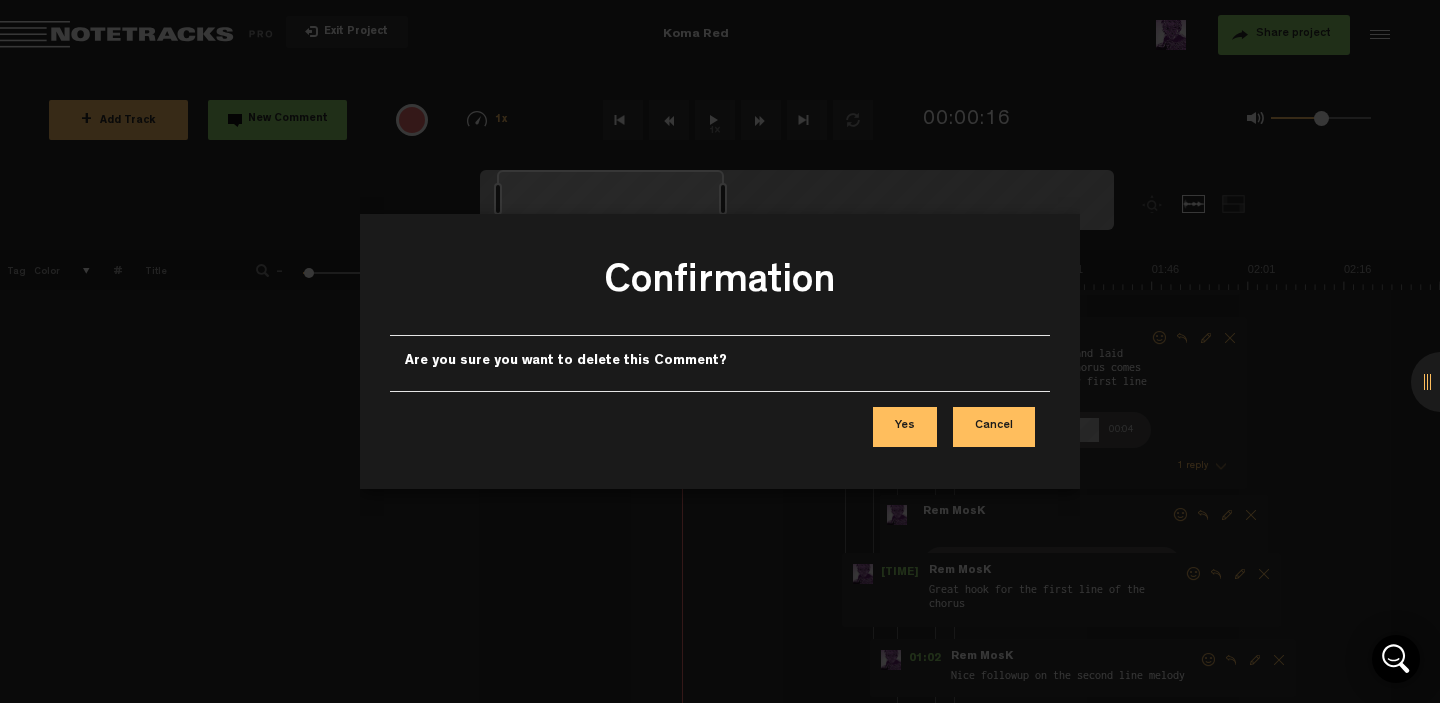 click on "Yes" at bounding box center (905, 427) 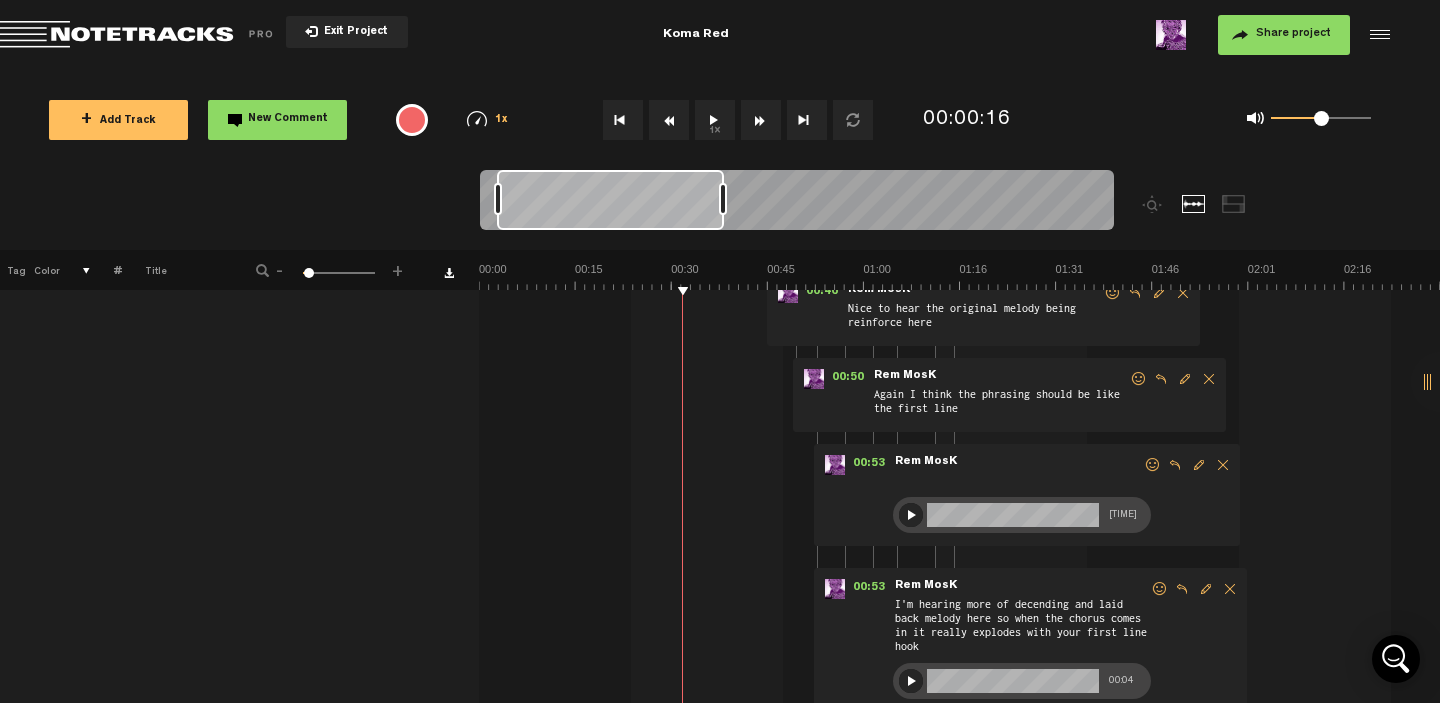 scroll, scrollTop: 609, scrollLeft: 16, axis: both 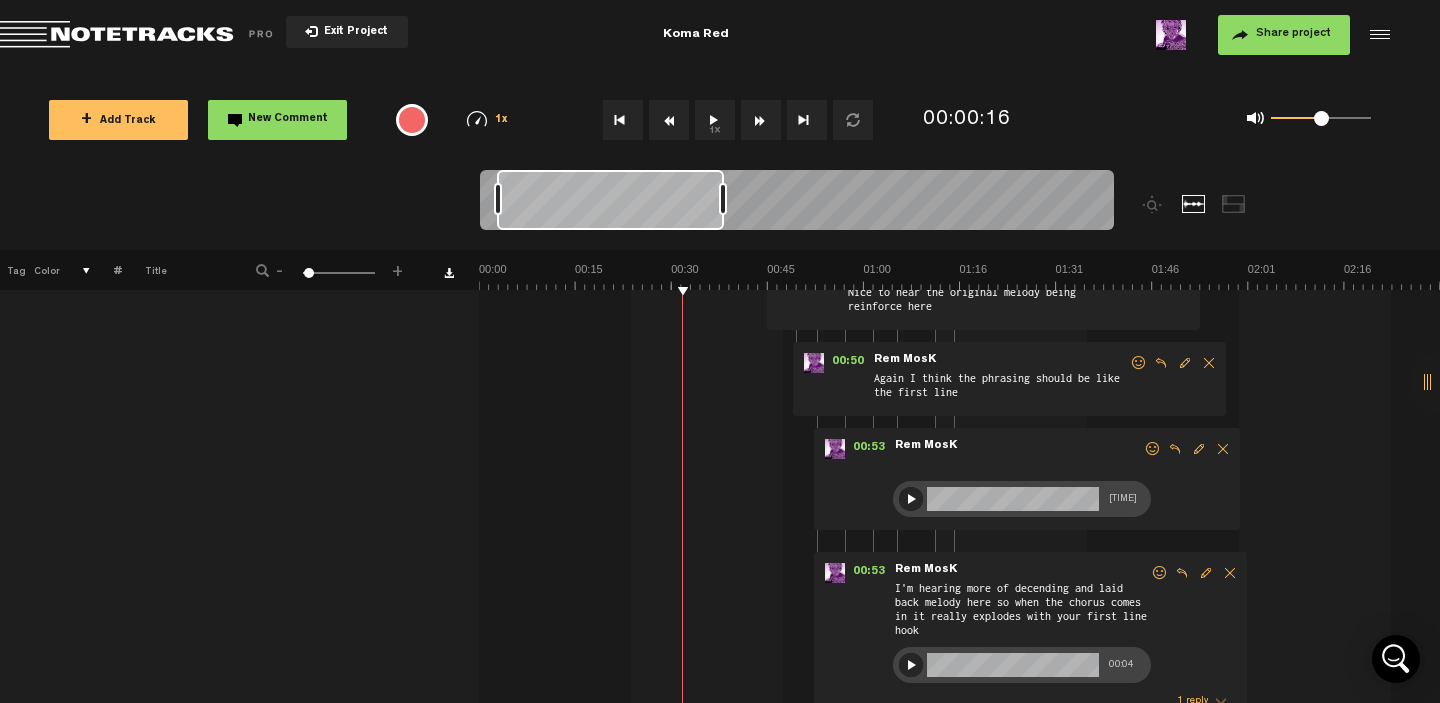 click at bounding box center [1199, 449] 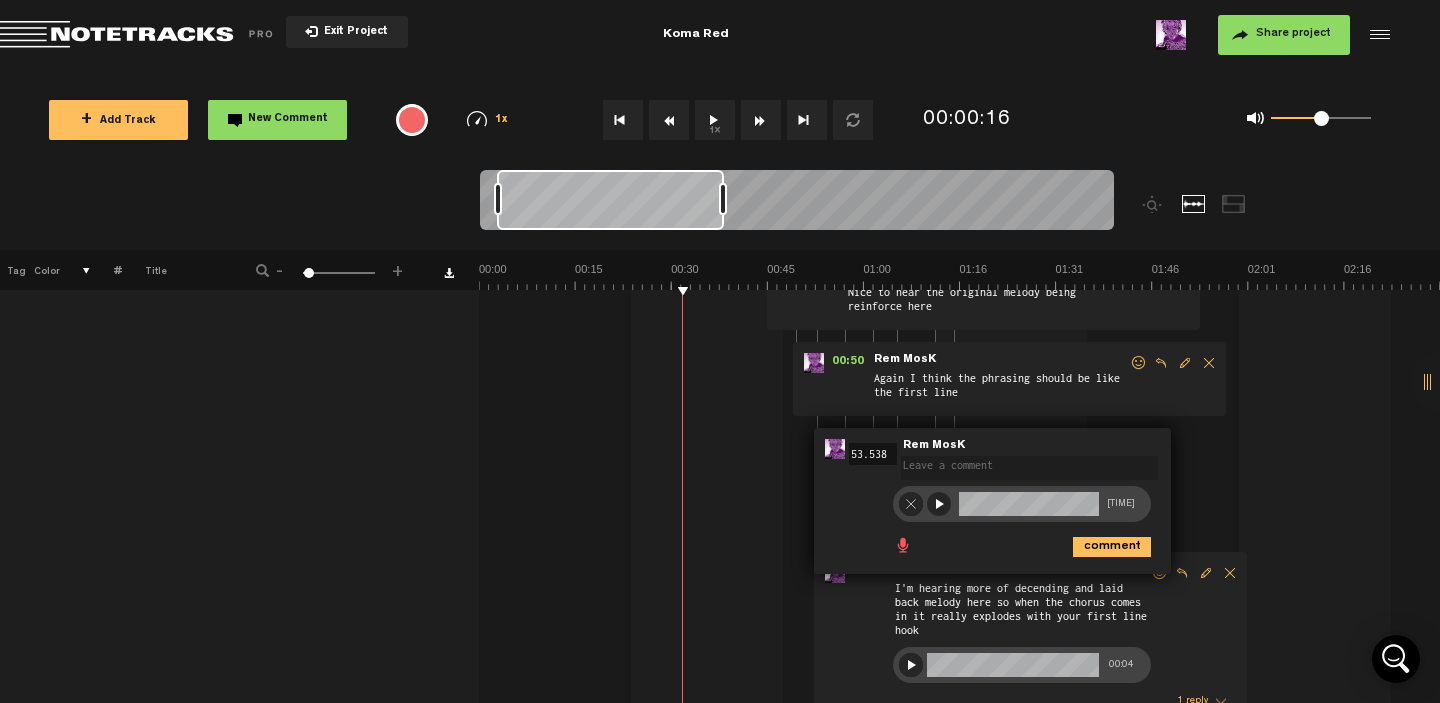 click at bounding box center (911, 504) 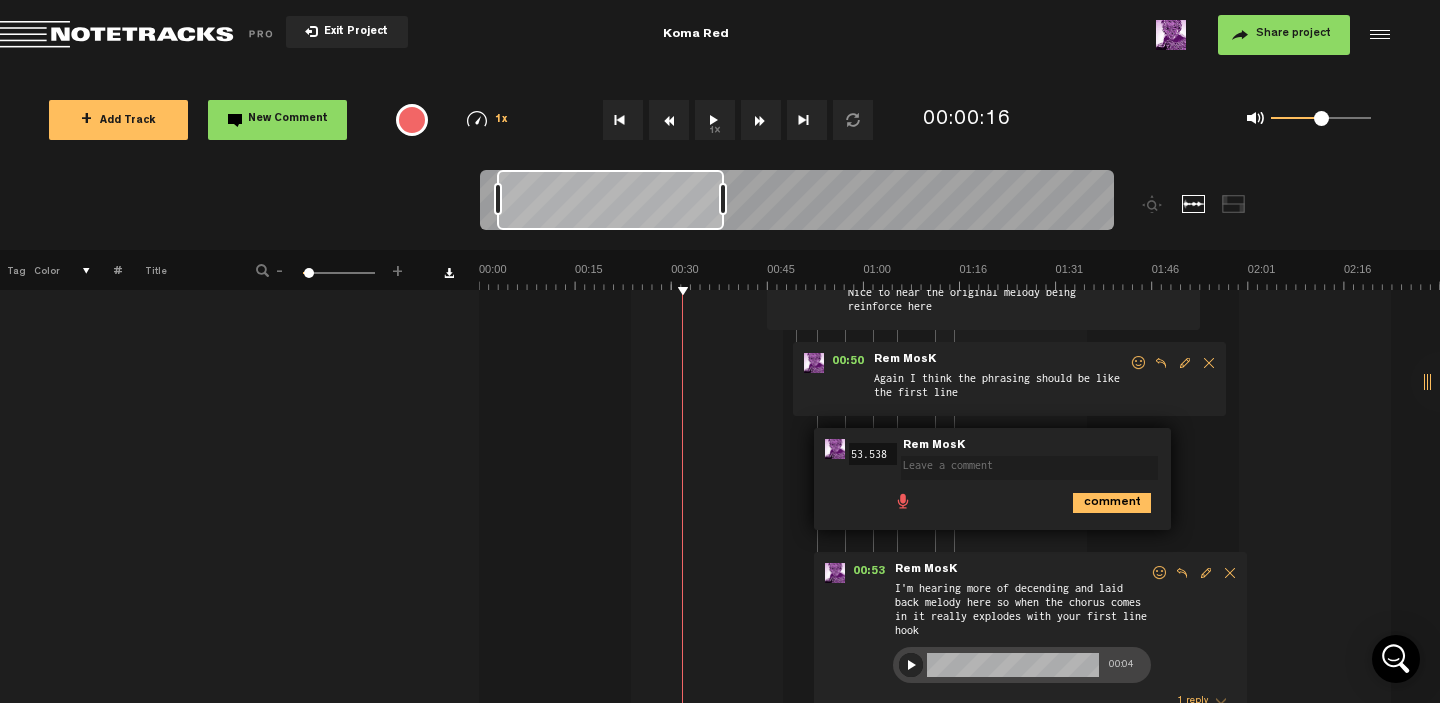 click on "00:09 -   • Rem MosK:  "Great first line - grabs you straight away" Rem MosK Great first line - grabs you straight away         00:13 -   • Rem MosK:  "Would be good to keep the same phrasing as the first line - especially the bit "tal-king bout"" Rem MosK Would be good to keep the same phrasing as the first line - especially the bit "tal-king bout"         00:17 -   • Rem MosK:  "I like the beginning of this variation  but the ending could be more melodic" Rem MosK I like the beginning of this variation  but the ending could be more melodic         00:21 -   • Rem MosK:  "Again would be good to keep the same phrasing as the first line" Rem MosK Again would be good to keep the same phrasing as the first line         00:34 -   • Rem MosK:  Rem MosK         00:46 -   • Rem MosK:  Rem MosK         00:50" at bounding box center (961, 536) 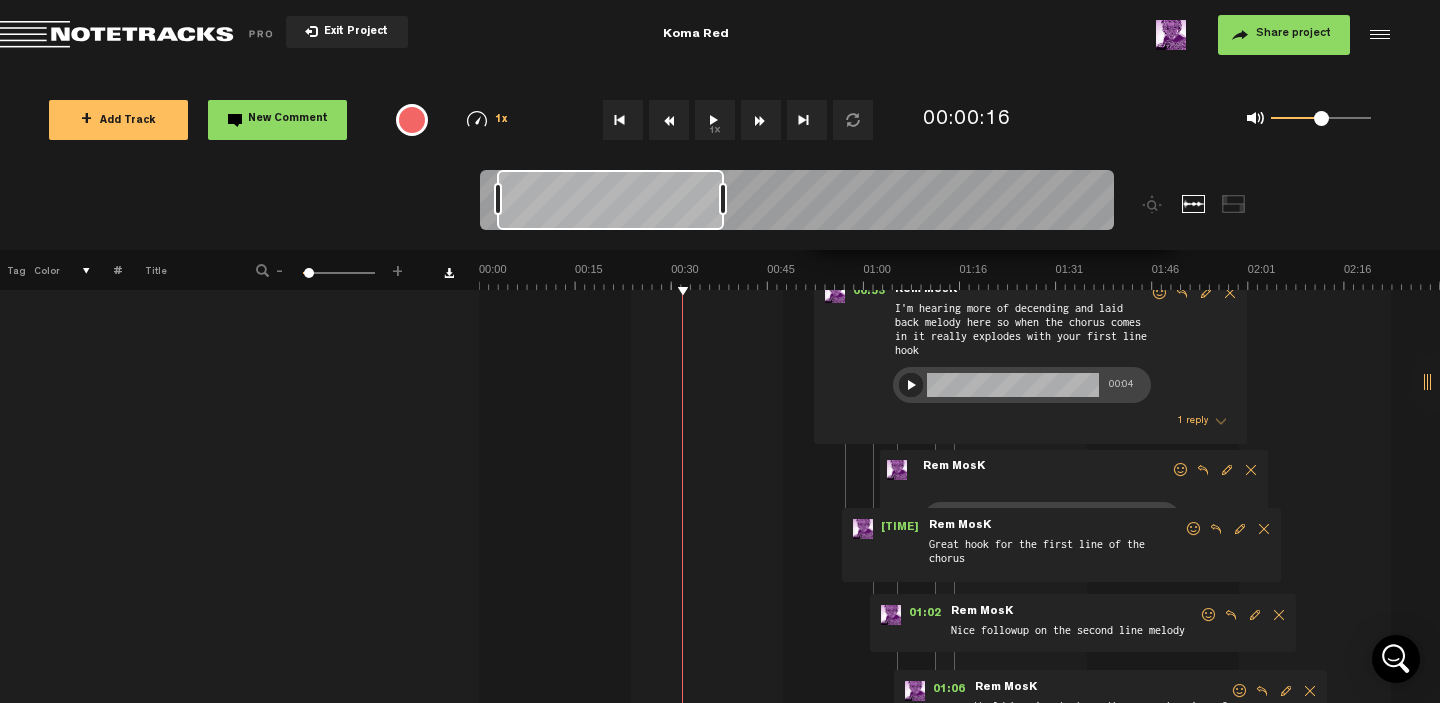 scroll, scrollTop: 890, scrollLeft: 16, axis: both 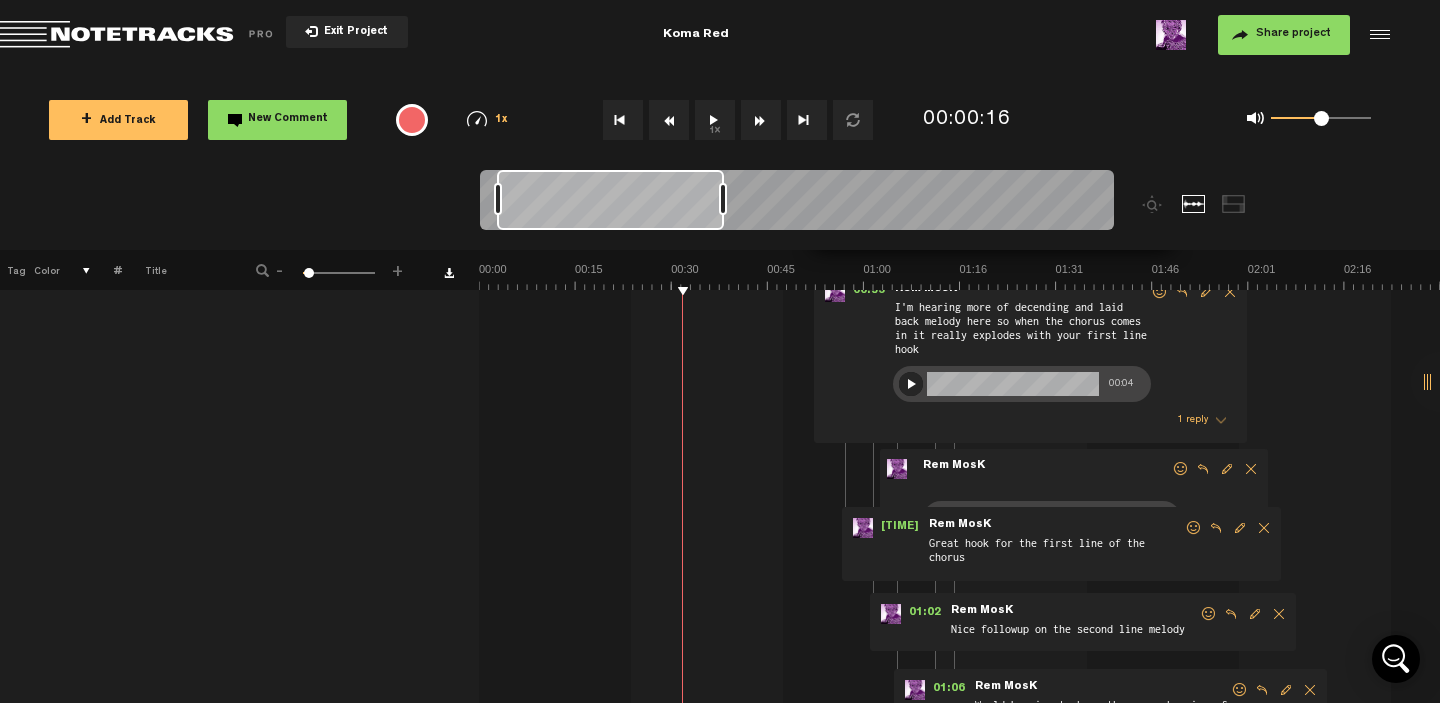 click on "1 reply" at bounding box center [1192, 420] 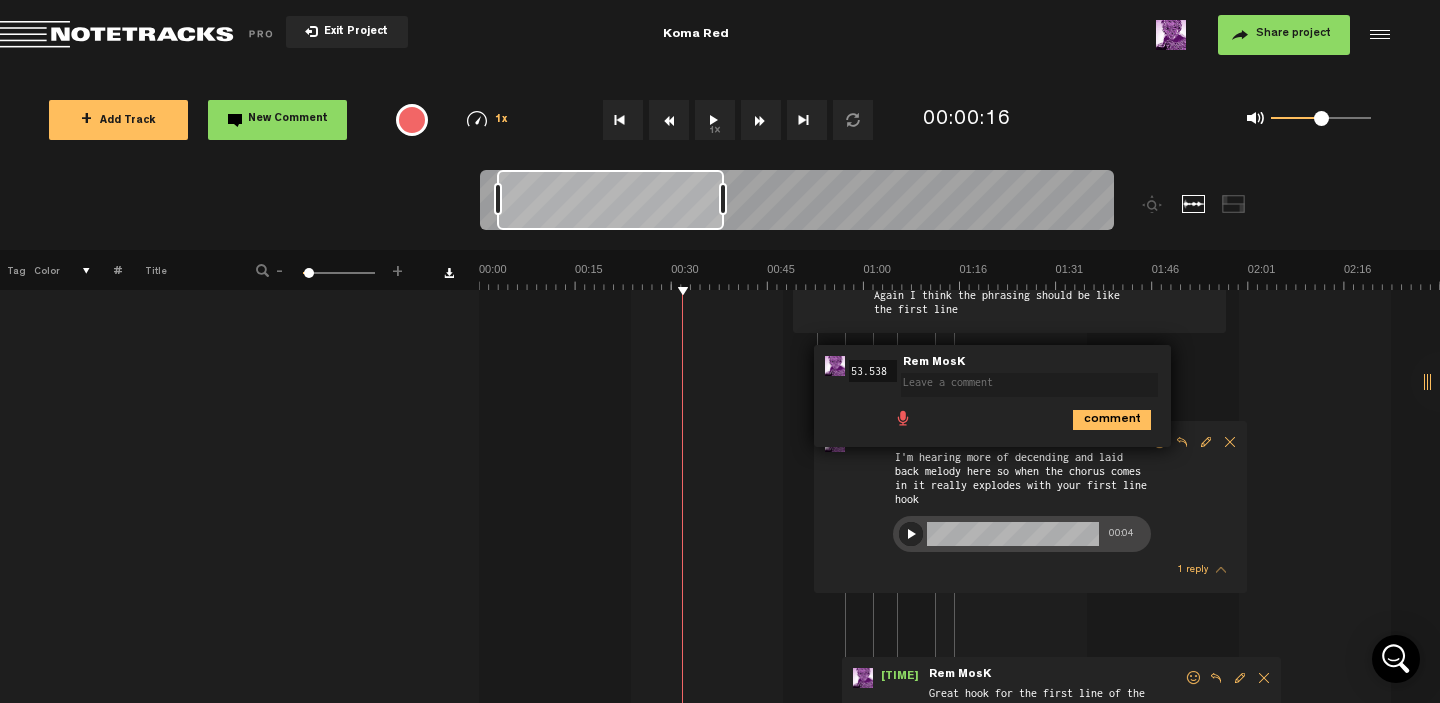 scroll, scrollTop: 691, scrollLeft: 16, axis: both 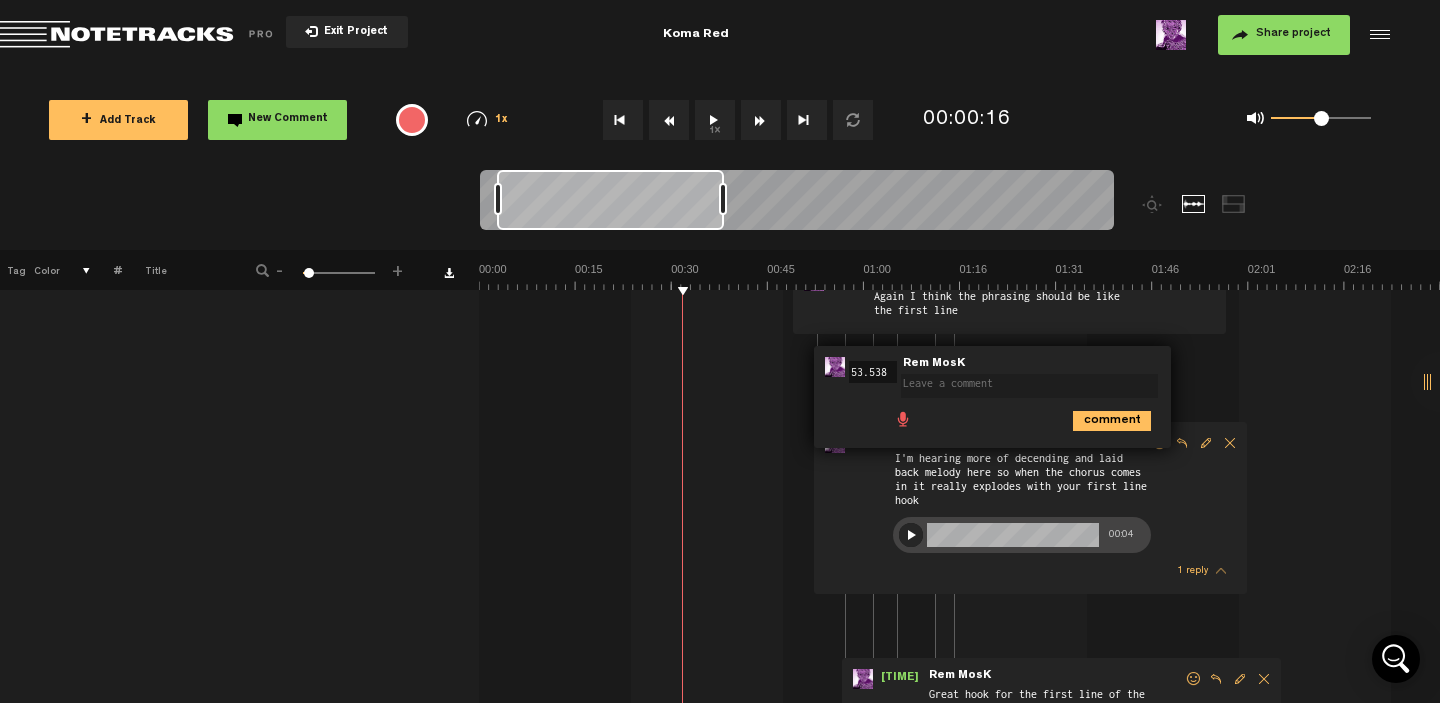 click at bounding box center (1029, 386) 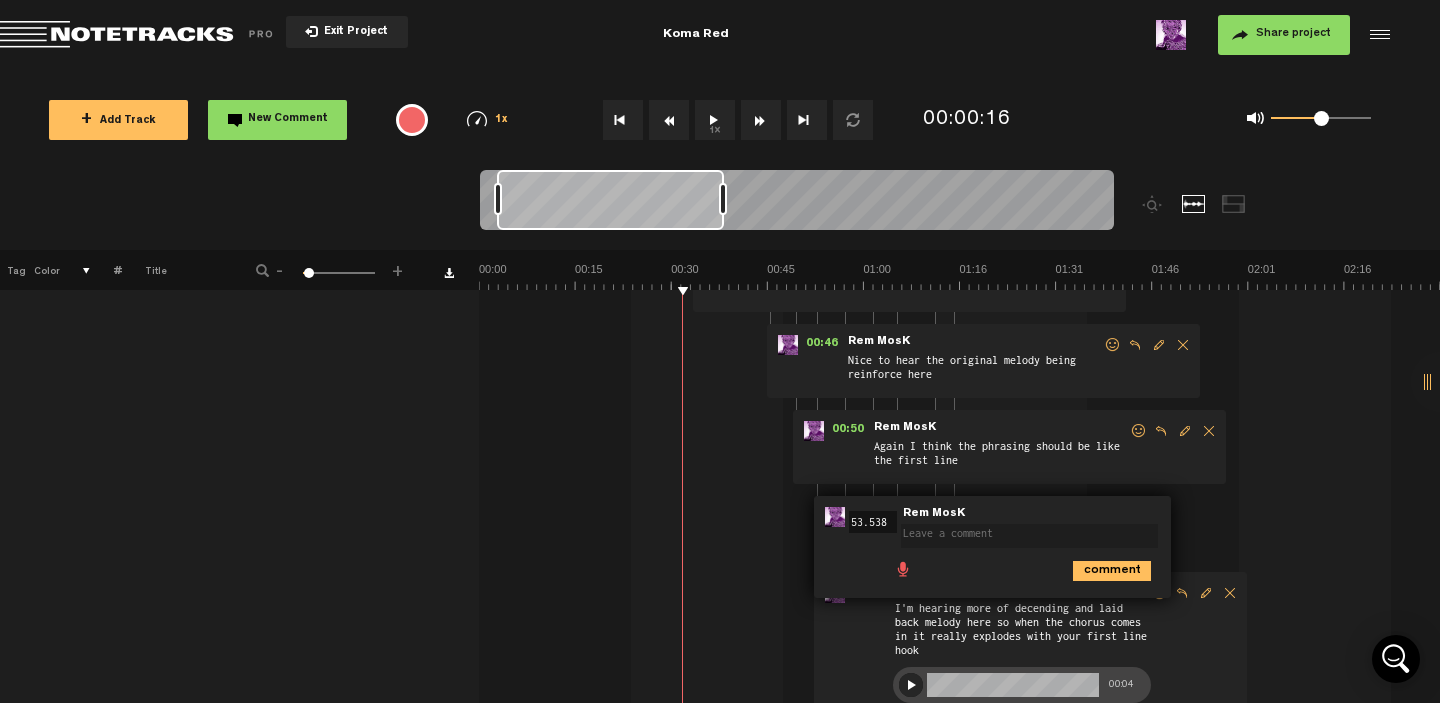 scroll, scrollTop: 633, scrollLeft: 16, axis: both 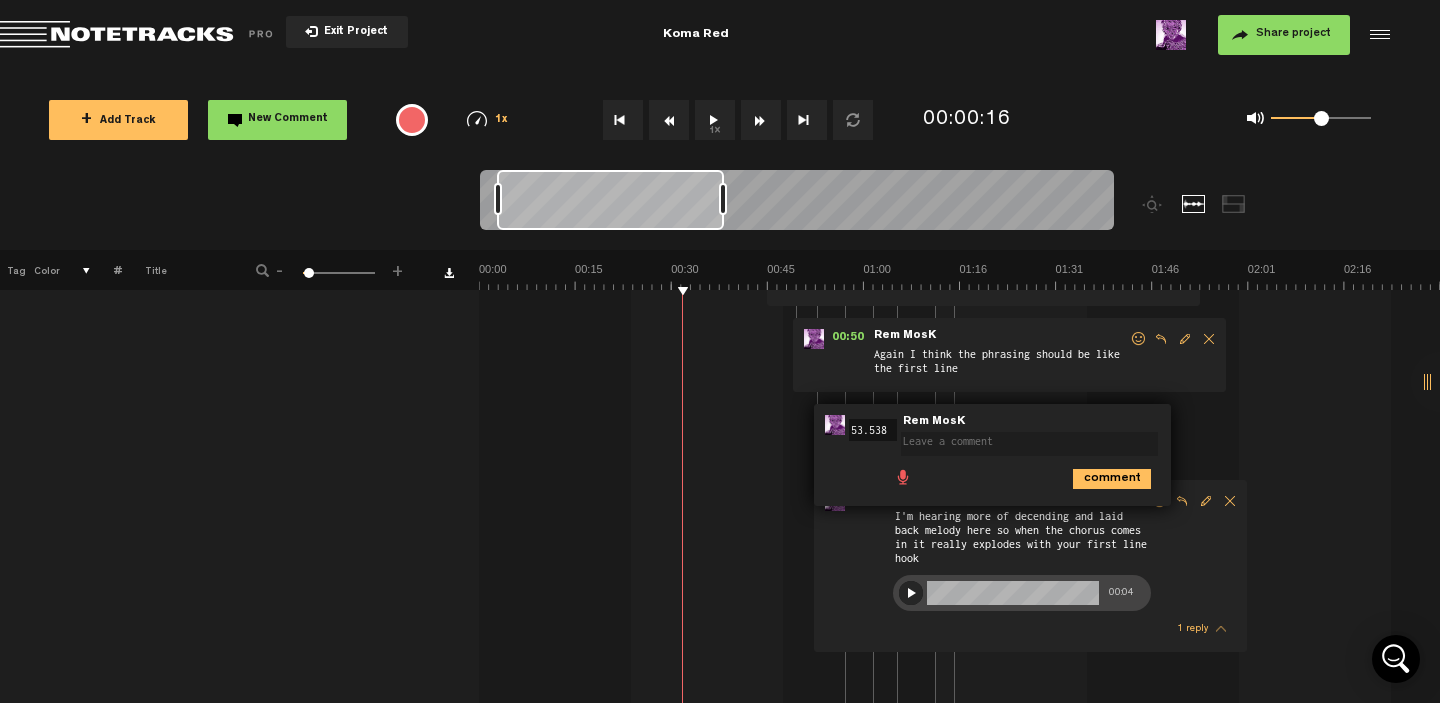 click on "00:09 -   • Rem MosK:  "Great first line - grabs you straight away" Rem MosK Great first line - grabs you straight away         00:13 -   • Rem MosK:  "Would be good to keep the same phrasing as the first line - especially the bit "tal-king bout"" Rem MosK Would be good to keep the same phrasing as the first line - especially the bit "tal-king bout"         00:17 -   • Rem MosK:  "I like the beginning of this variation  but the ending could be more melodic" Rem MosK I like the beginning of this variation  but the ending could be more melodic         00:21 -   • Rem MosK:  "Again would be good to keep the same phrasing as the first line" Rem MosK Again would be good to keep the same phrasing as the first line         00:34 -   • Rem MosK:  Rem MosK         00:46 -   • Rem MosK:  Rem MosK         00:50" at bounding box center (961, 488) 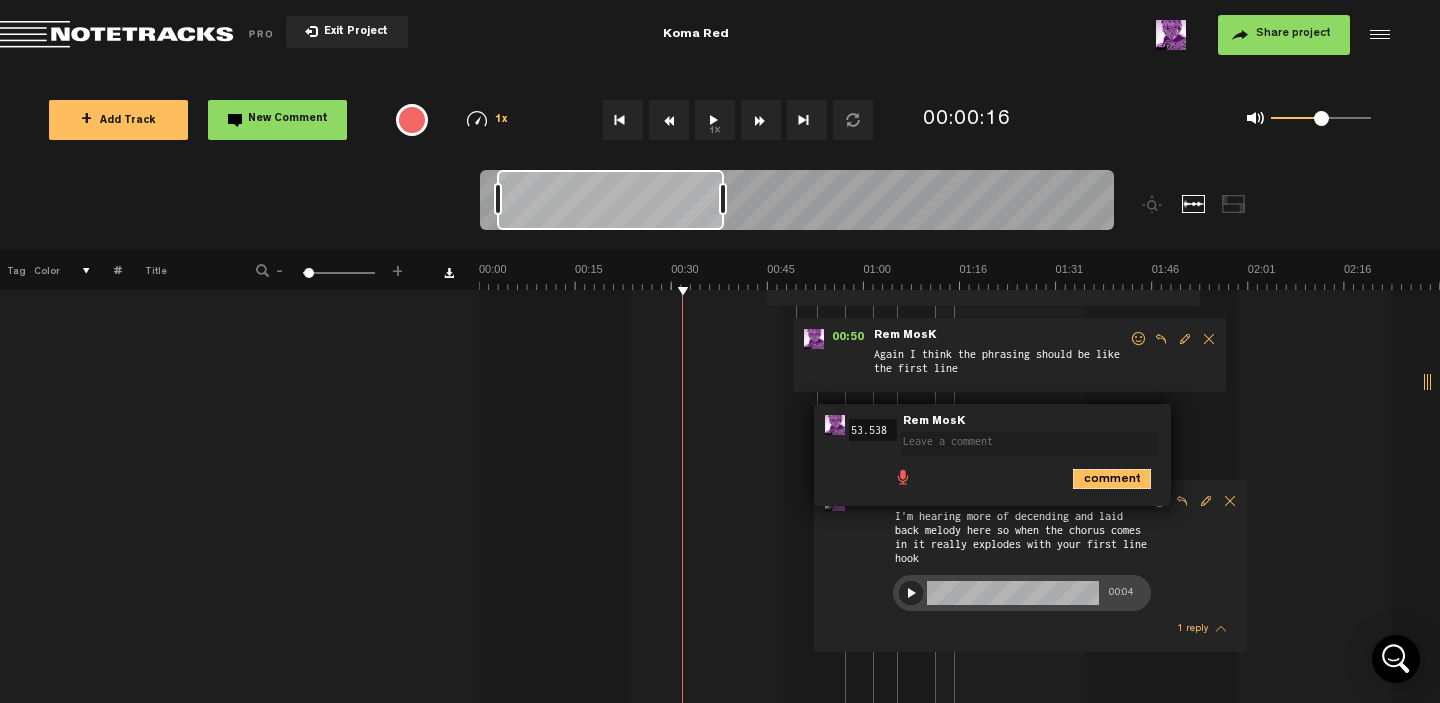 click on "comment" at bounding box center (1112, 479) 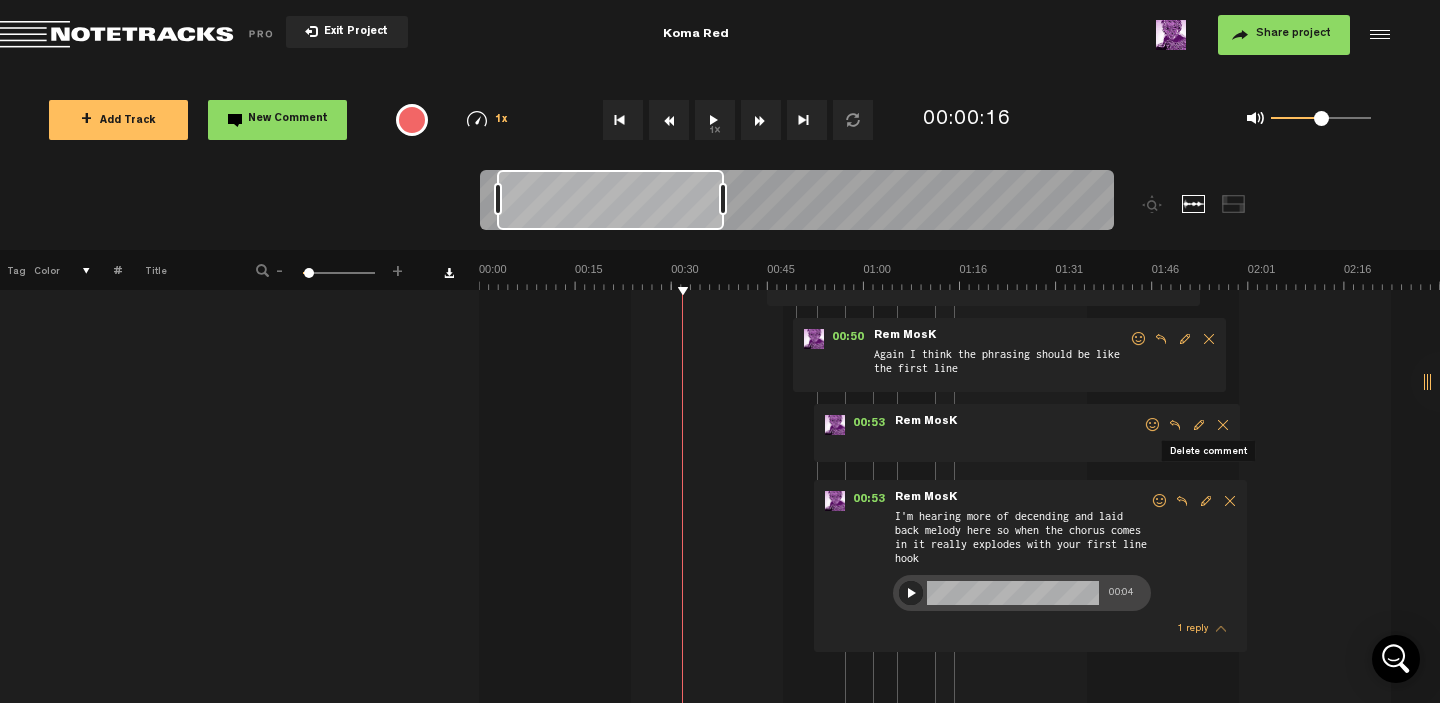 click at bounding box center [1223, 425] 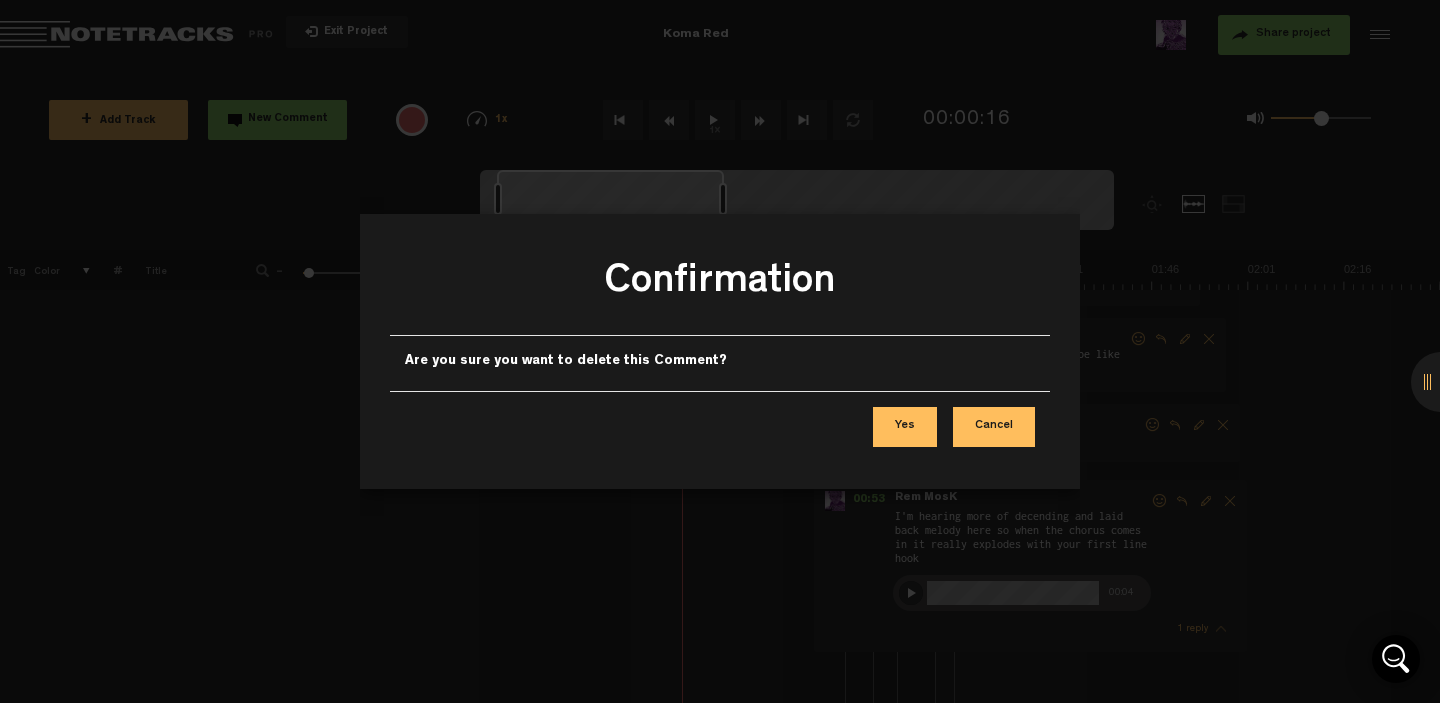 click on "Yes" at bounding box center (905, 427) 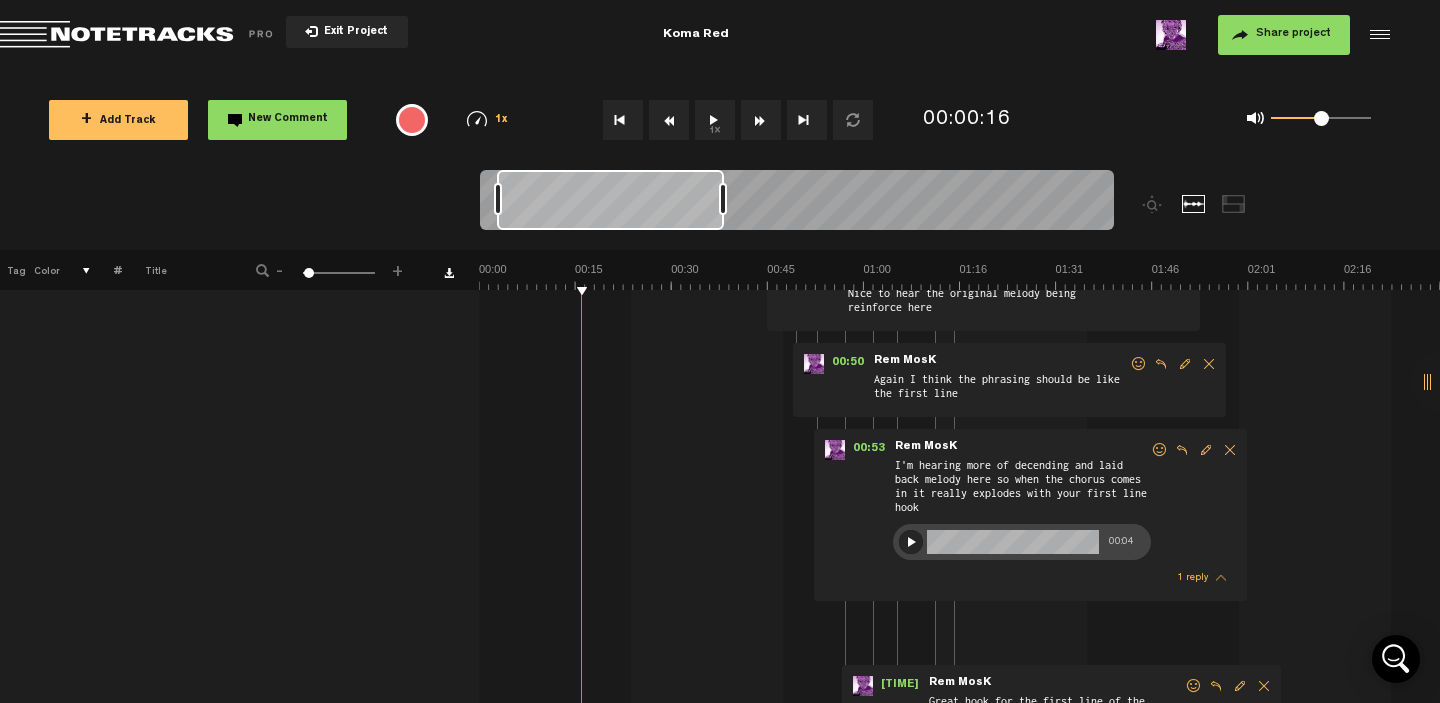 scroll, scrollTop: 604, scrollLeft: 16, axis: both 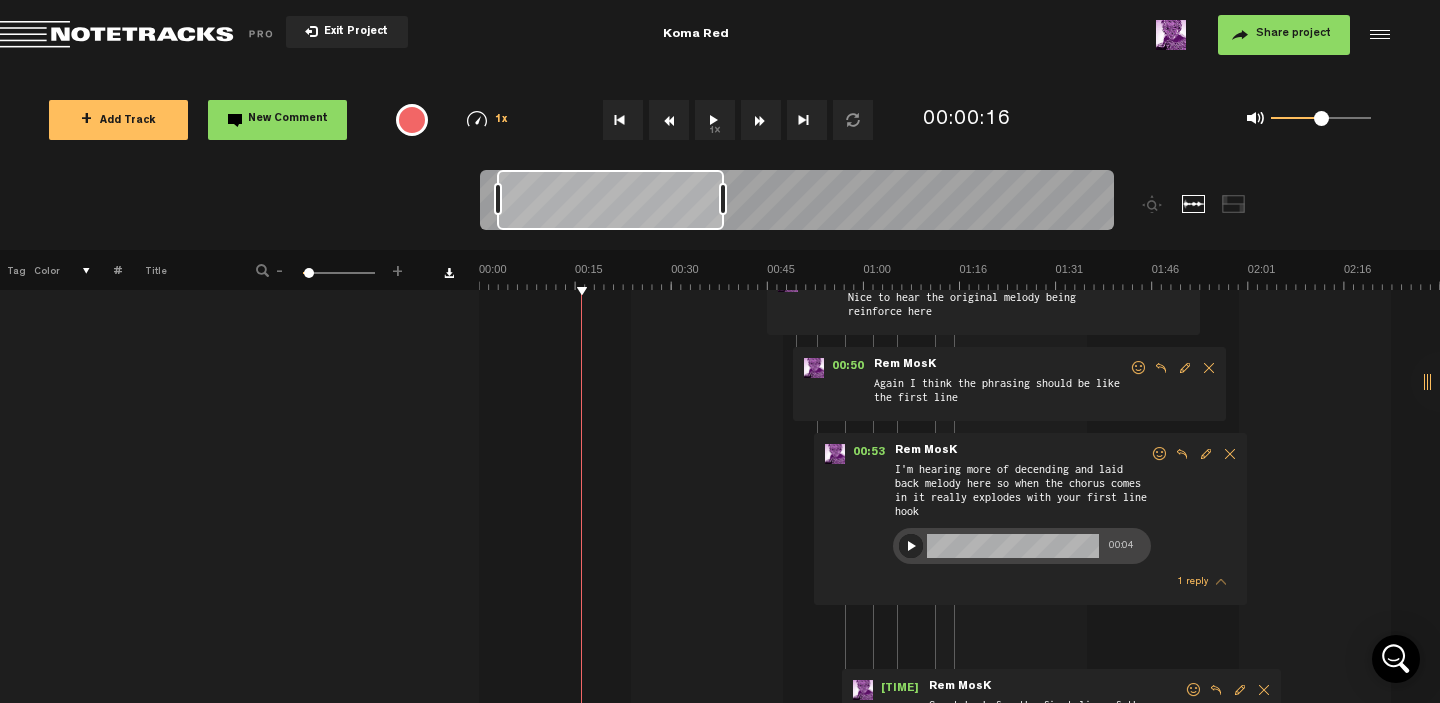 click on "1 reply" at bounding box center [1192, 582] 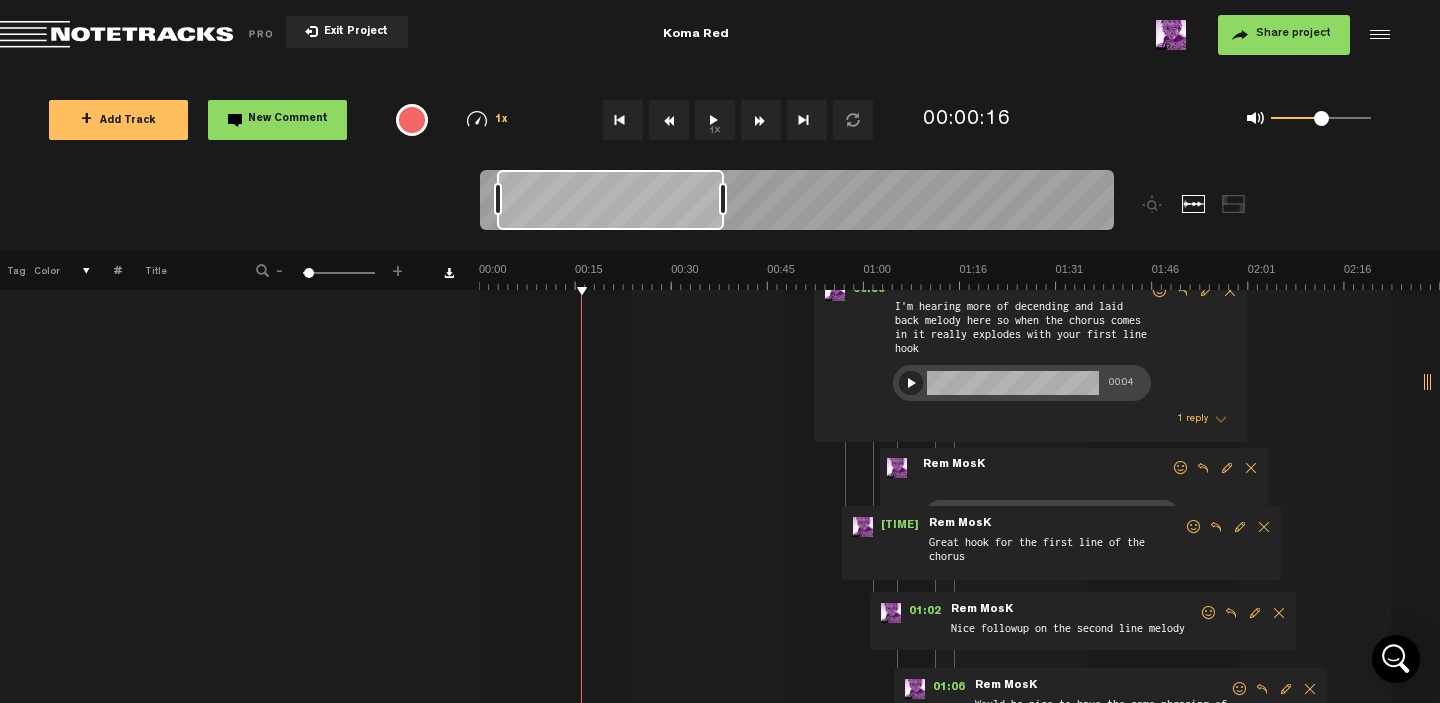scroll, scrollTop: 776, scrollLeft: 16, axis: both 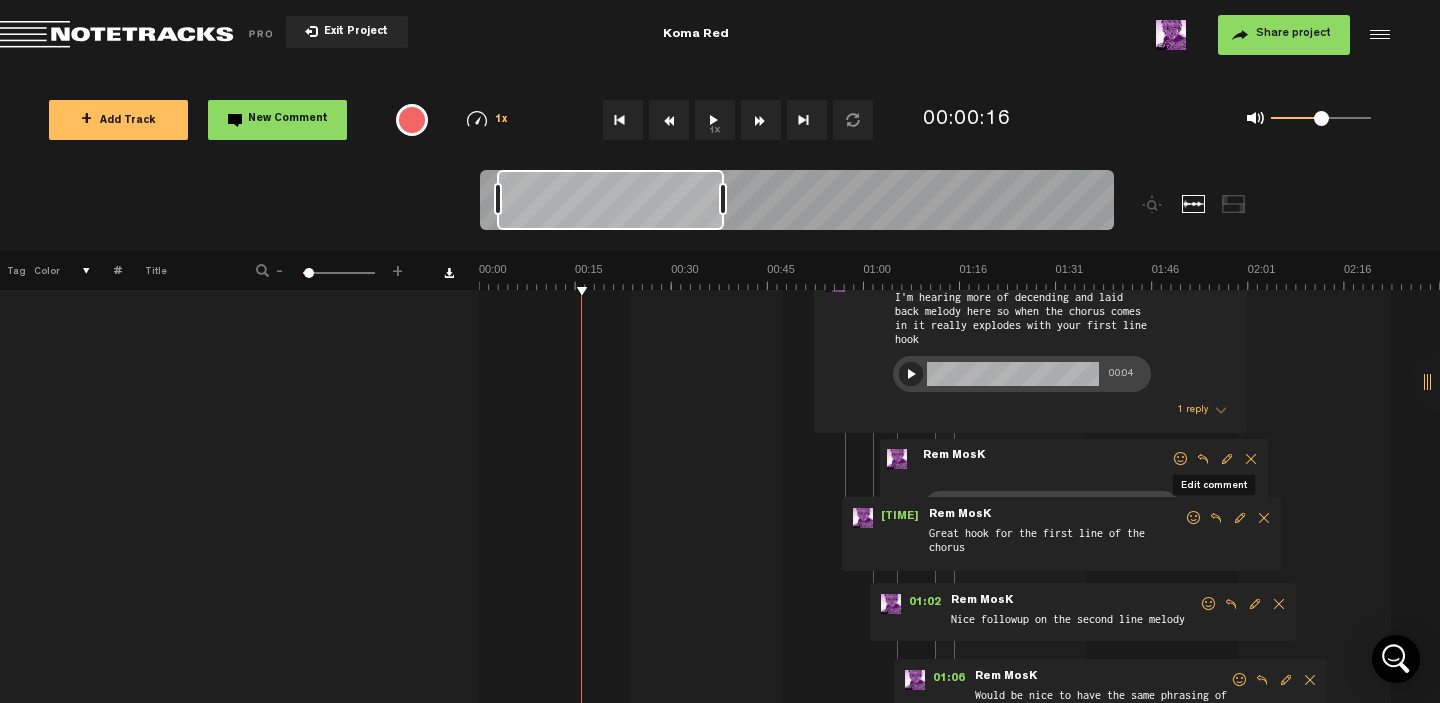 click at bounding box center [1227, 459] 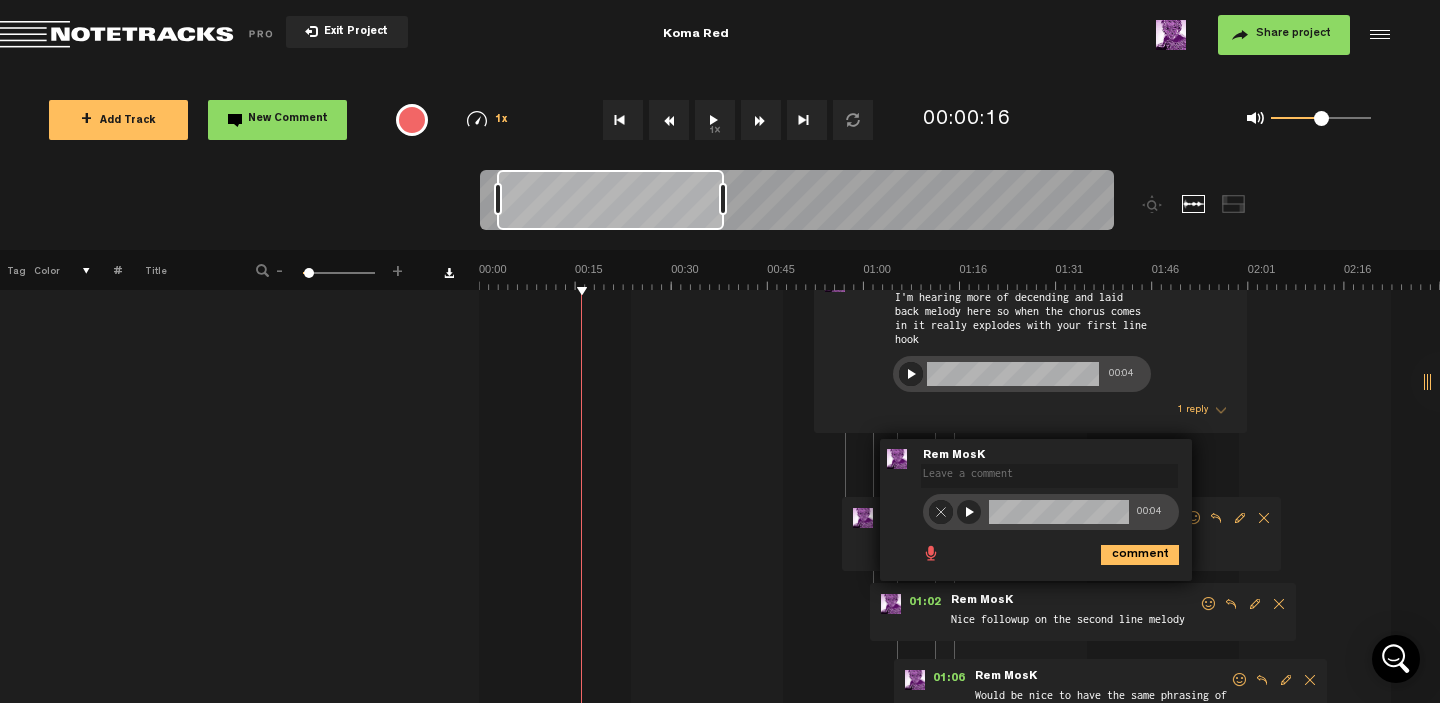 click at bounding box center [941, 512] 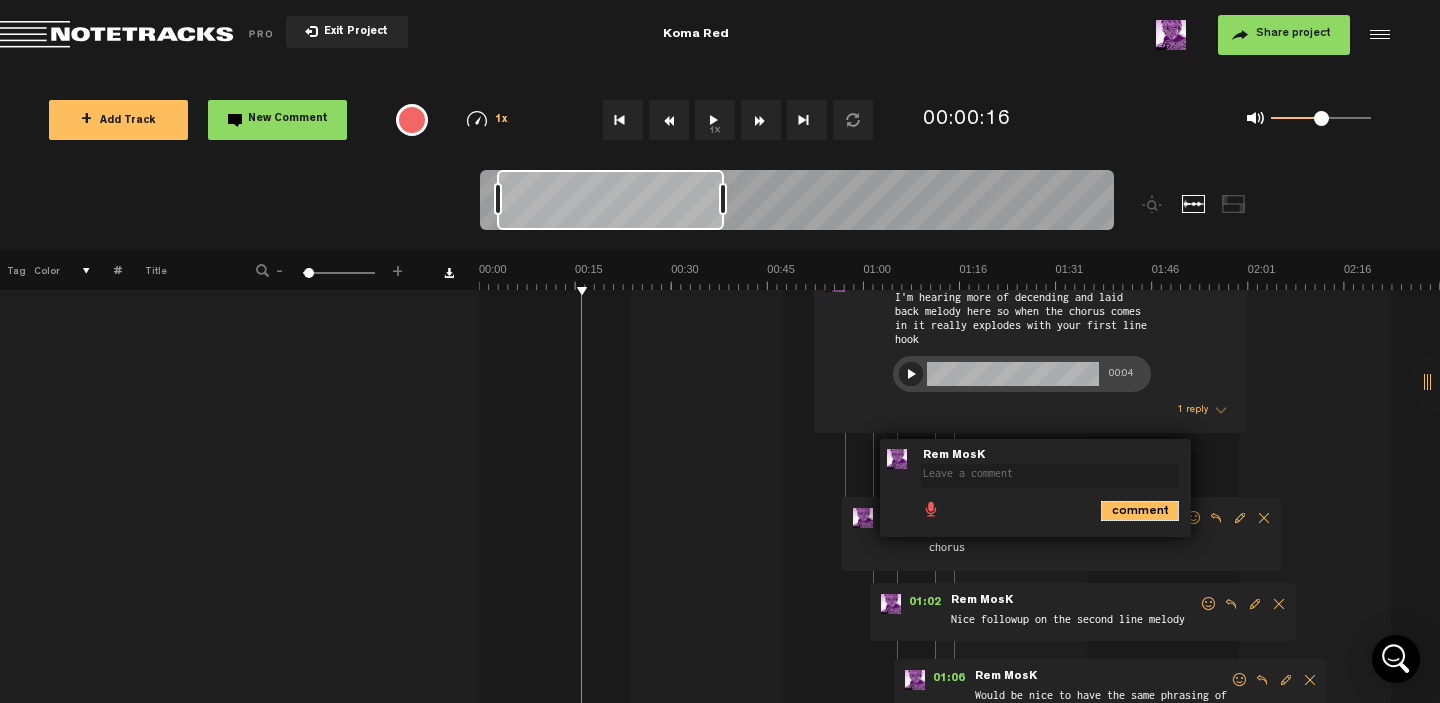click on "comment" at bounding box center [1140, 511] 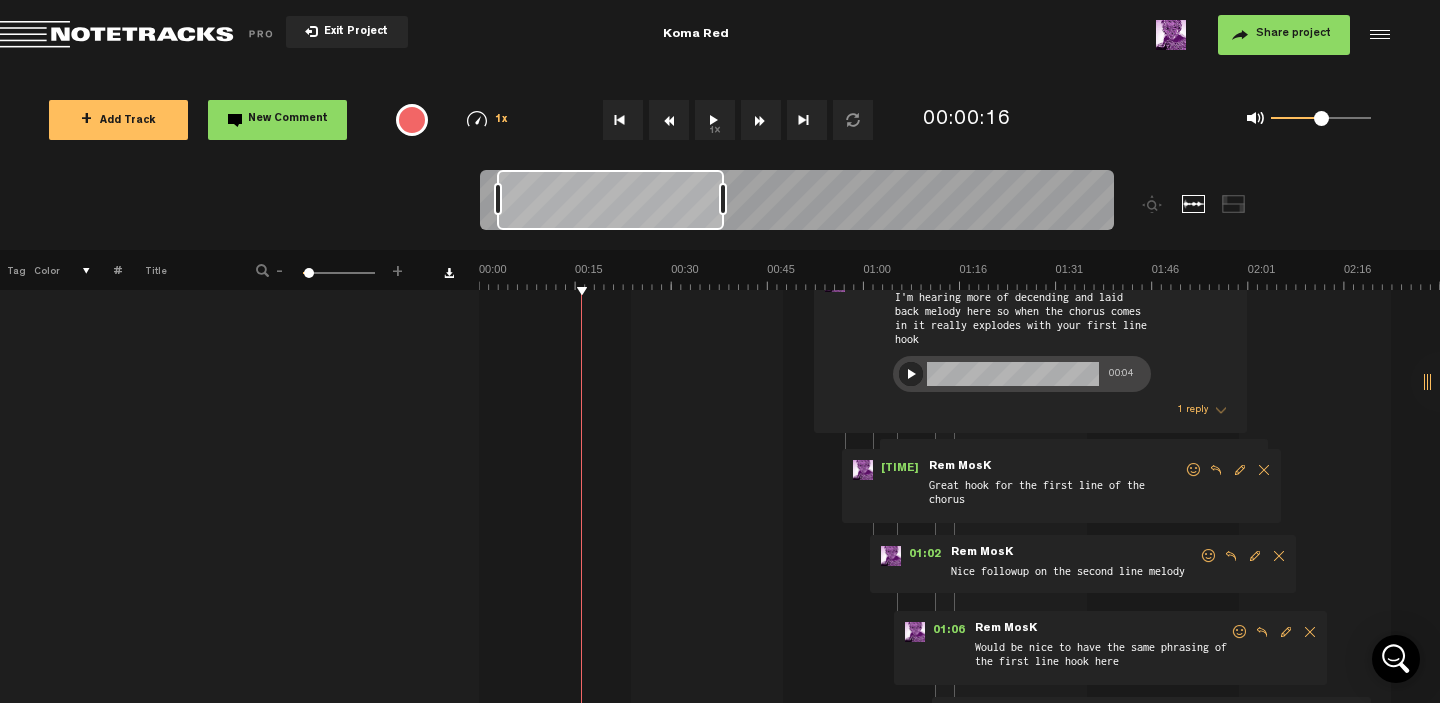 click at bounding box center [1221, 410] 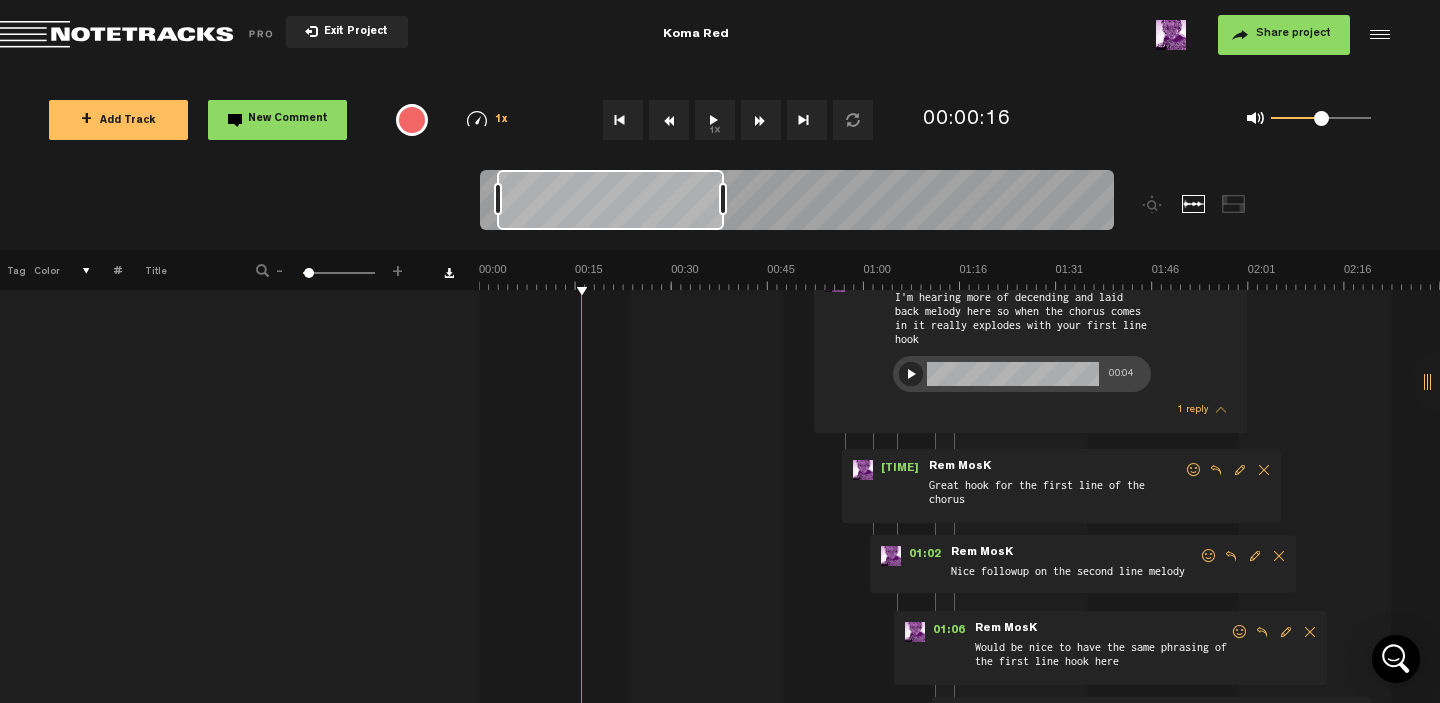 click on "1 reply" at bounding box center (1192, 410) 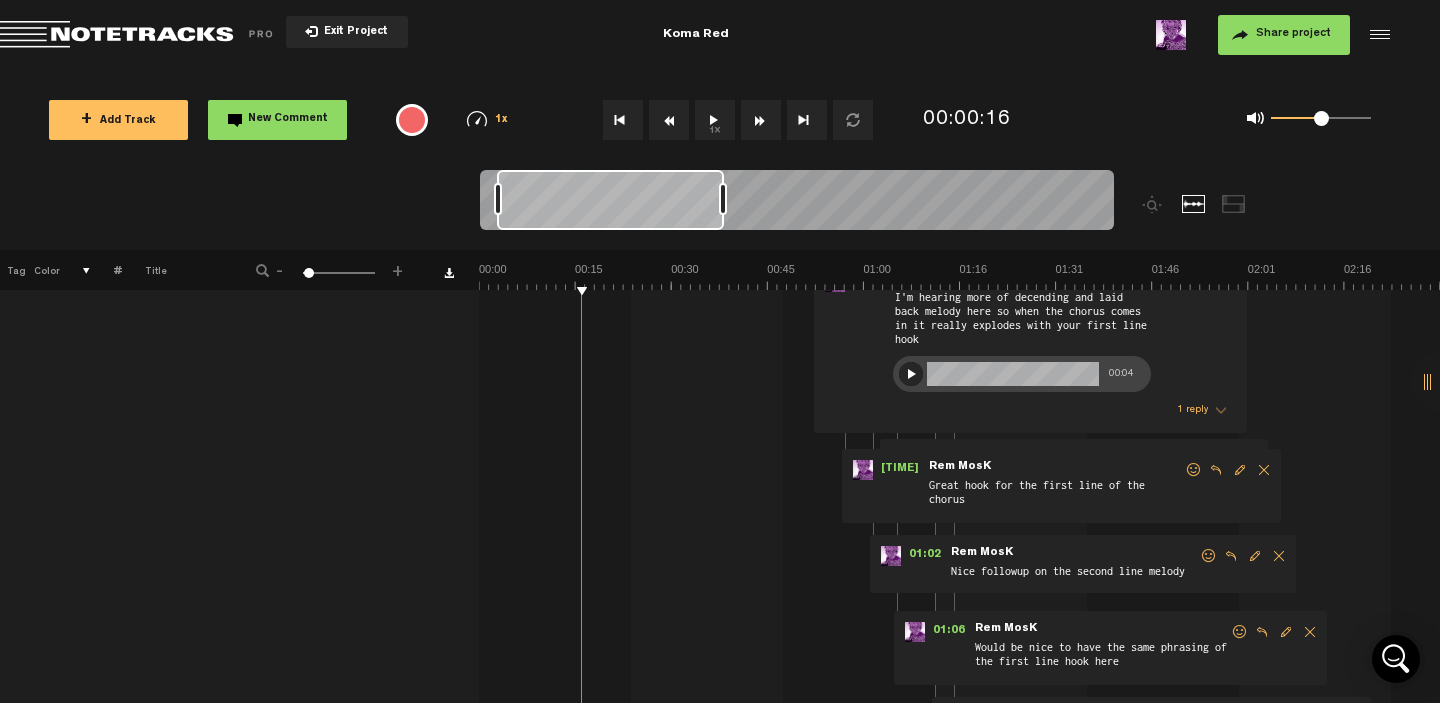 click on "-   • Rem MosK:  "" Rem MosK" at bounding box center (1074, 467) 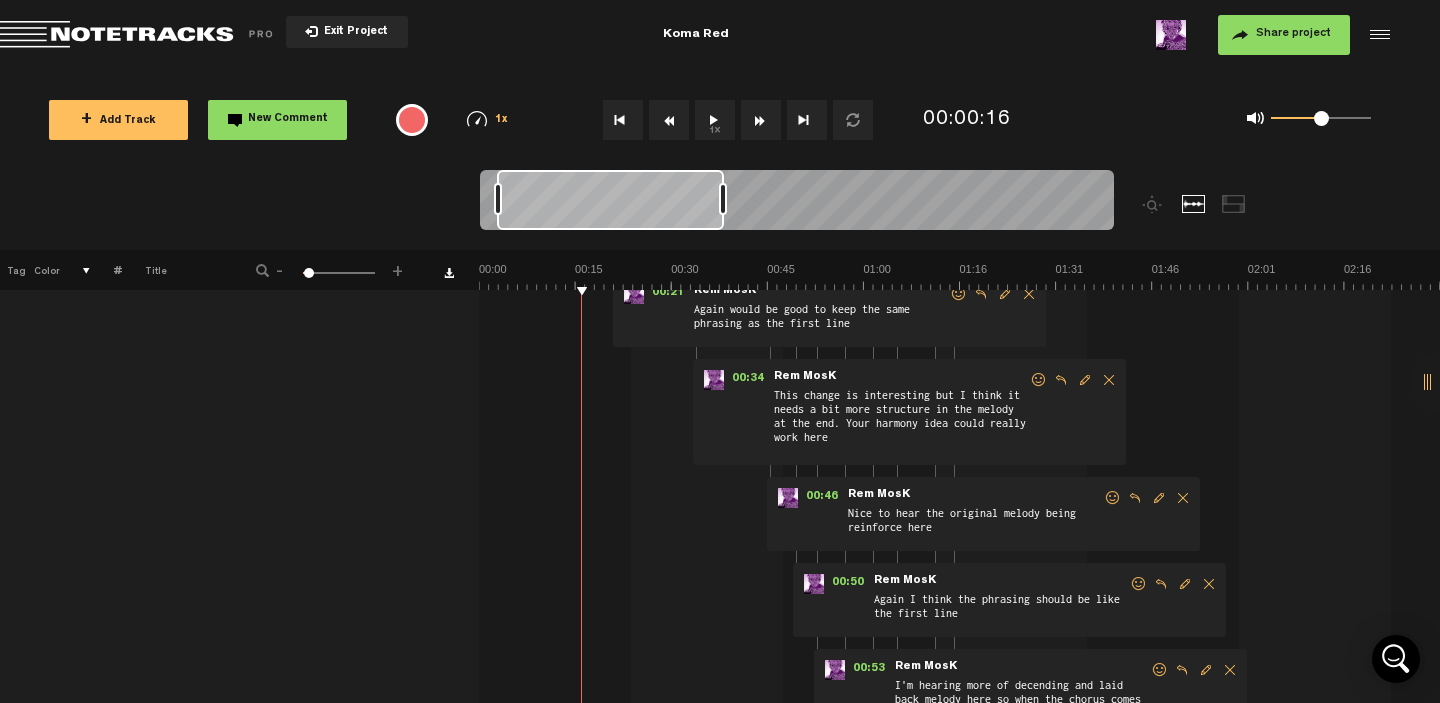 scroll, scrollTop: 0, scrollLeft: 16, axis: horizontal 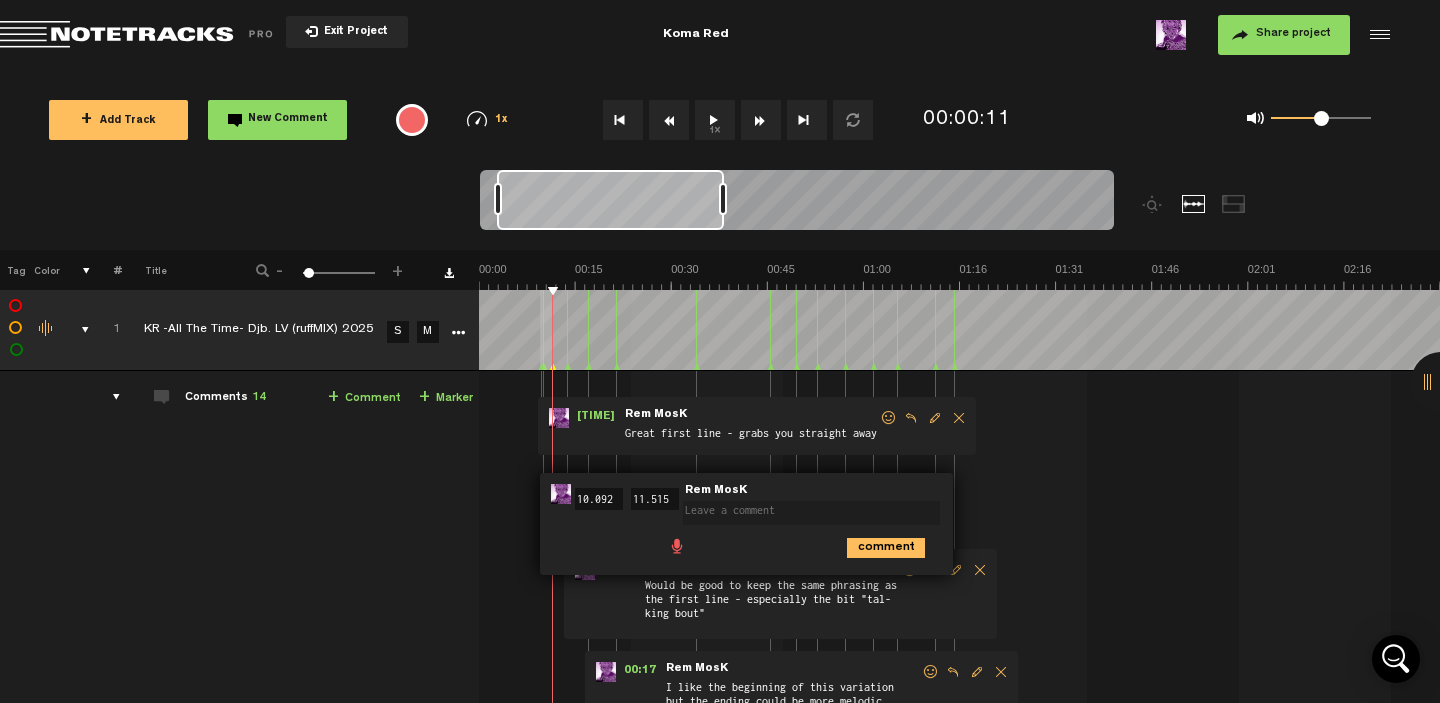click at bounding box center [959, 330] 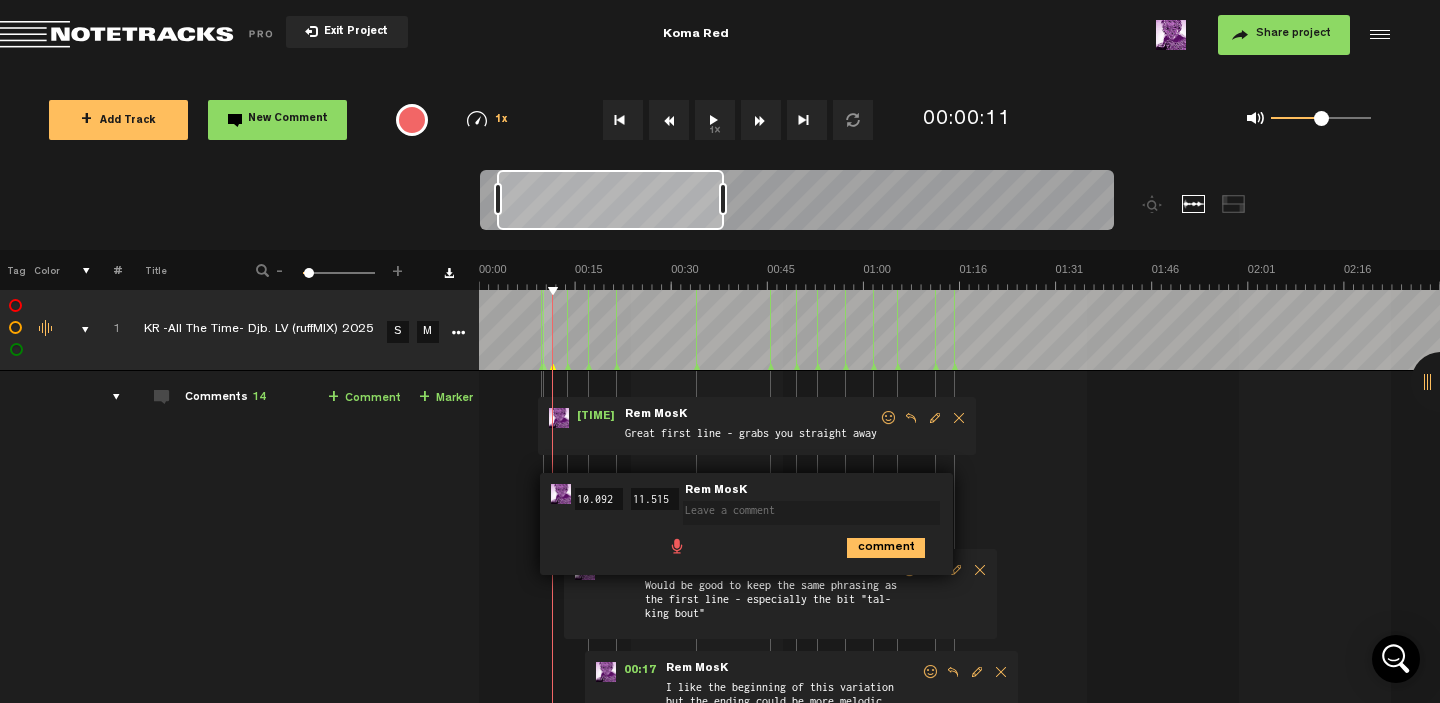 click on "[TIME] -  • [PERSON] "Great first line - grabs you straight away" [PERSON] Great first line - grabs you straight away  [TIME] • [PERSON] "" [PERSON] comment  [TIME] • [PERSON] "Would be good to keep the same phrasing as the first line - especially the bit "tal-king bout"" [PERSON] Would be good to keep the same phrasing as the first line - especially the bit "tal-king bout"  [TIME] • [PERSON] "I like the beginning of this variation  but the ending could be more melodic" [PERSON] I like the beginning of this variation  but the ending could be more melodic  [TIME] • [PERSON] "Again would be good to keep the same phrasing as the first line" [PERSON] Again would be good to keep the same phrasing as the first line" at bounding box center [961, 1097] 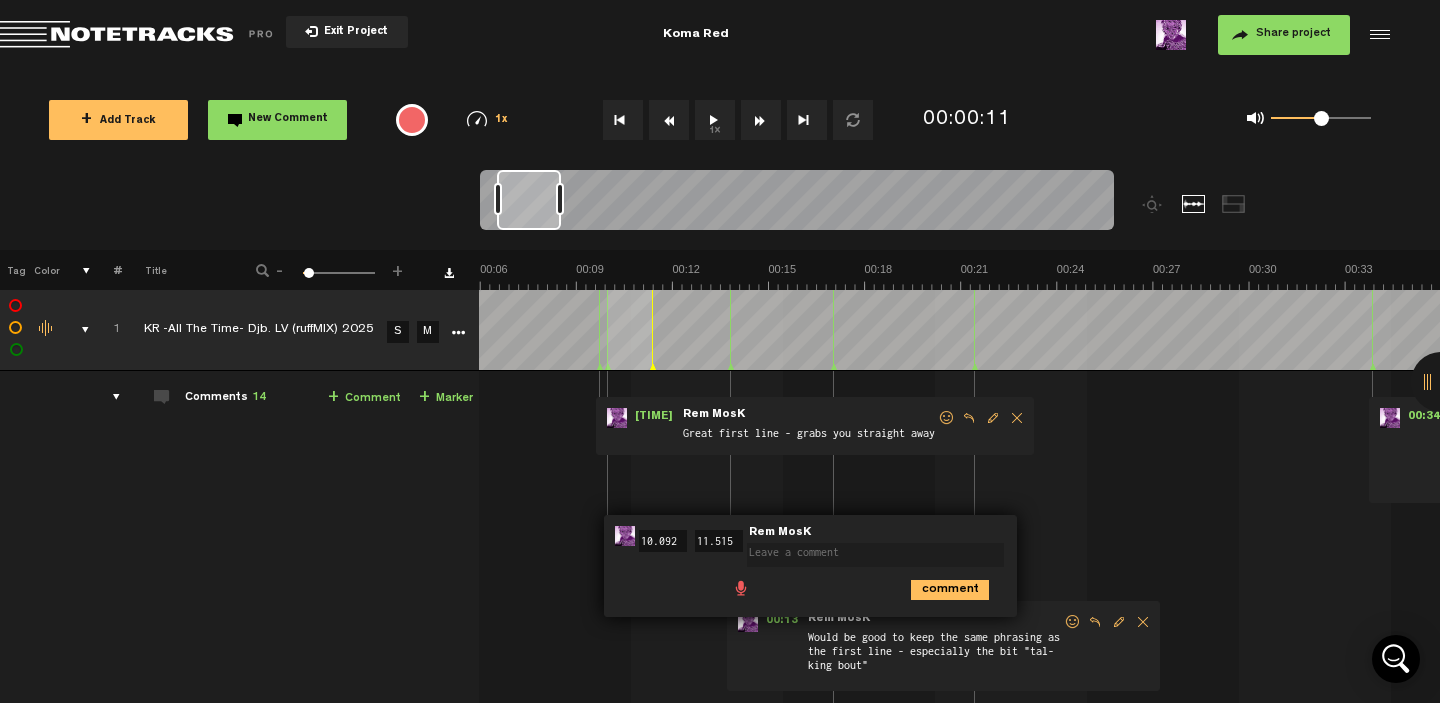 scroll, scrollTop: 0, scrollLeft: 212, axis: horizontal 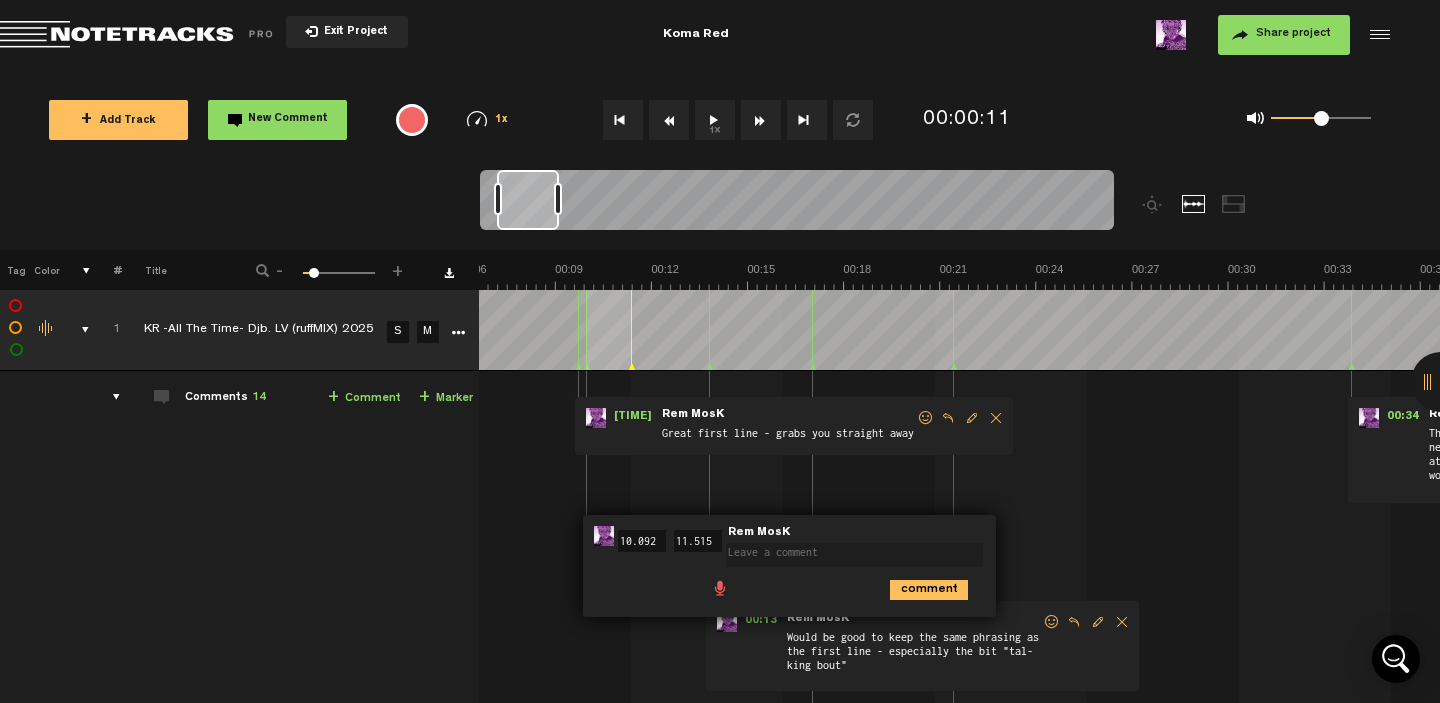 drag, startPoint x: 722, startPoint y: 199, endPoint x: 557, endPoint y: 221, distance: 166.4602 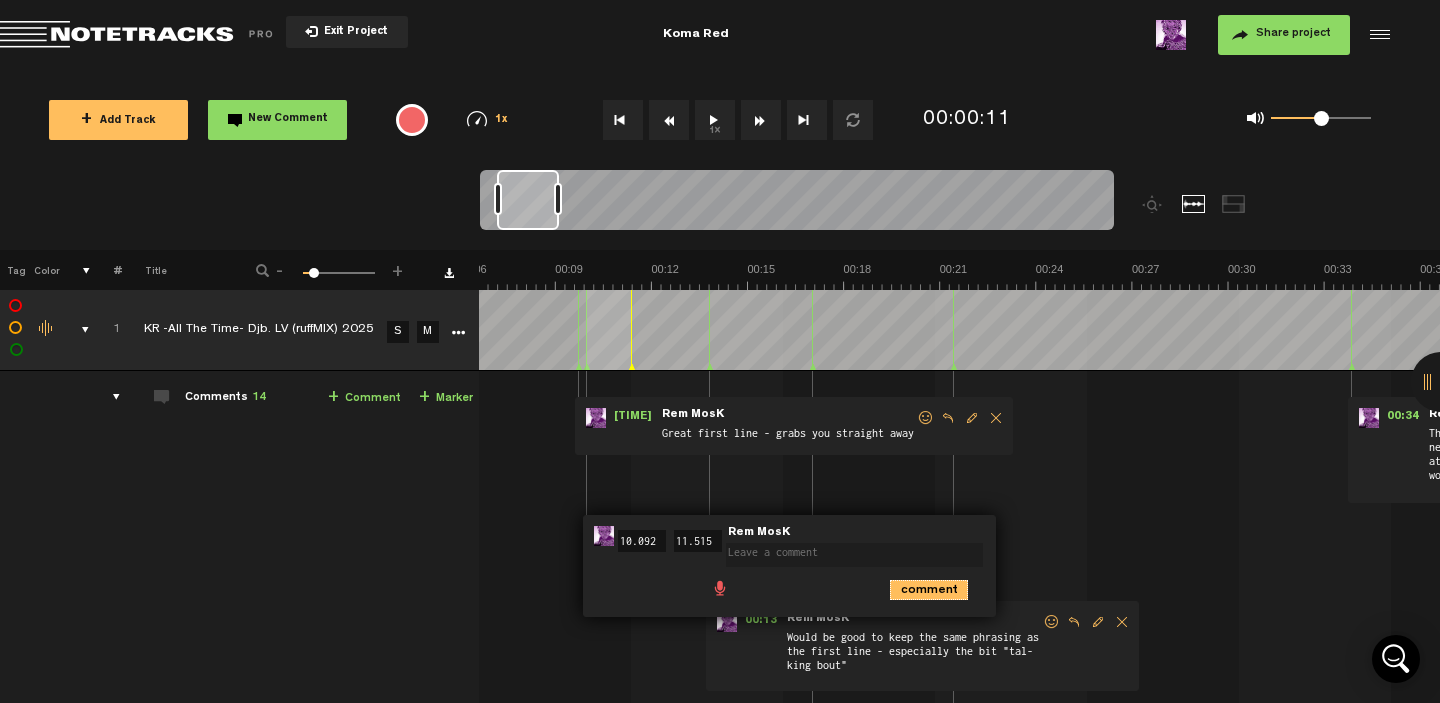 click on "comment" at bounding box center [929, 590] 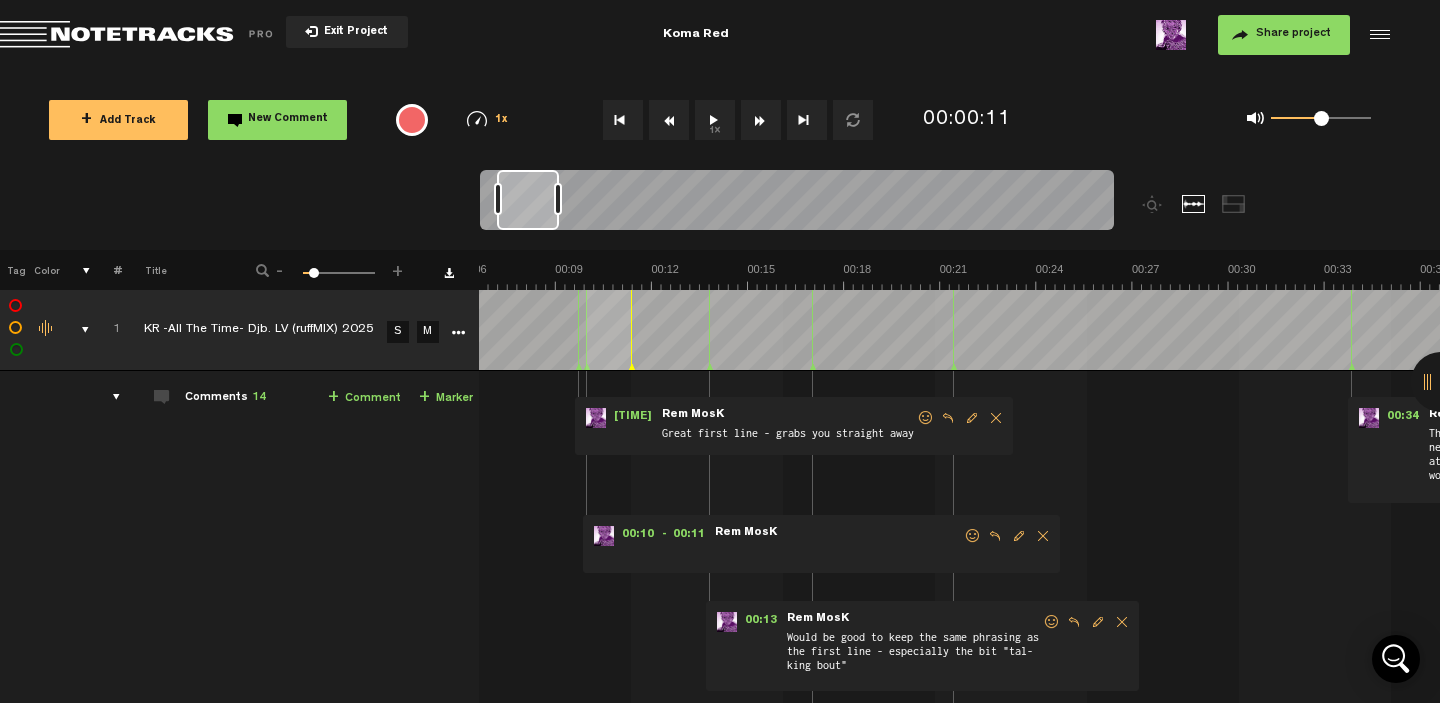 click at bounding box center (1043, 536) 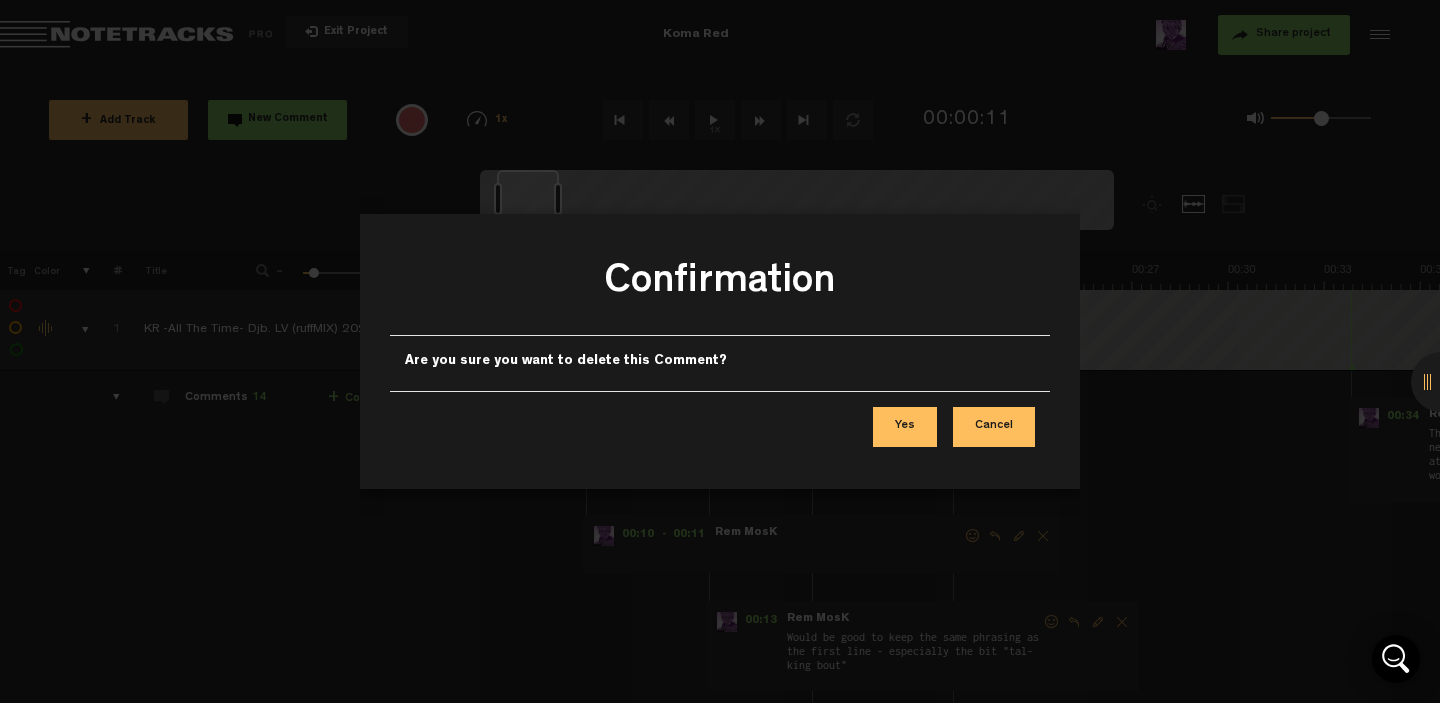 click on "Yes" at bounding box center (905, 427) 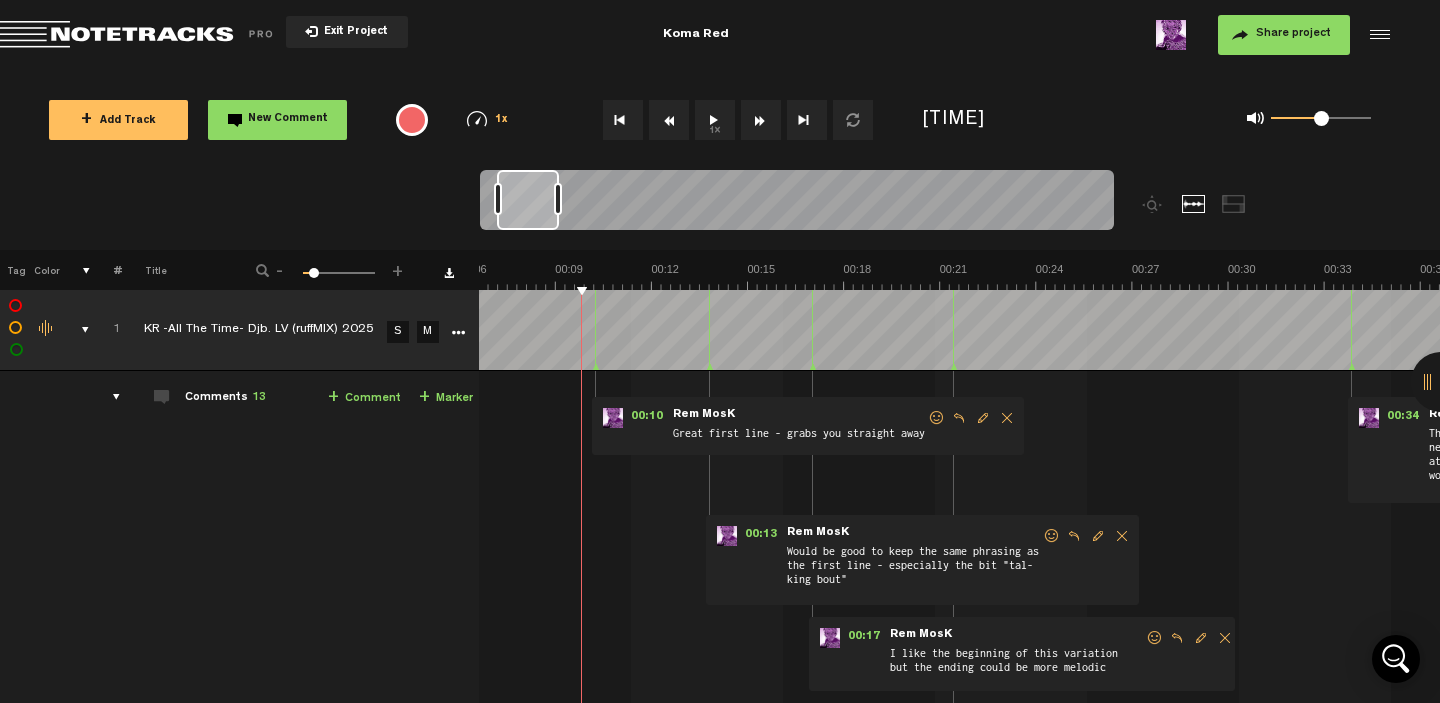 click at bounding box center [959, 330] 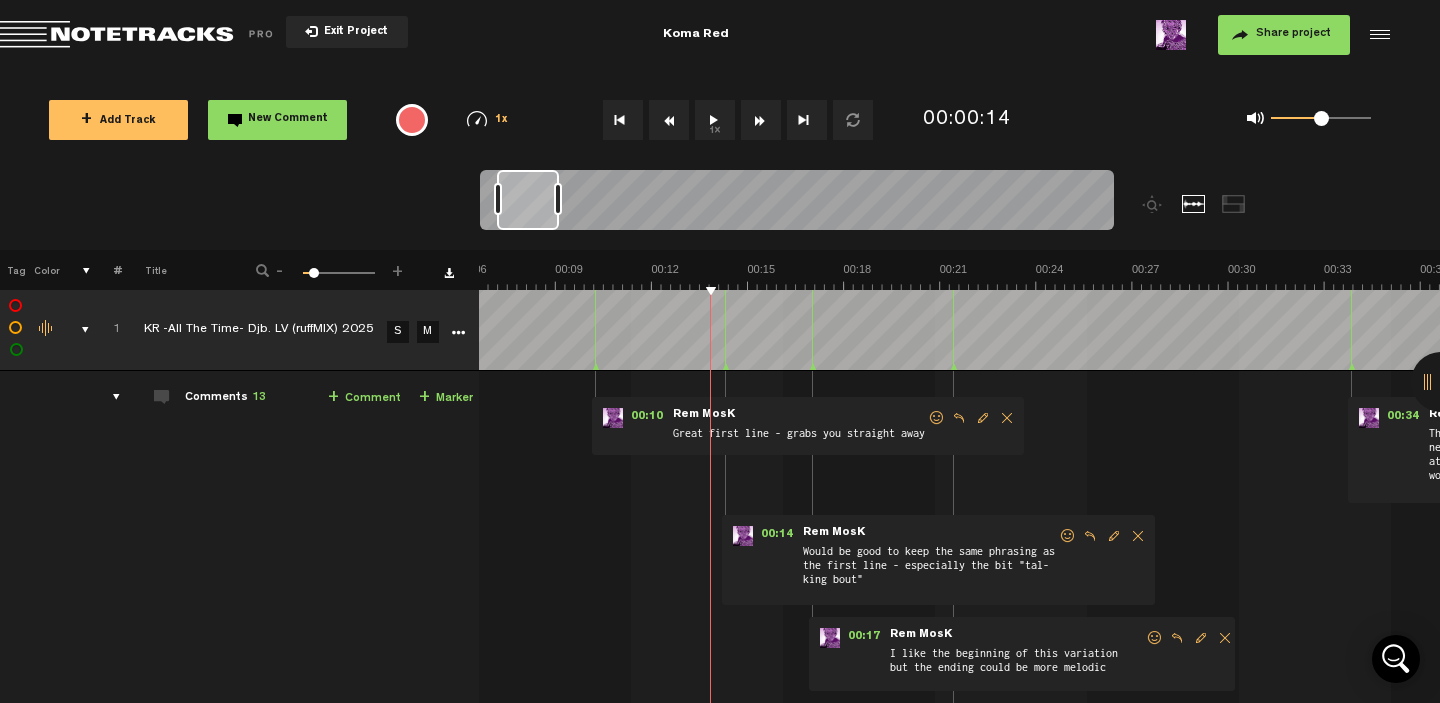 drag, startPoint x: 694, startPoint y: 368, endPoint x: 710, endPoint y: 365, distance: 16.27882 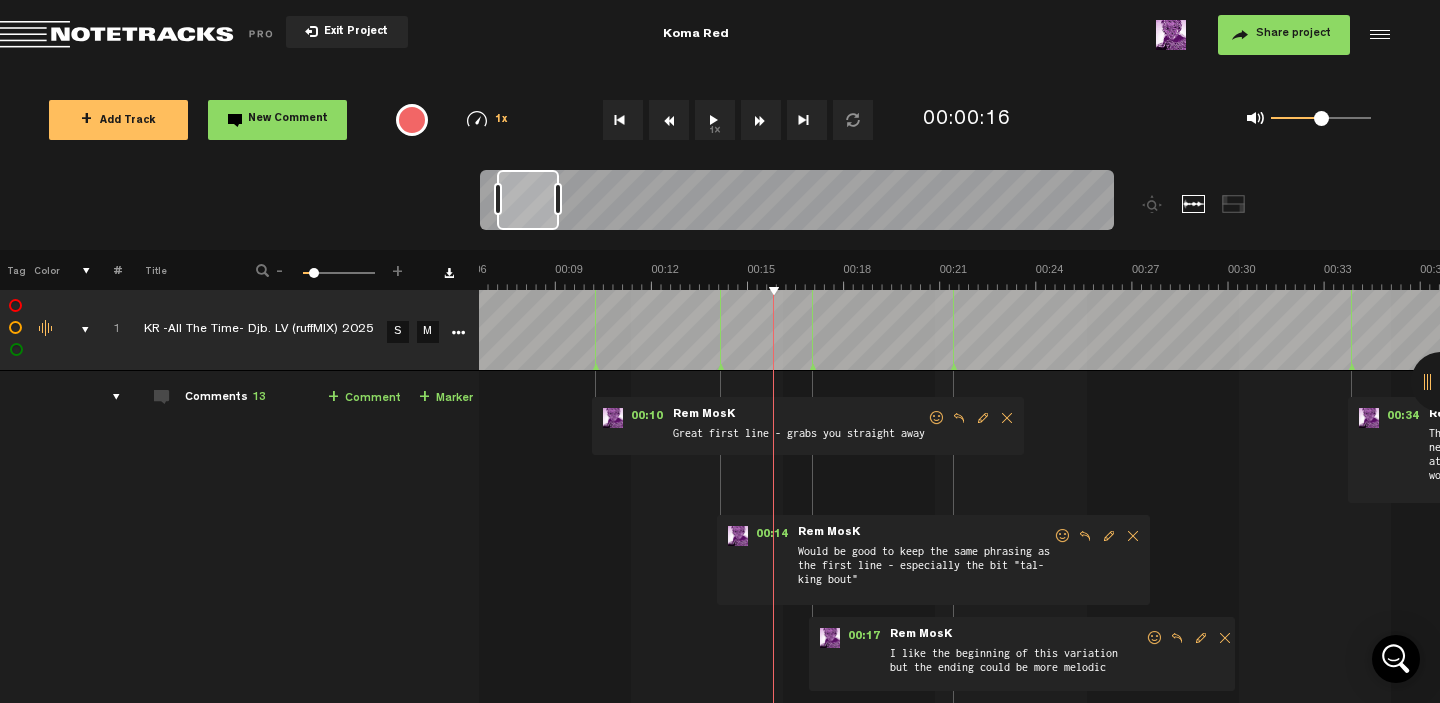 click 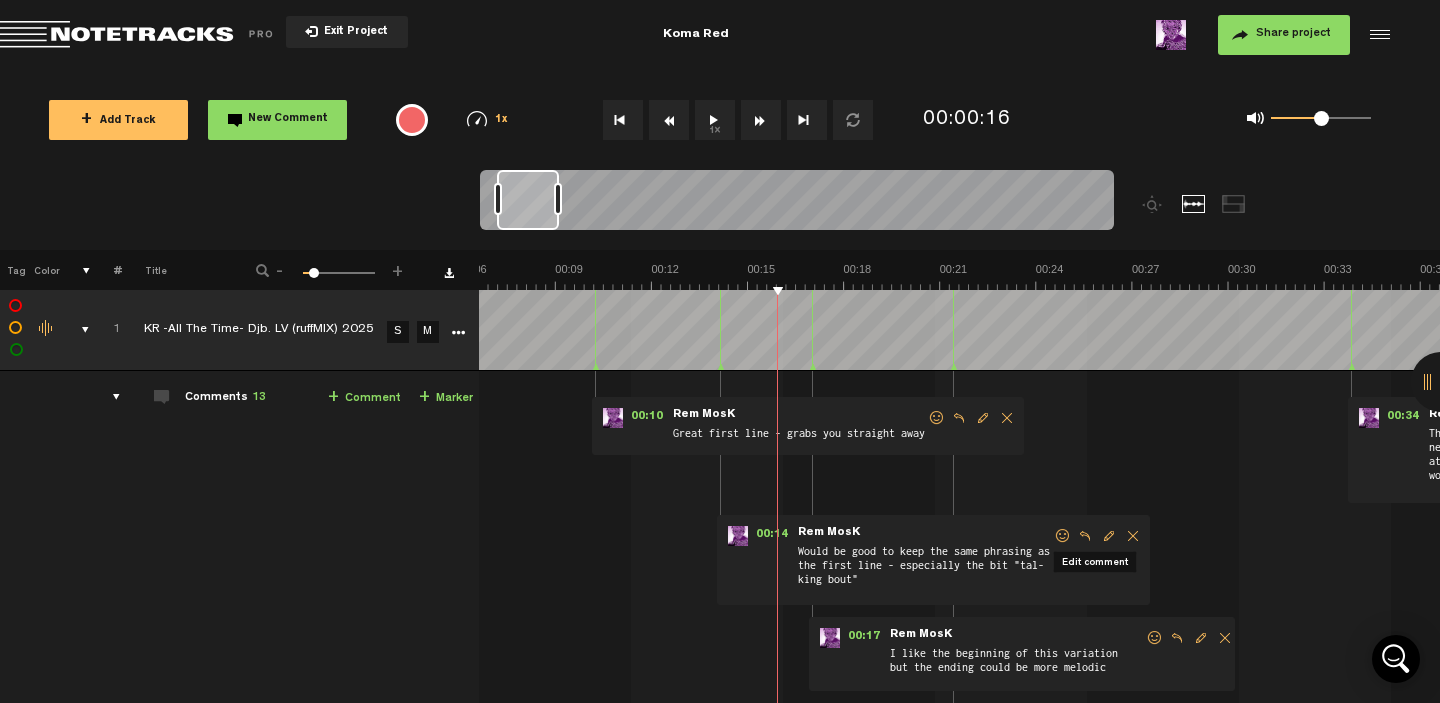 click at bounding box center (1109, 536) 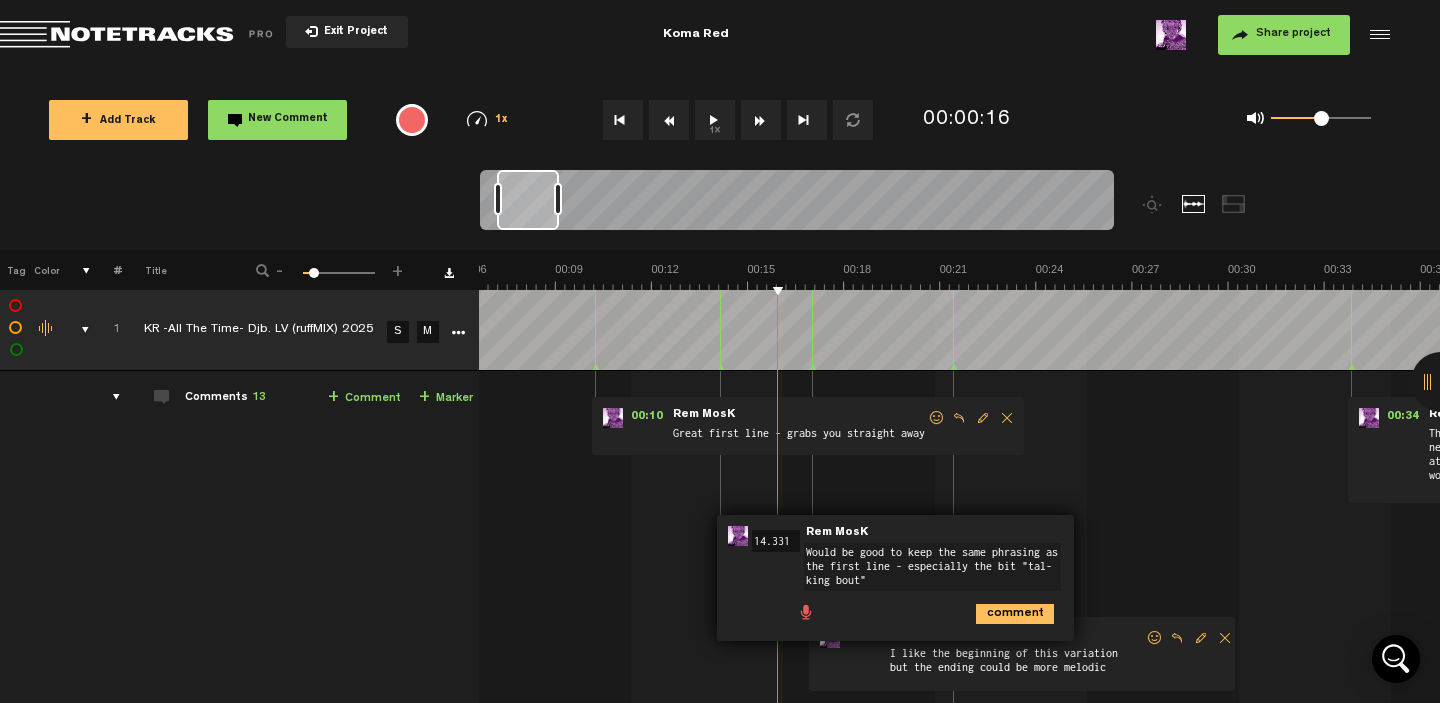 click at bounding box center [806, 611] 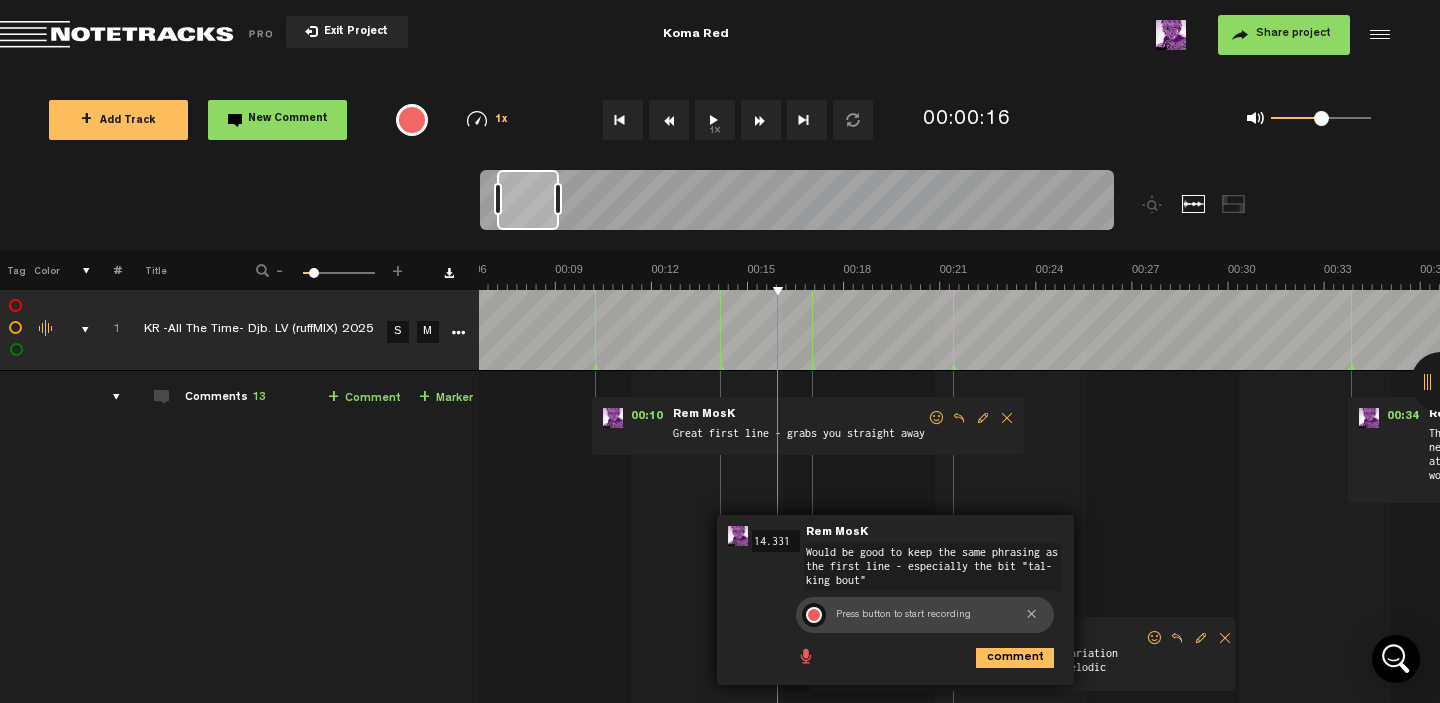 click at bounding box center (814, 615) 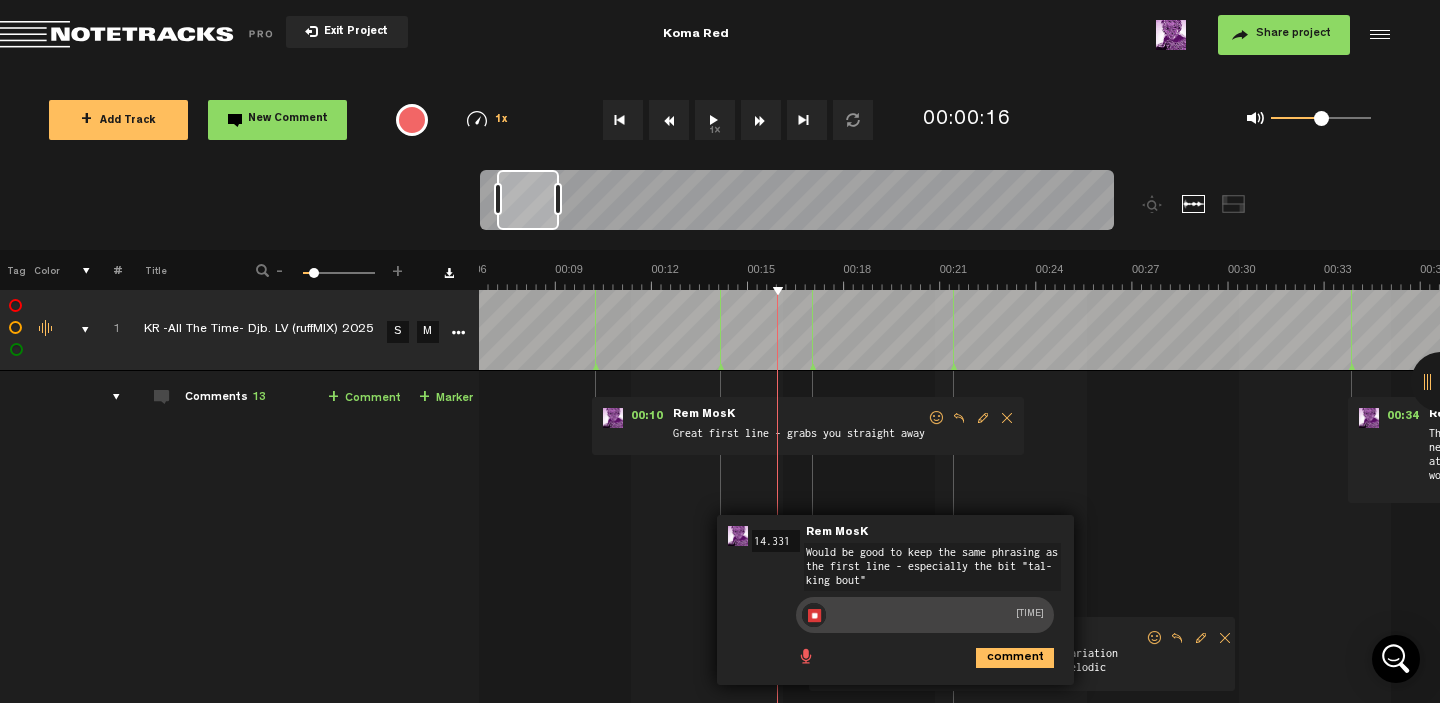 click at bounding box center (814, 615) 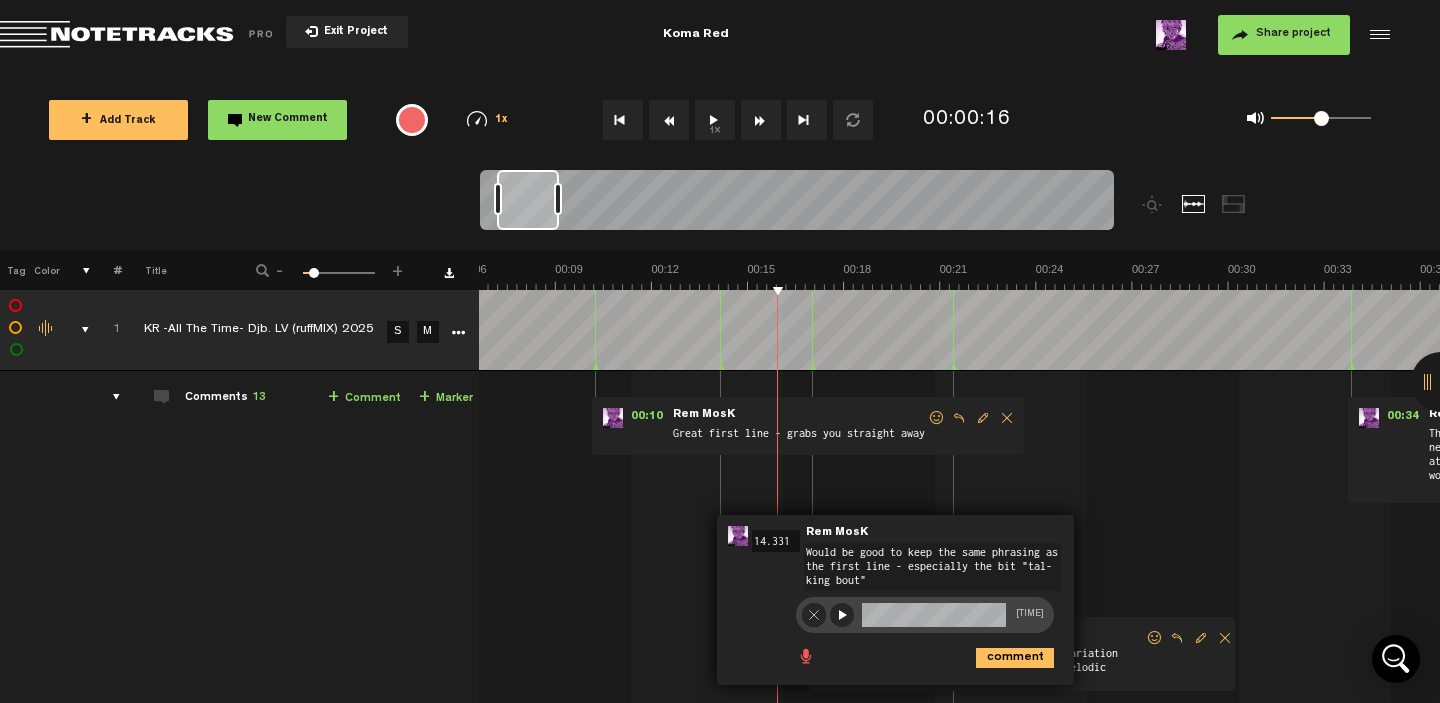 click at bounding box center [842, 615] 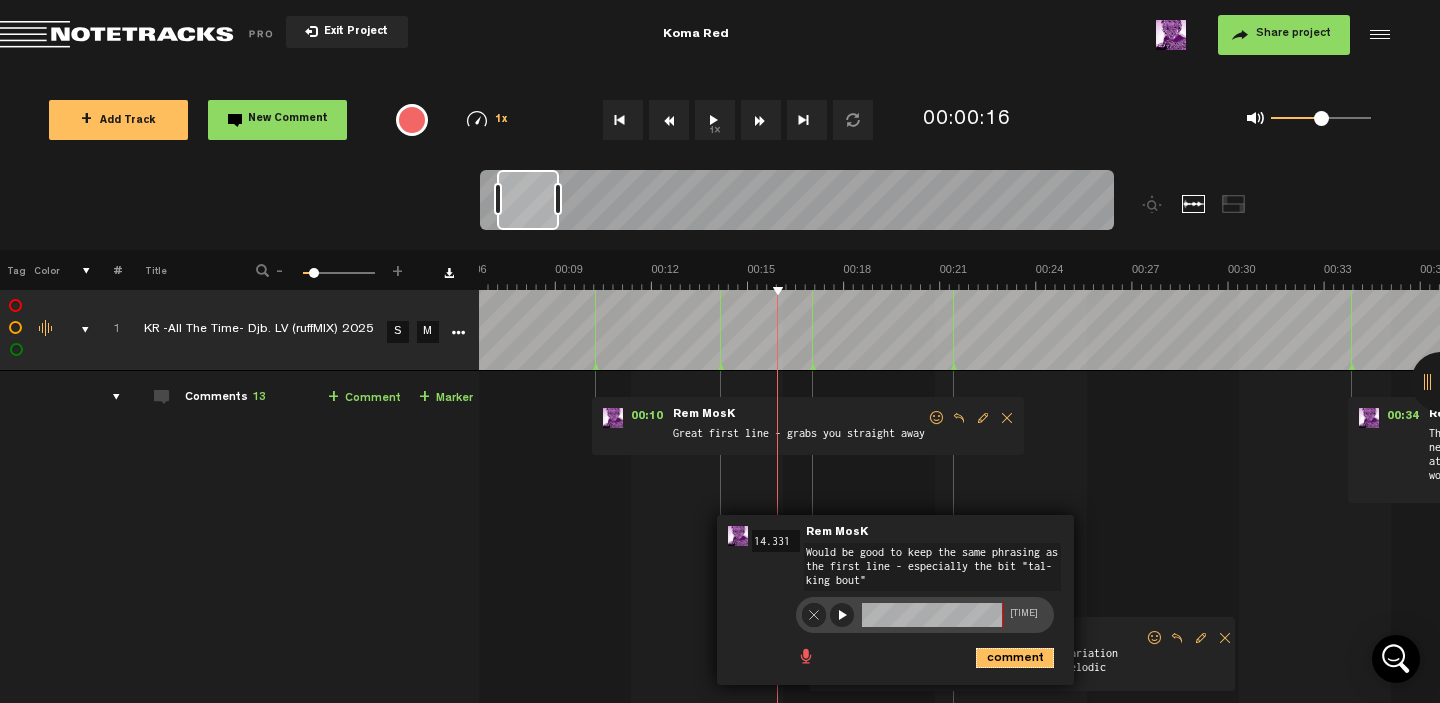 click on "comment" at bounding box center (1015, 658) 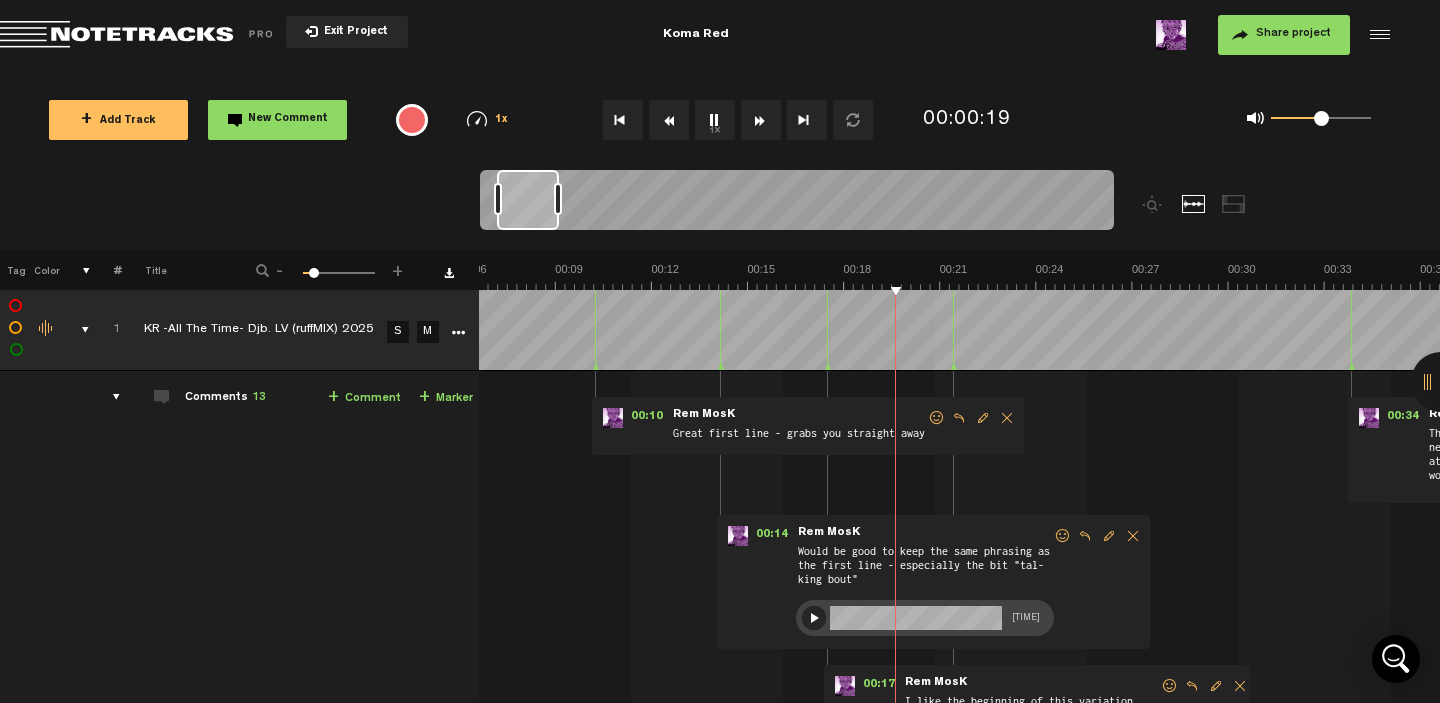 drag, startPoint x: 796, startPoint y: 368, endPoint x: 811, endPoint y: 365, distance: 15.297058 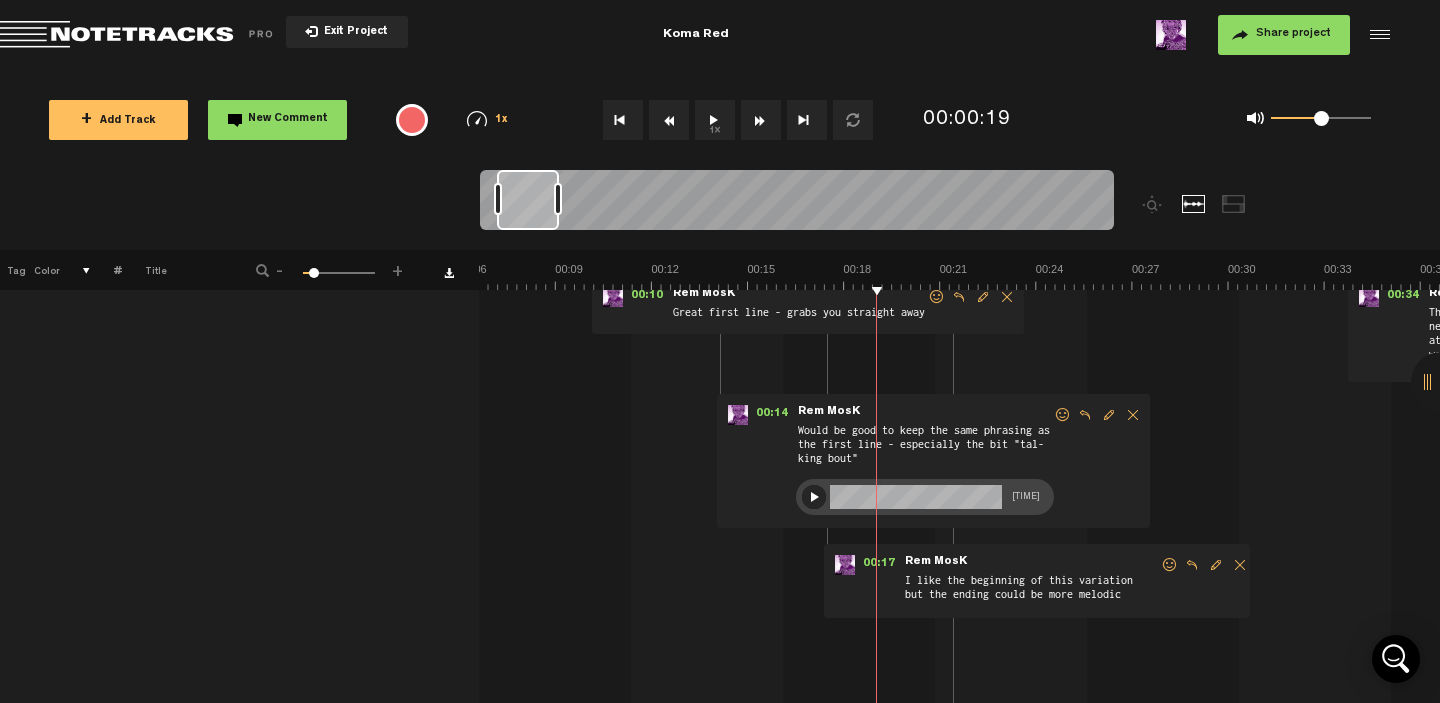 scroll, scrollTop: 127, scrollLeft: 16, axis: both 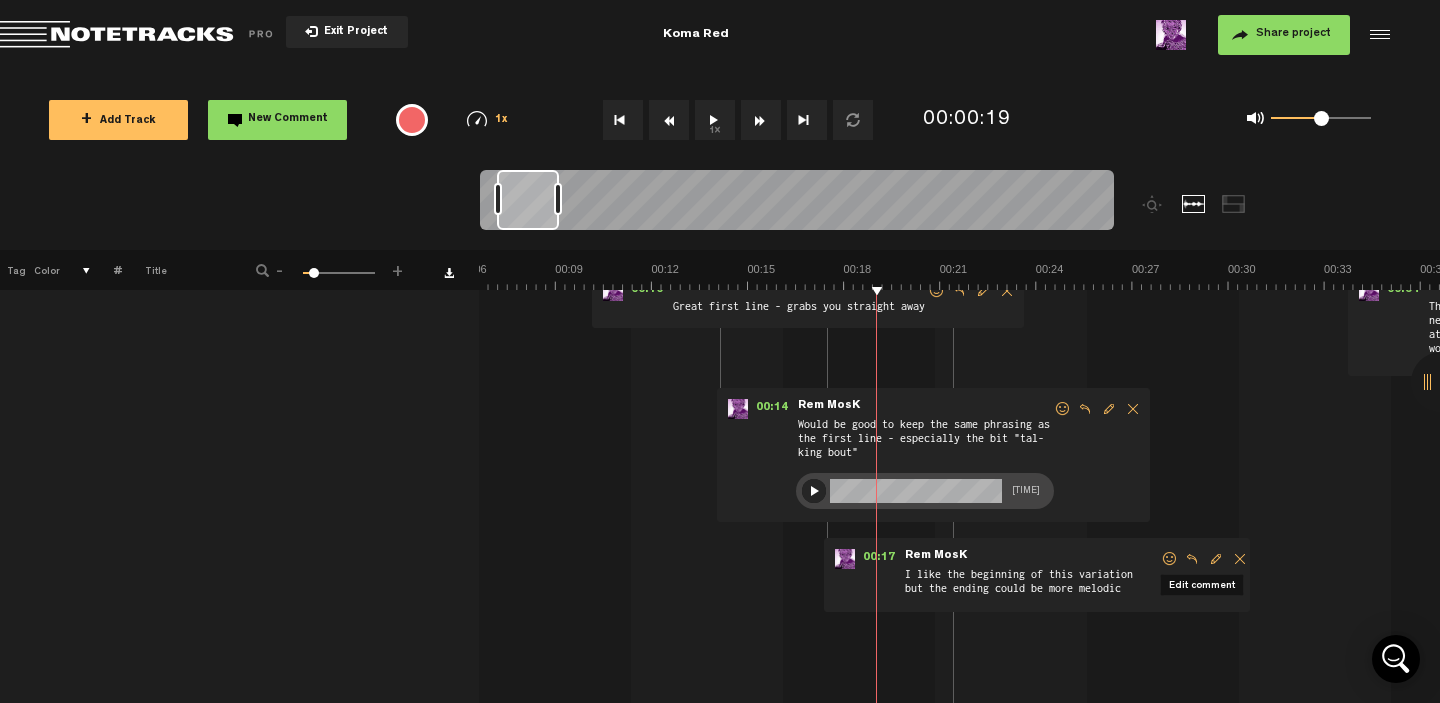 click at bounding box center [1216, 559] 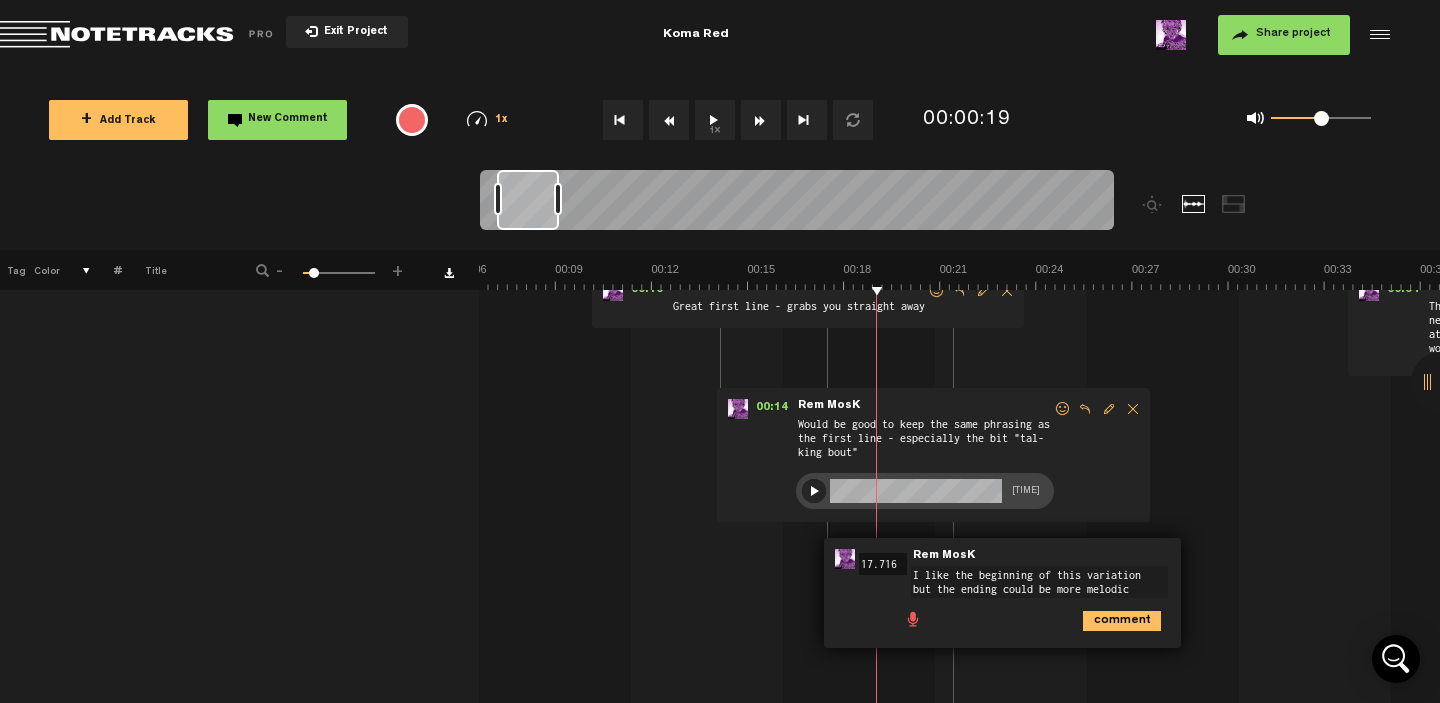 click at bounding box center (913, 618) 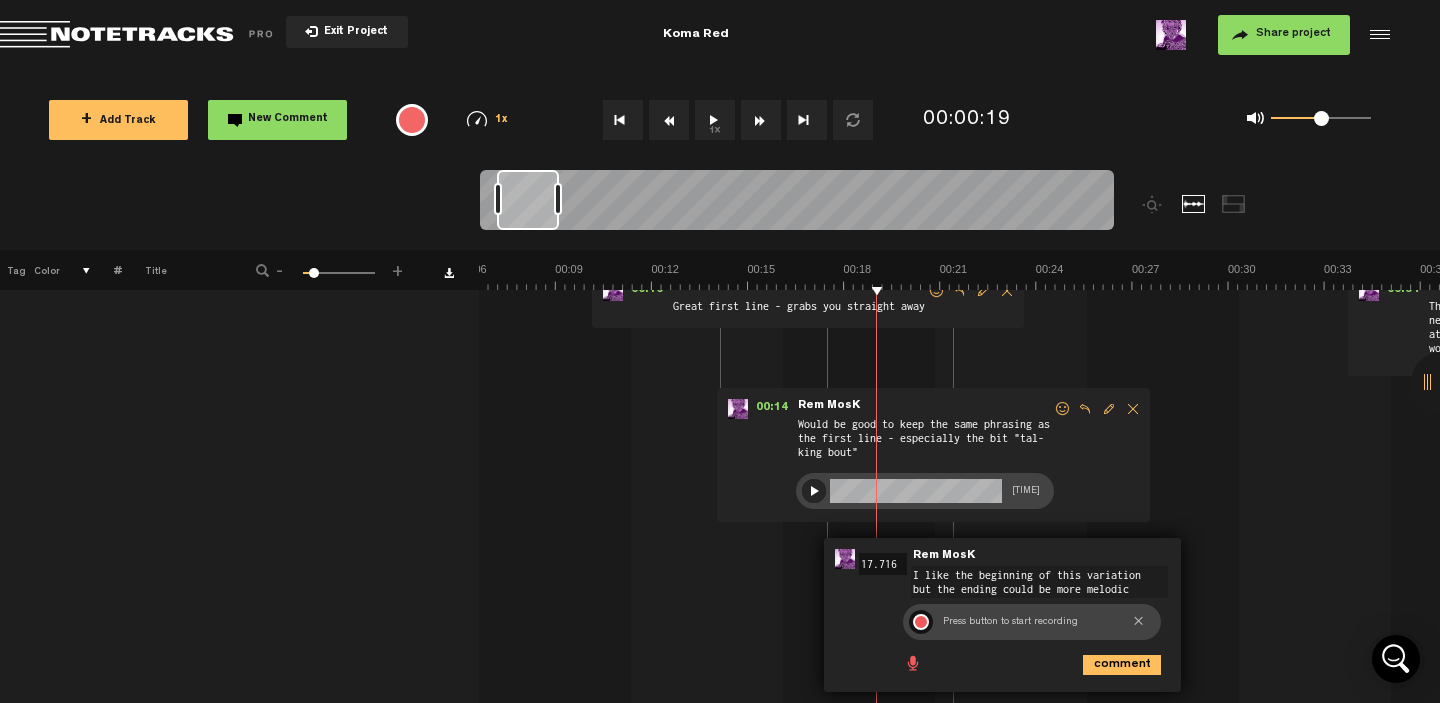 click at bounding box center (921, 622) 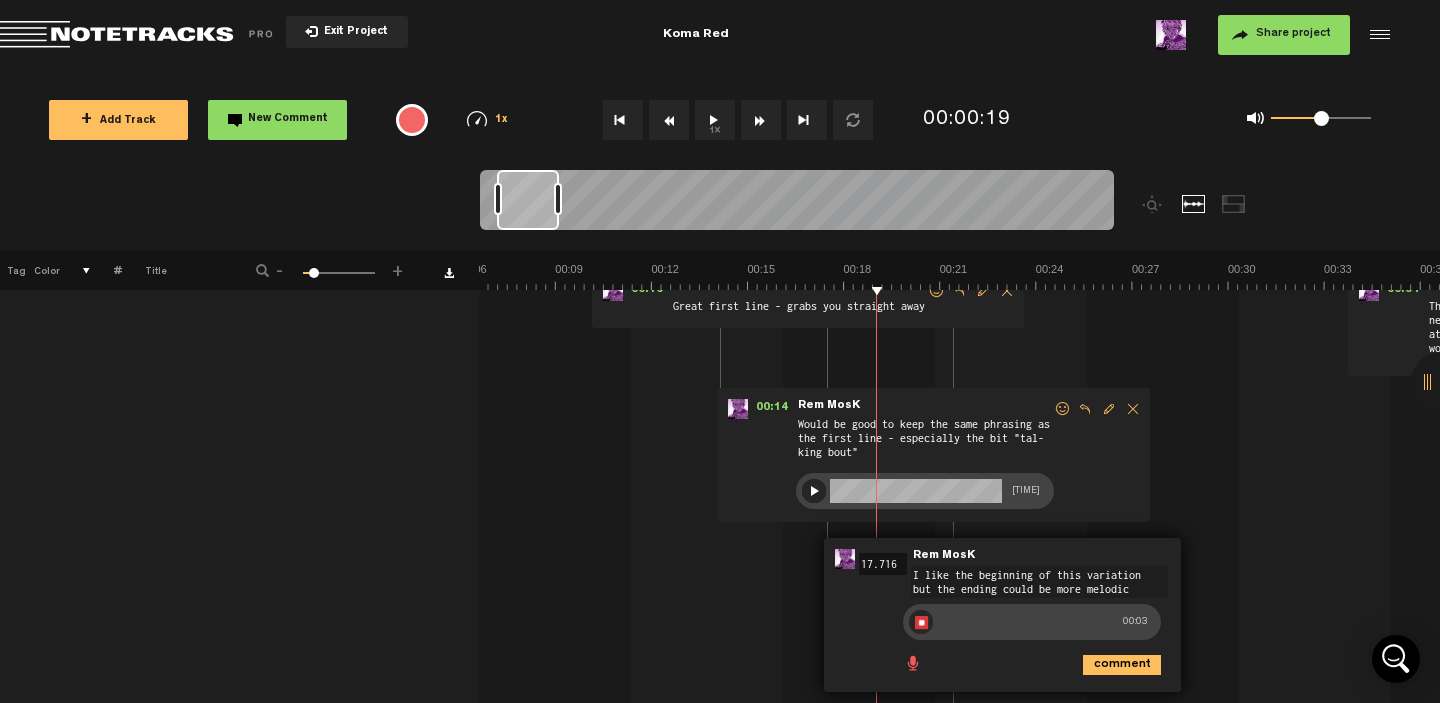 click at bounding box center [921, 622] 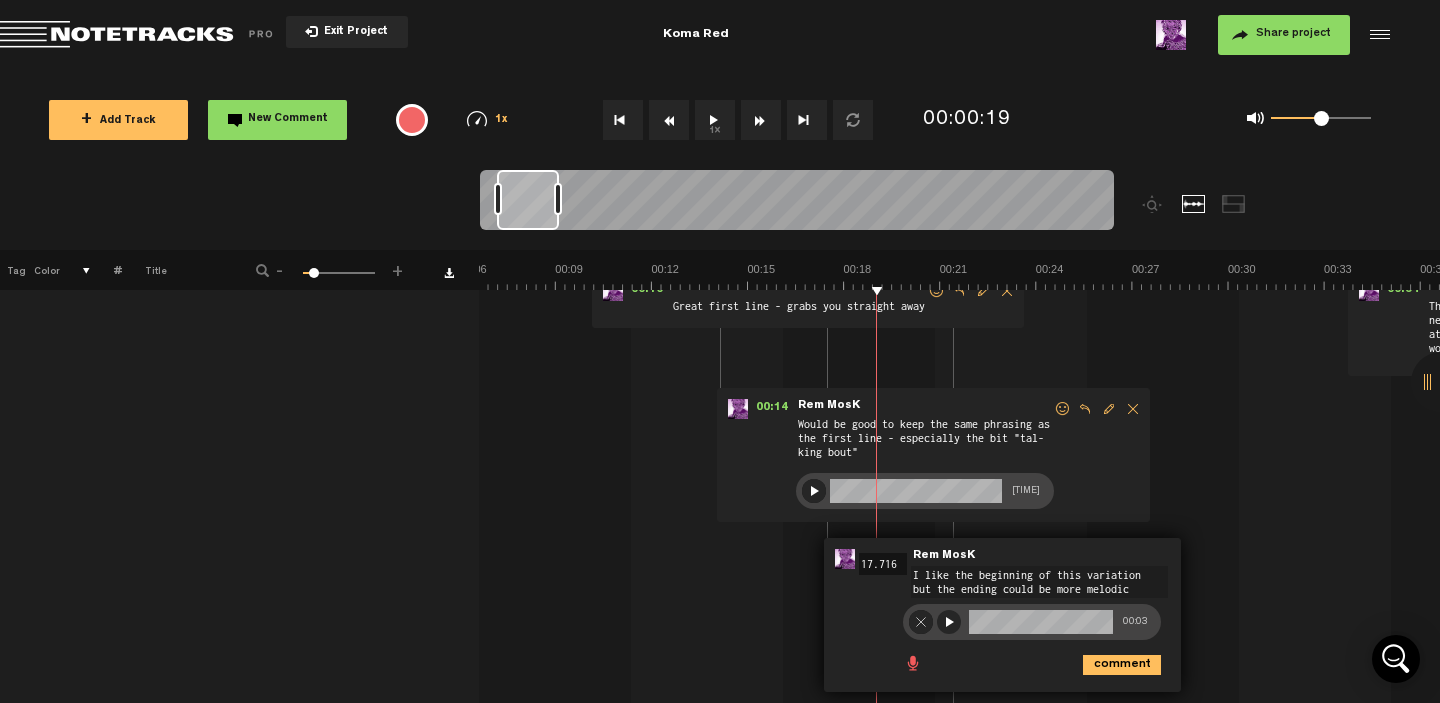 click at bounding box center [949, 622] 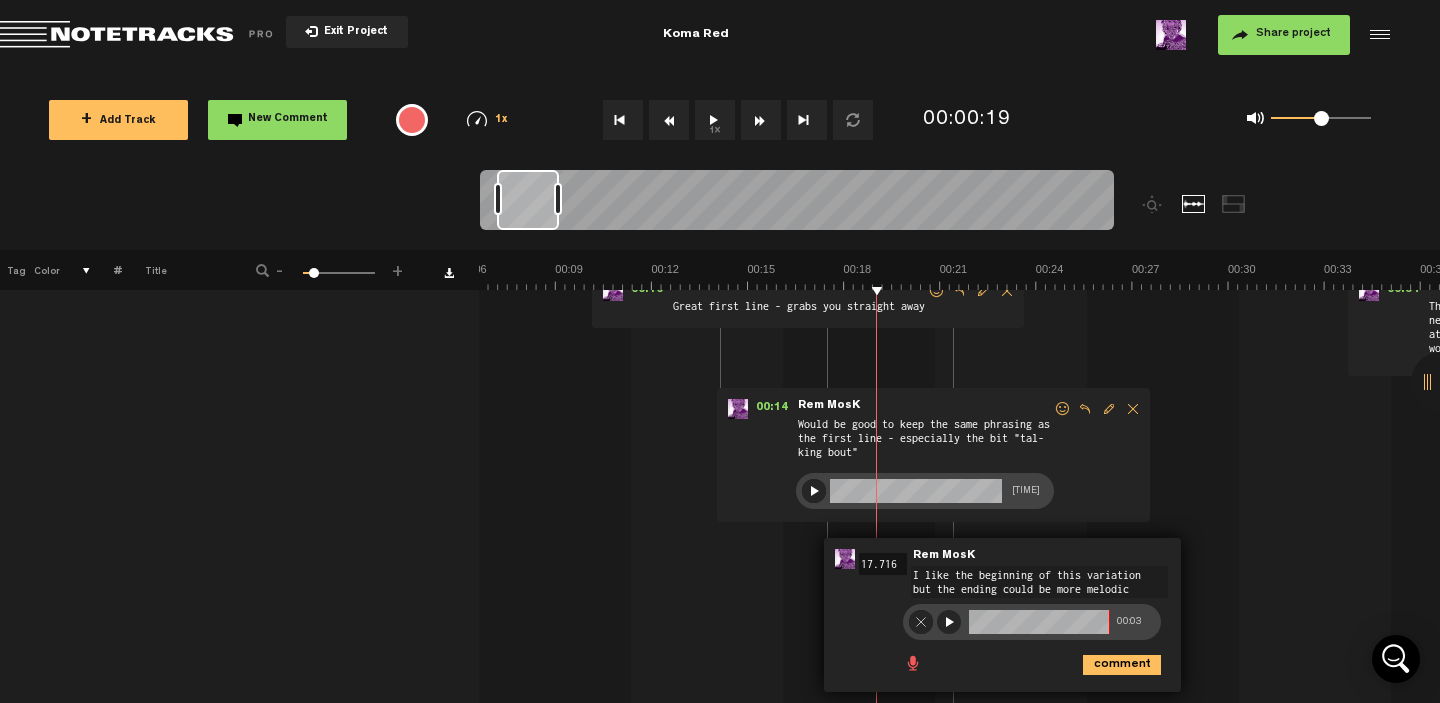 click at bounding box center (949, 622) 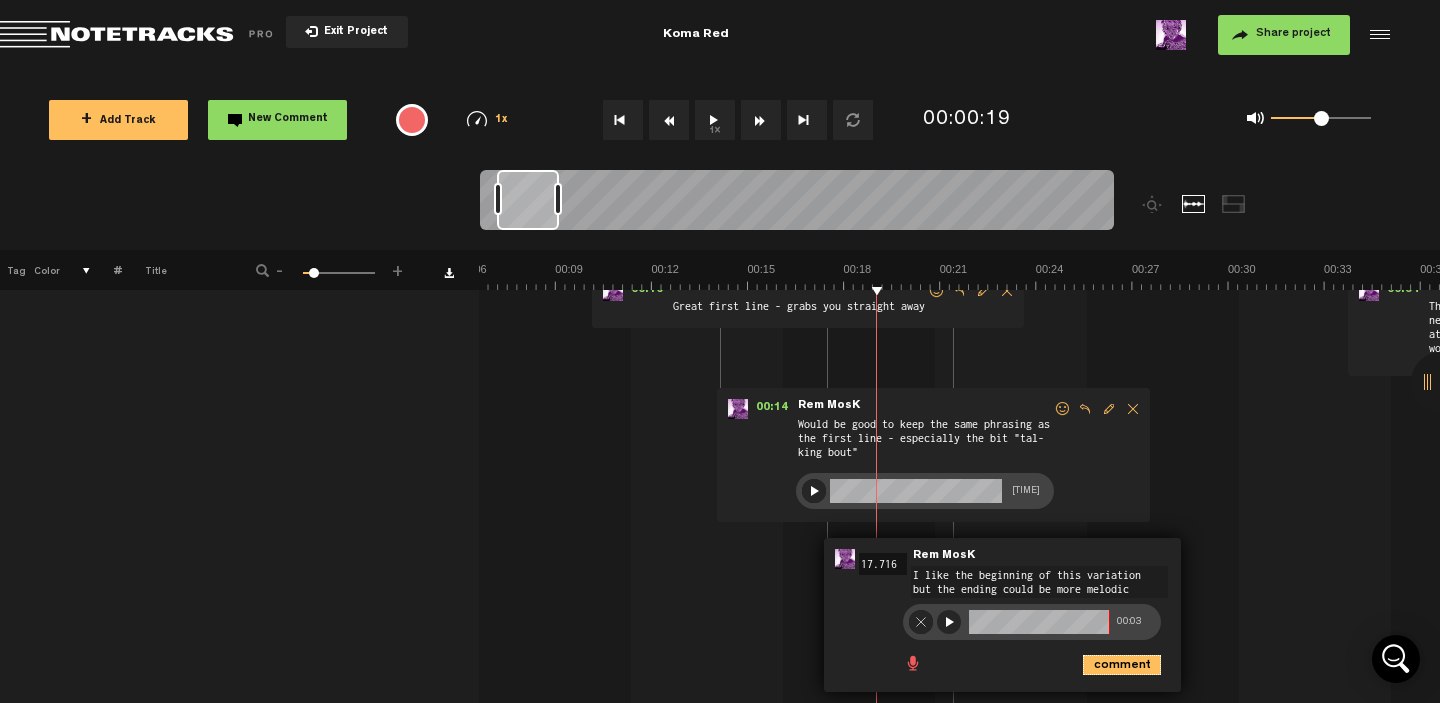click on "comment" at bounding box center [1122, 665] 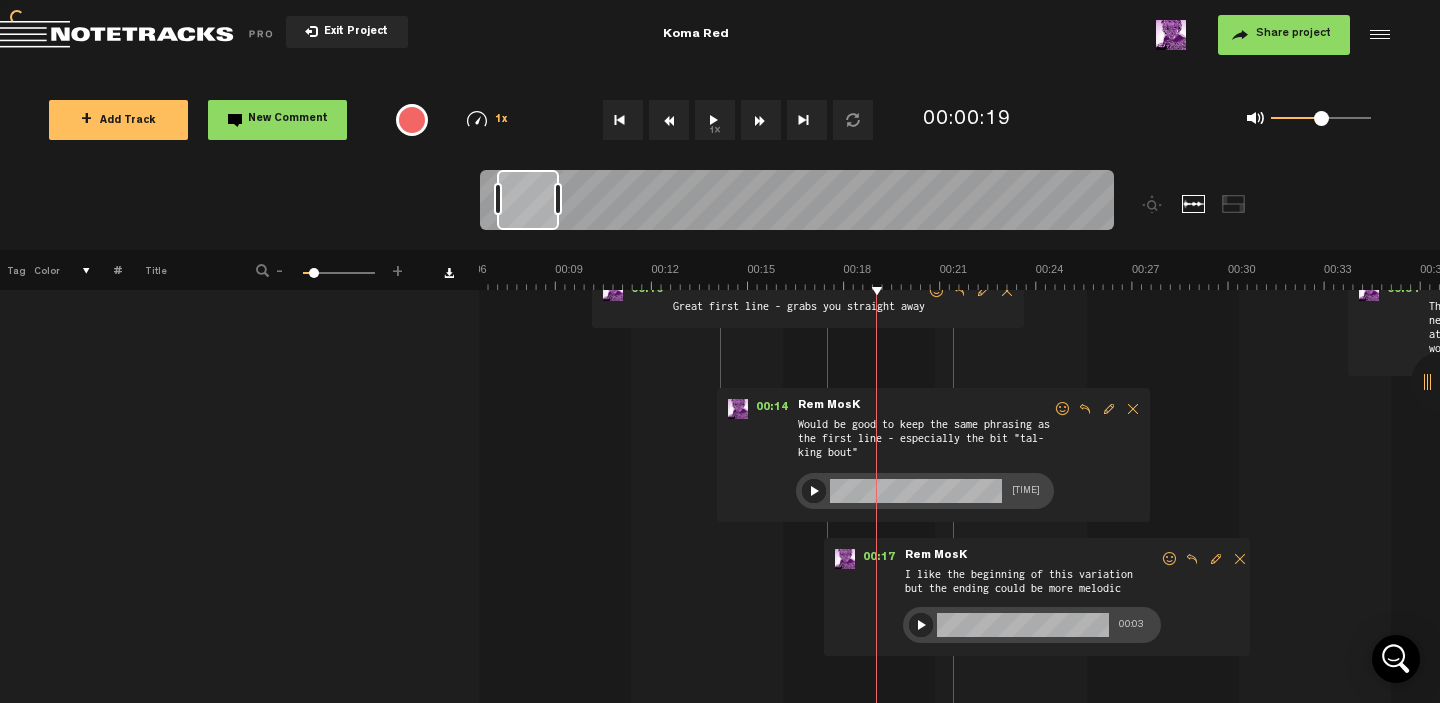 click on "1 KR -All The Time- Djb. LV (ruffMIX) 2025 S M KR -All The Time- Djb. LV (ruffMIX) 2025 by [NAME] 1 collaborators 00:10 - [NAME]: "Great first line - grabs you straight away" [NAME] Great first line - grabs you straight away 00:14 - [NAME]: "Would be good to keep the same phrasing as the first line - especially the bit "tal-king bout"" [NAME] Would be good to keep the same phrasing as the first line - especially the bit "tal-king bout" 00:05 00:17 - [NAME]: "I like the beginning of this variation but the ending could be more melodic" [NAME] I like the beginning of this variation but the ending could be more melodic 00:03" at bounding box center (959, 563) 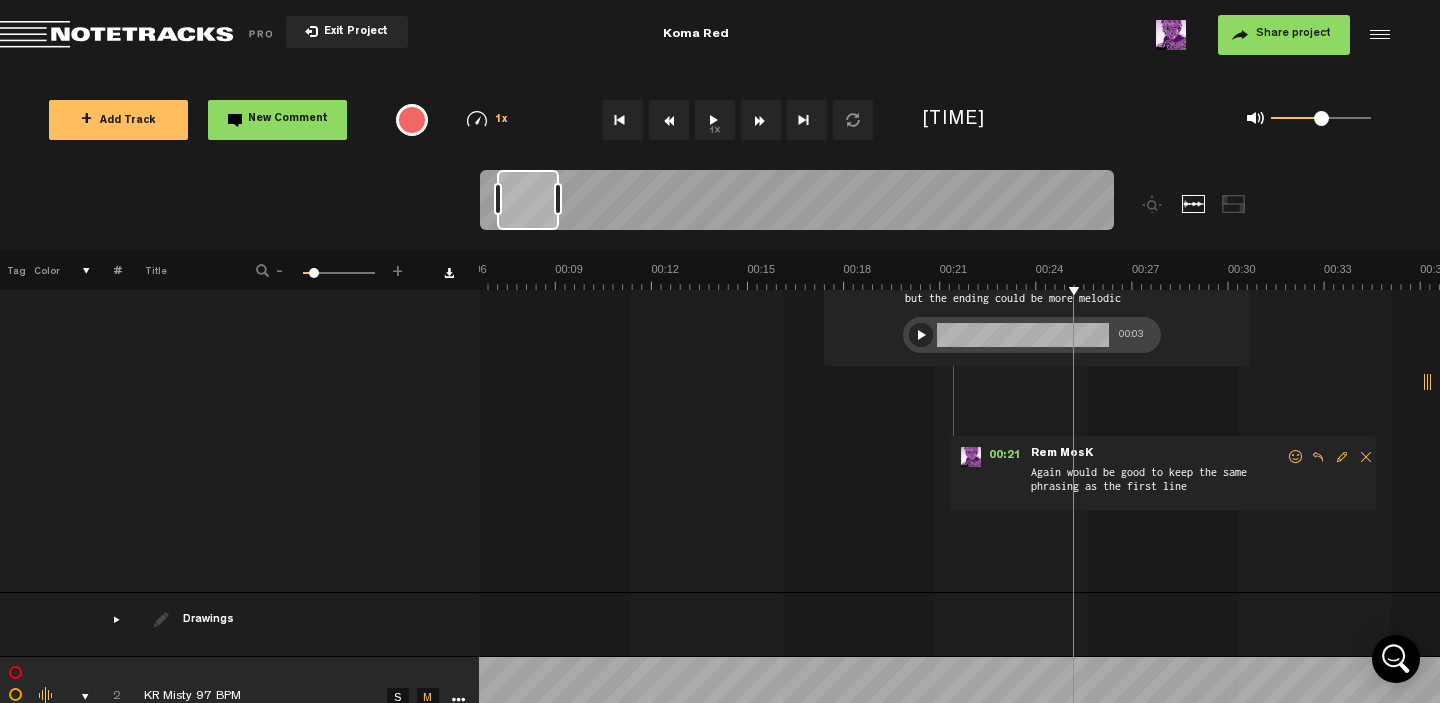 scroll, scrollTop: 418, scrollLeft: 16, axis: both 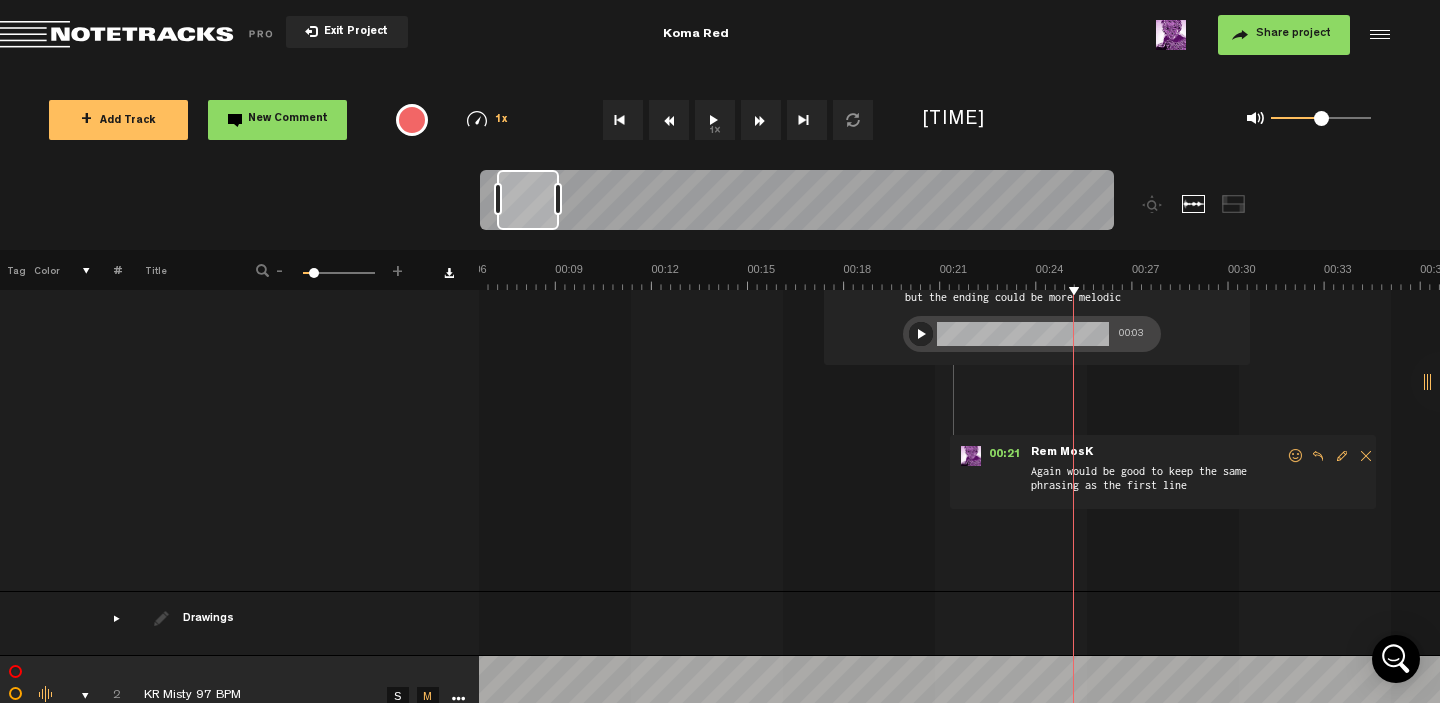 click on "Again would be good to keep the same phrasing as the first line" at bounding box center [1157, 481] 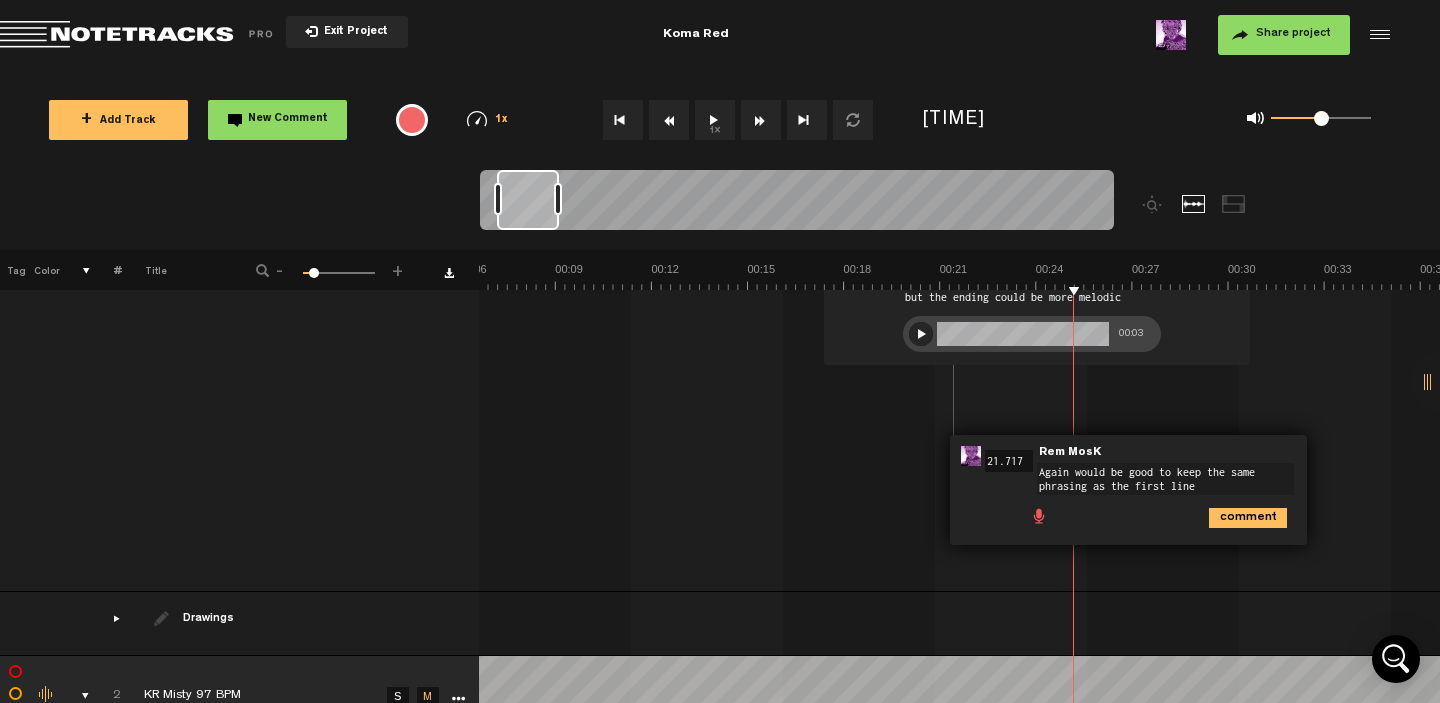 click at bounding box center (1039, 515) 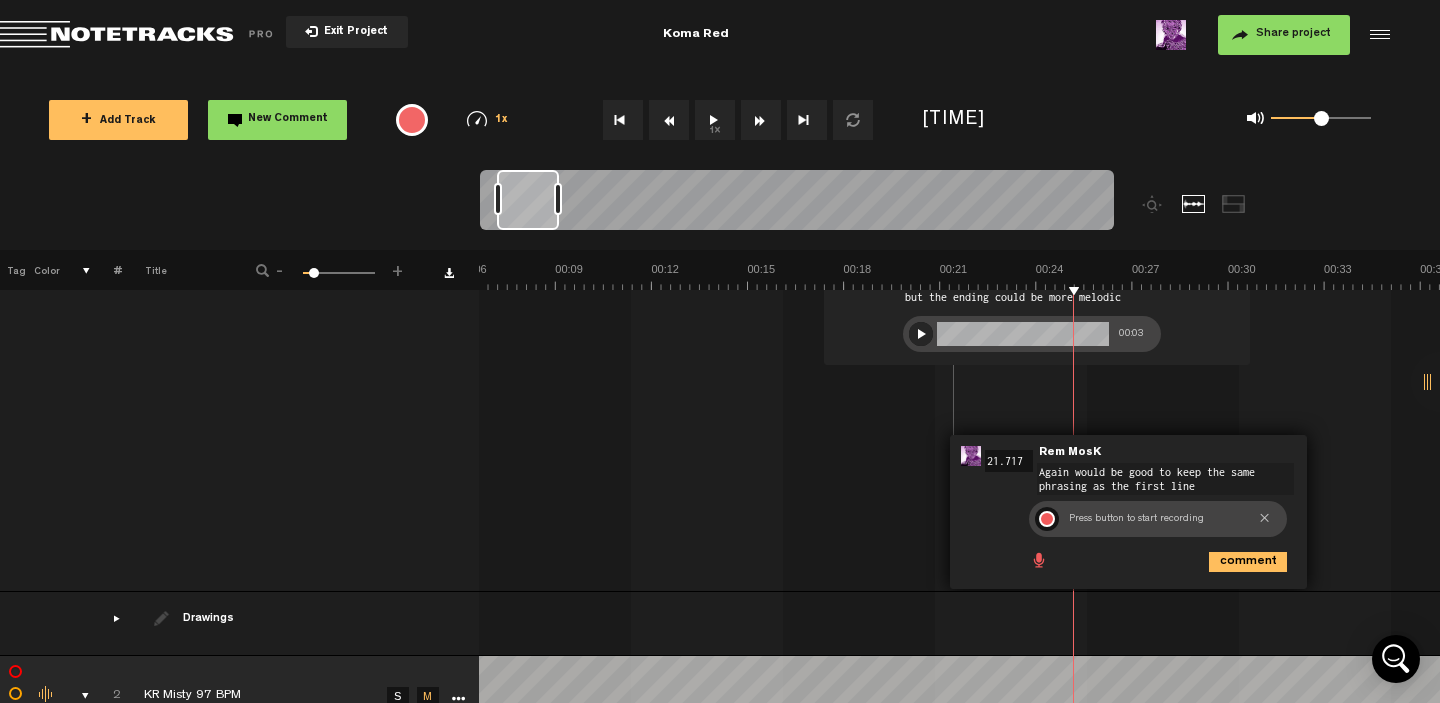 click at bounding box center (1047, 519) 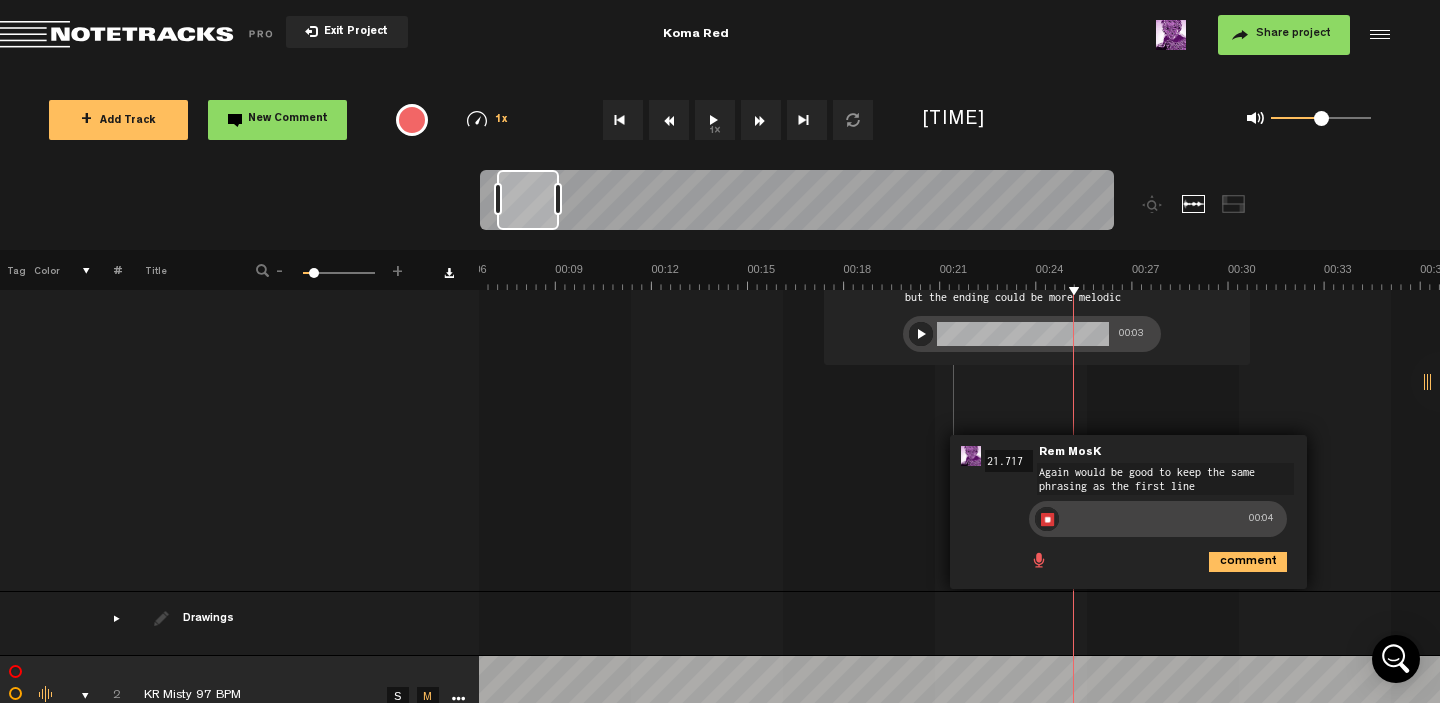 click at bounding box center [1047, 519] 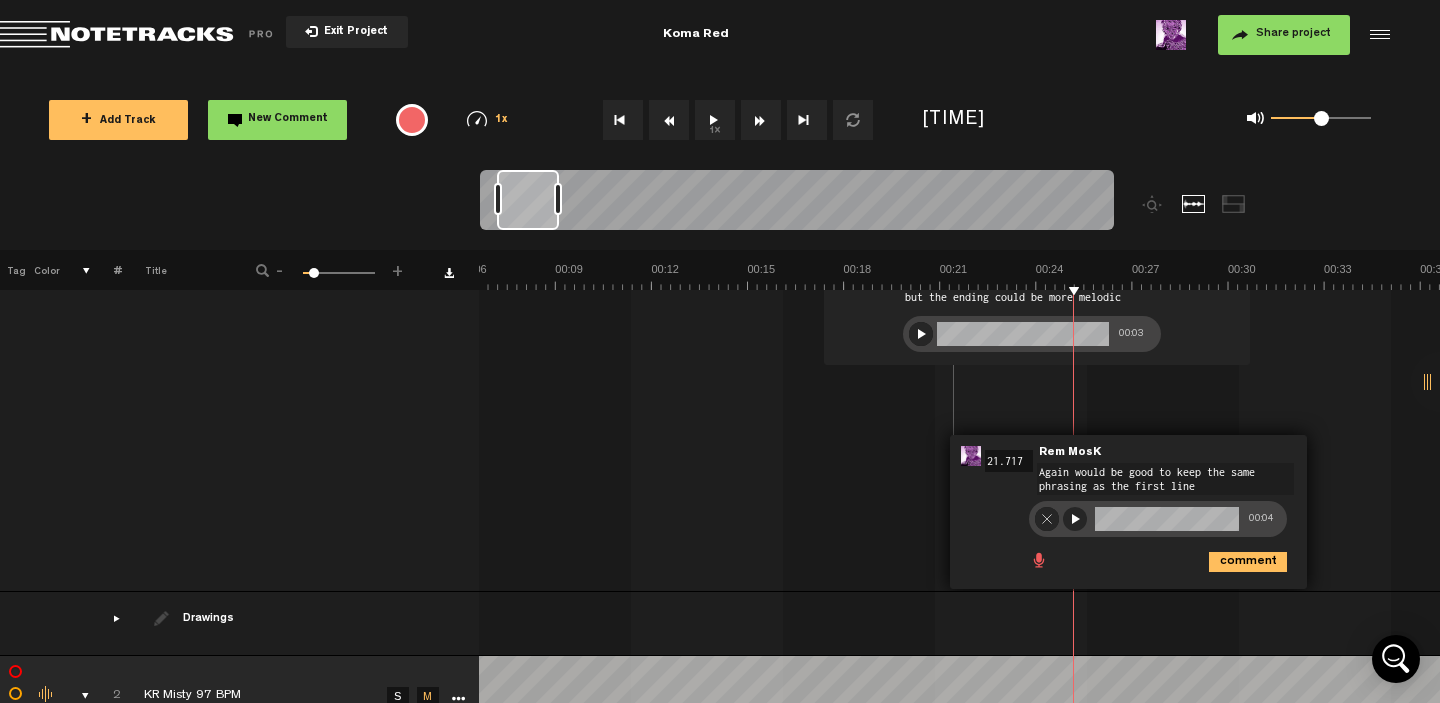 click at bounding box center (1075, 519) 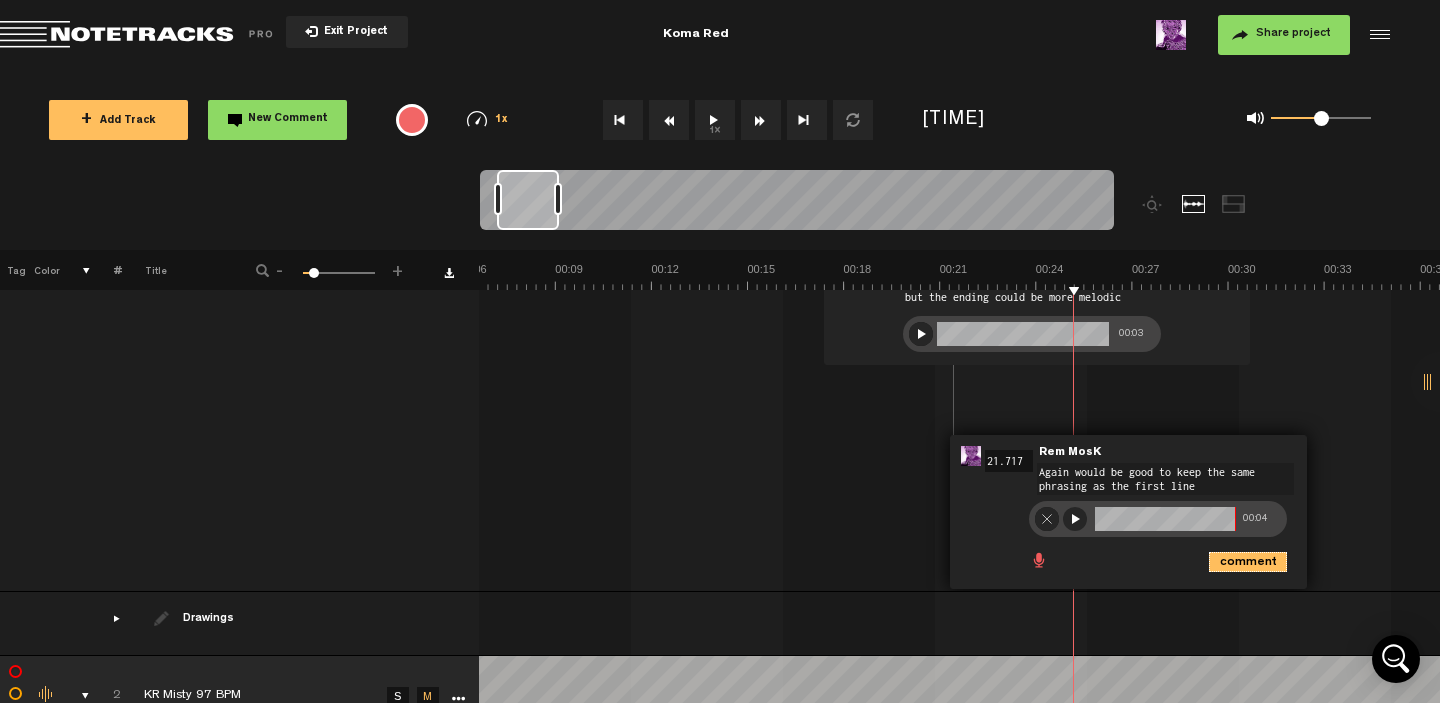 click on "comment" at bounding box center (1248, 562) 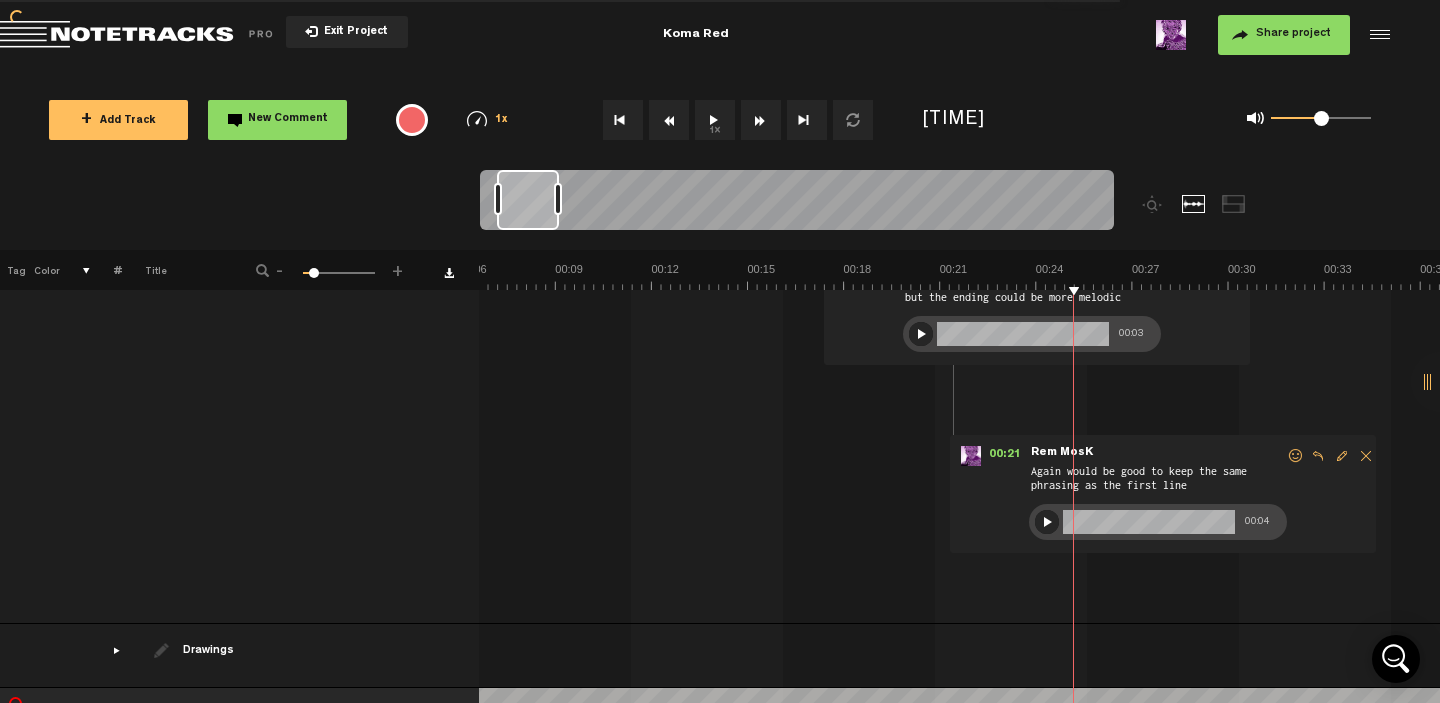 click on "1 KR -All The Time- Djb. LV (ruffMIX) 2025 S M KR -All The Time- Djb. LV (ruffMIX) 2025 by [NAME] 1 collaborators 00:10 - [NAME]: "Great first line - grabs you straight away" [NAME] Great first line - grabs you straight away 00:14 - [NAME]: "Would be good to keep the same phrasing as the first line - especially the bit "tal-king bout"" [NAME] Would be good to keep the same phrasing as the first line - especially the bit "tal-king bout" 00:05 00:17 - [NAME]: "I like the beginning of this variation but the ending could be more melodic" [NAME] I like the beginning of this variation but the ending could be more melodic 00:03" at bounding box center [959, 288] 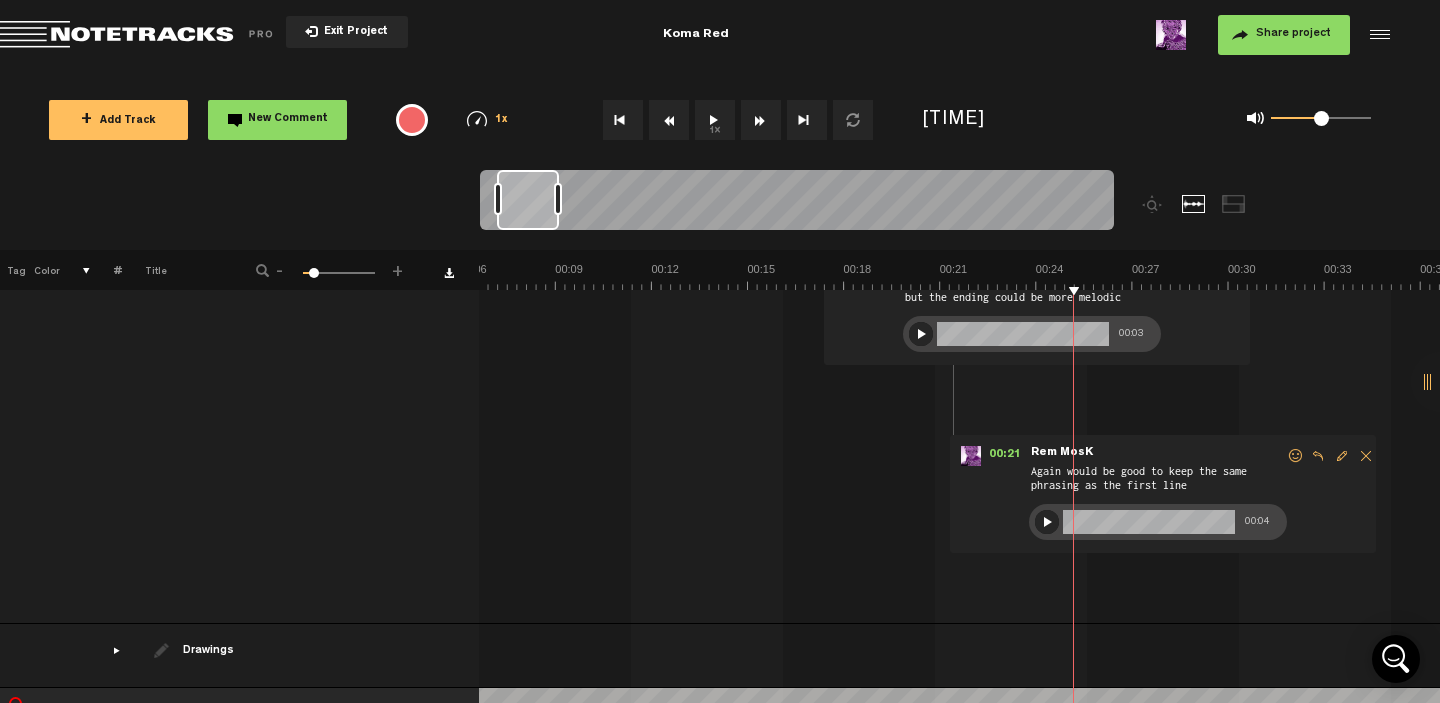 click at bounding box center (1047, 522) 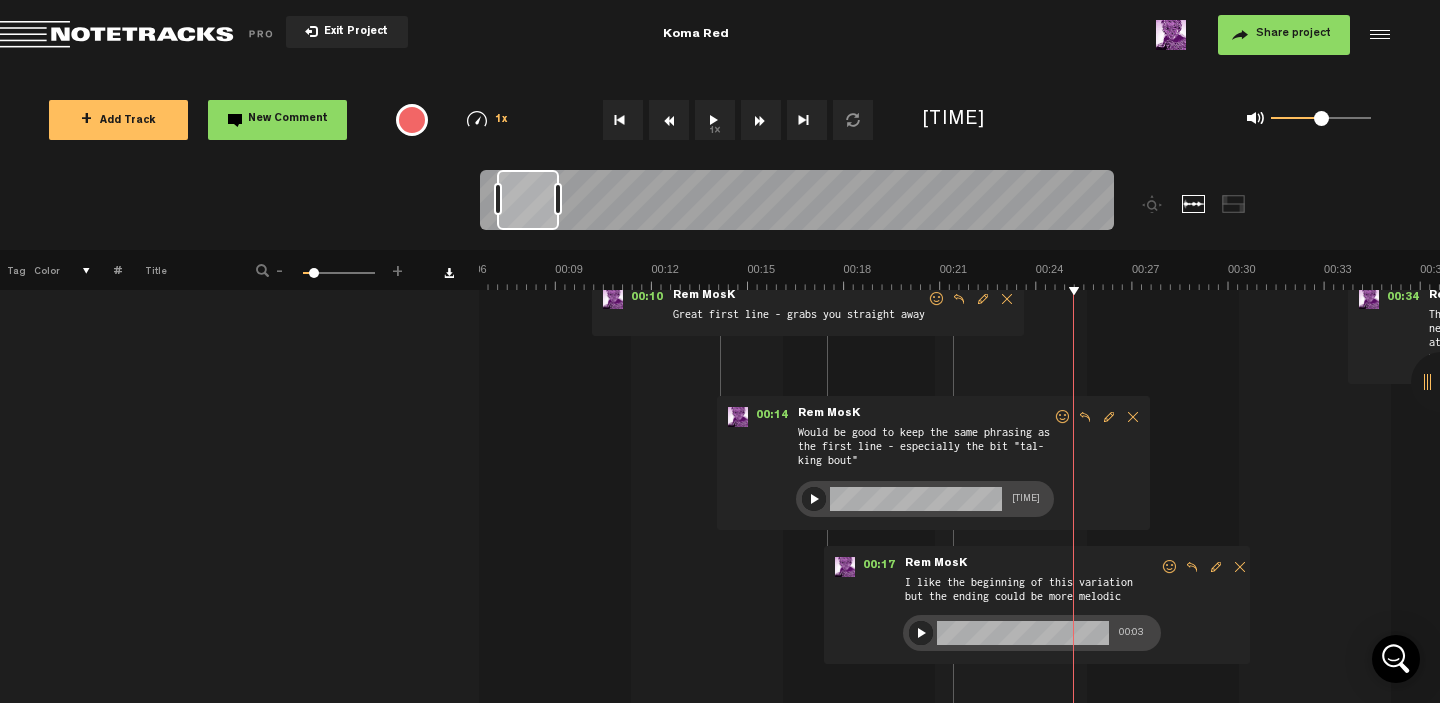 scroll, scrollTop: 0, scrollLeft: 16, axis: horizontal 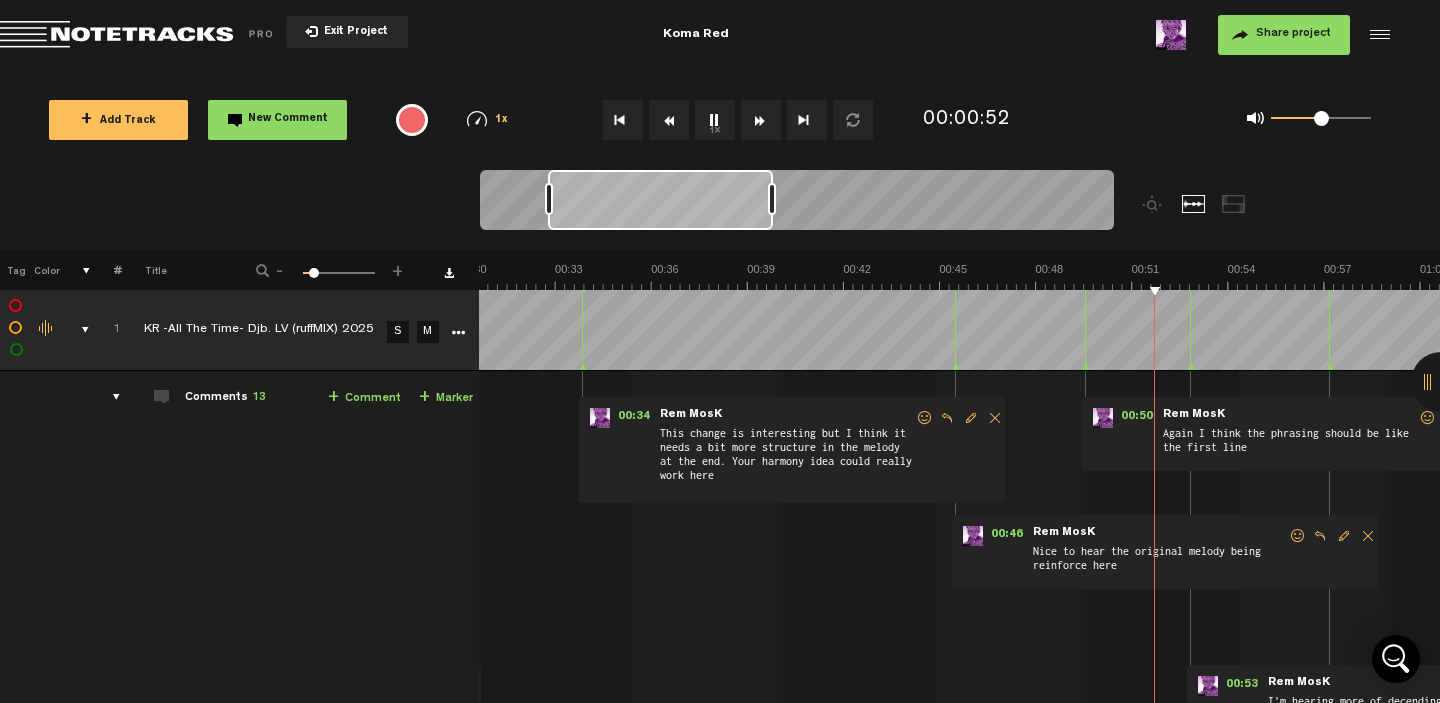 click at bounding box center [1344, 536] 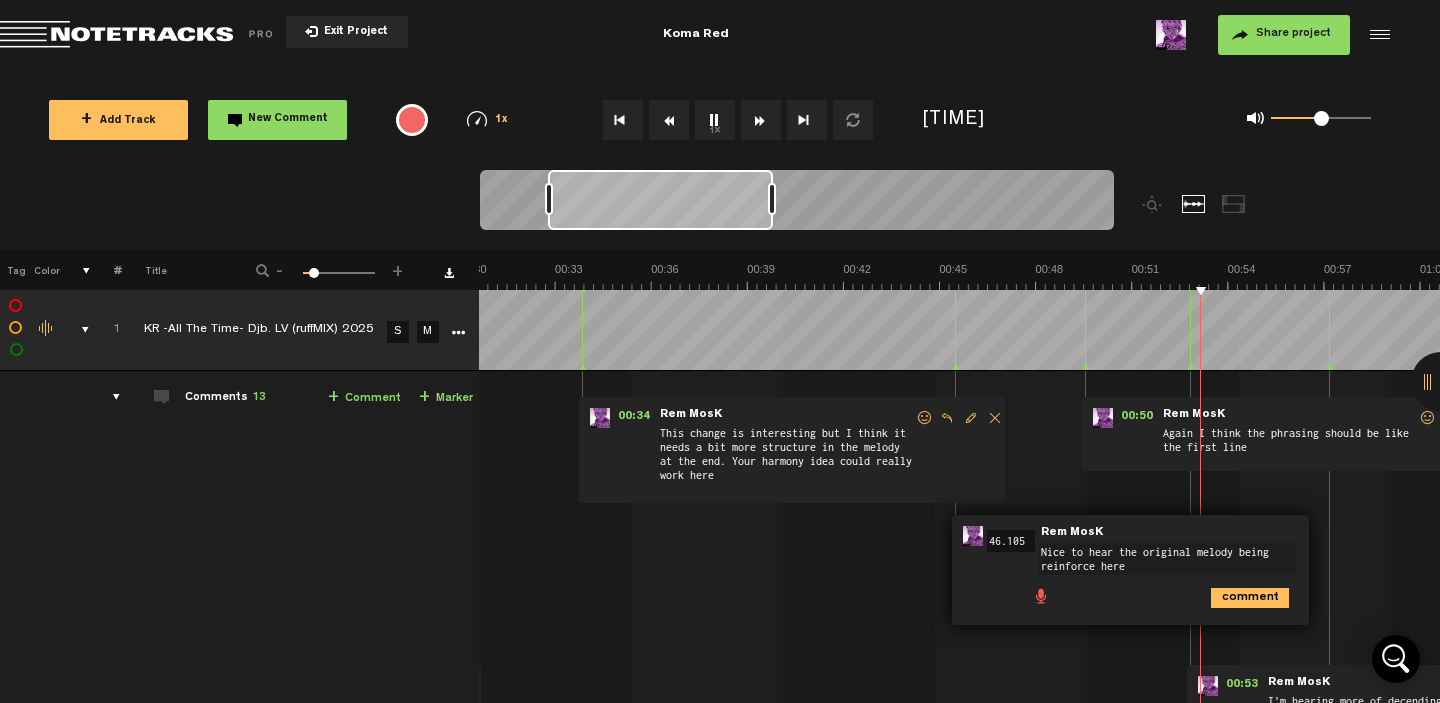 click on "Nice to hear the original melody being reinforce here" at bounding box center (1167, 559) 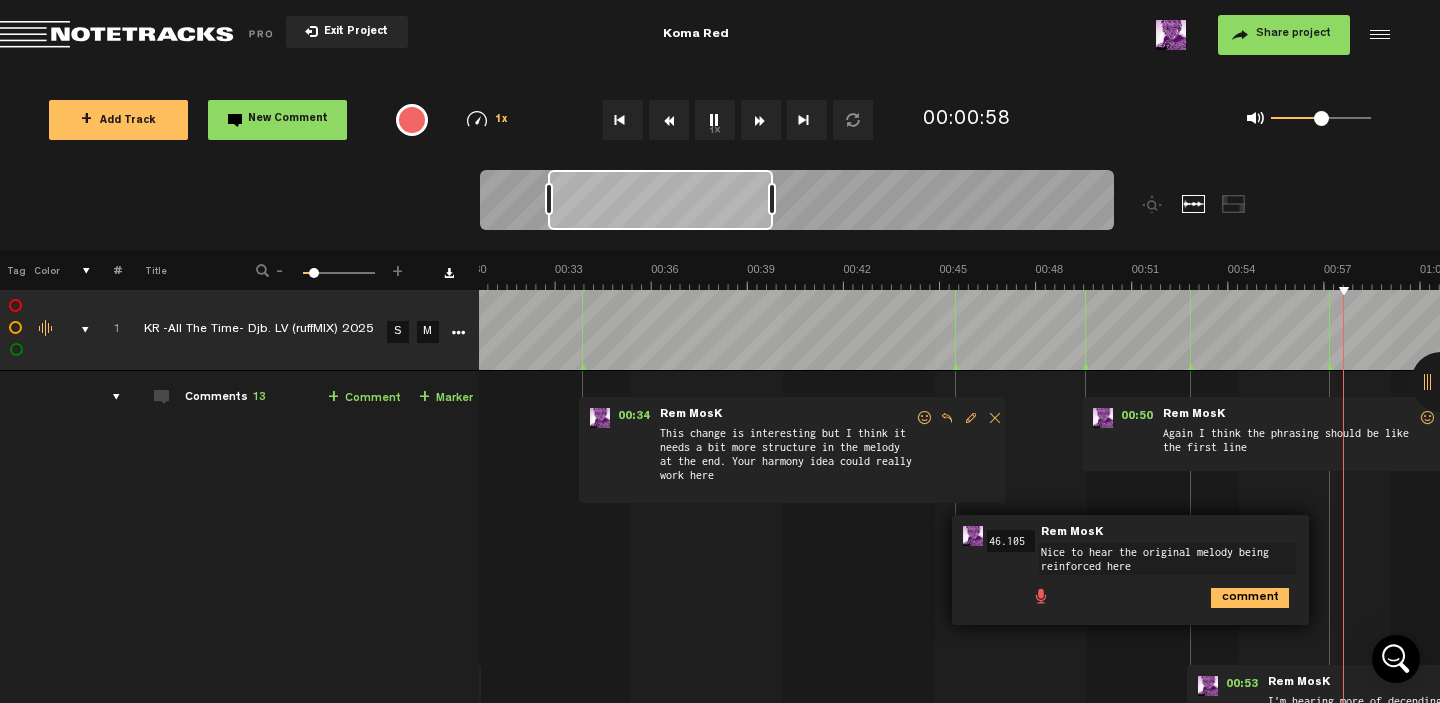 scroll, scrollTop: 0, scrollLeft: 1365, axis: horizontal 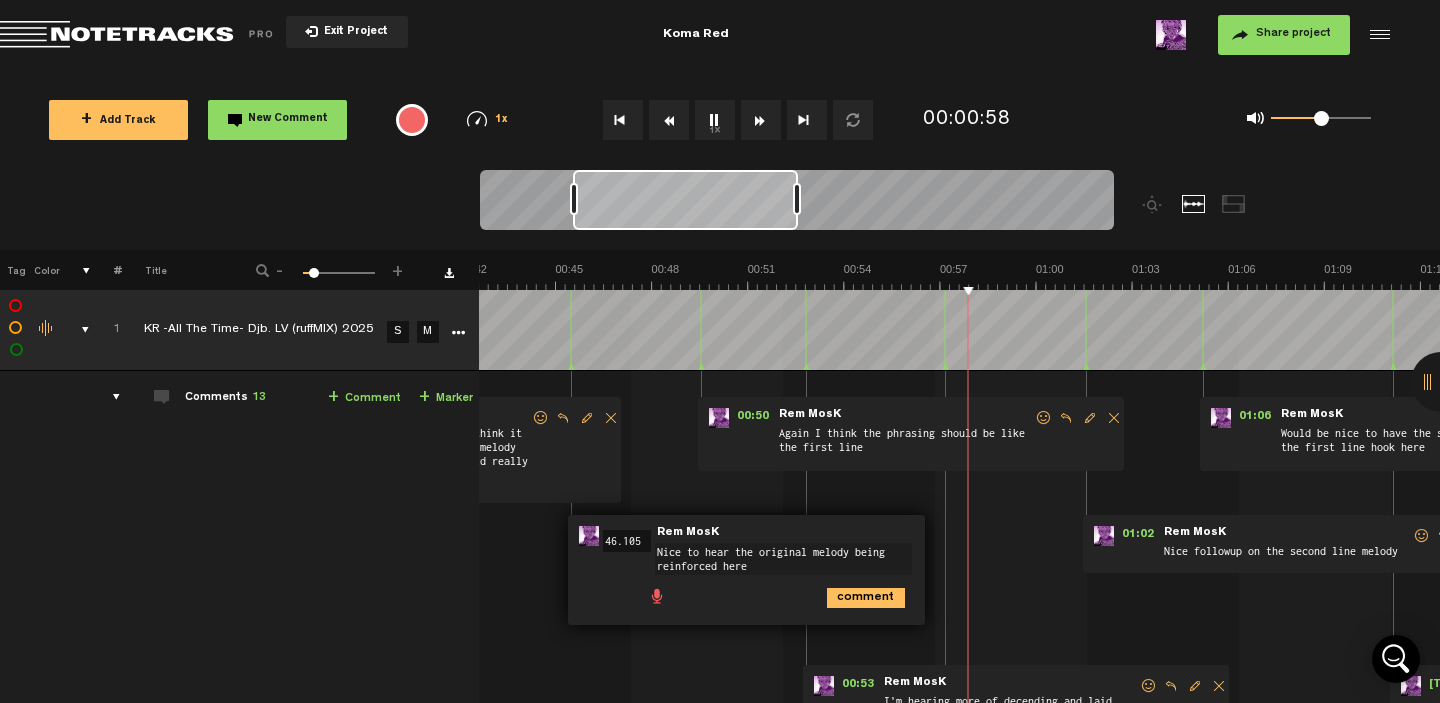 click on "1 KR -All The Time- Djb. LV (ruffMIX) 2025 S M KR -All The Time- Djb. LV (ruffMIX) 2025 by [NAME] 1 collaborators 00:10 - [NAME]: "Great first line - grabs you straight away" [NAME] Great first line - grabs you straight away 00:14 - [NAME]: "Would be good to keep the same phrasing as the first line - especially the bit "tal-king bout"" [NAME] Would be good to keep the same phrasing as the first line - especially the bit "tal-king bout" 00:05 00:17 - [NAME]: "I like the beginning of this variation but the ending could be more melodic" [NAME] I like the beginning of this variation but the ending could be more melodic 00:03" at bounding box center [959, 706] 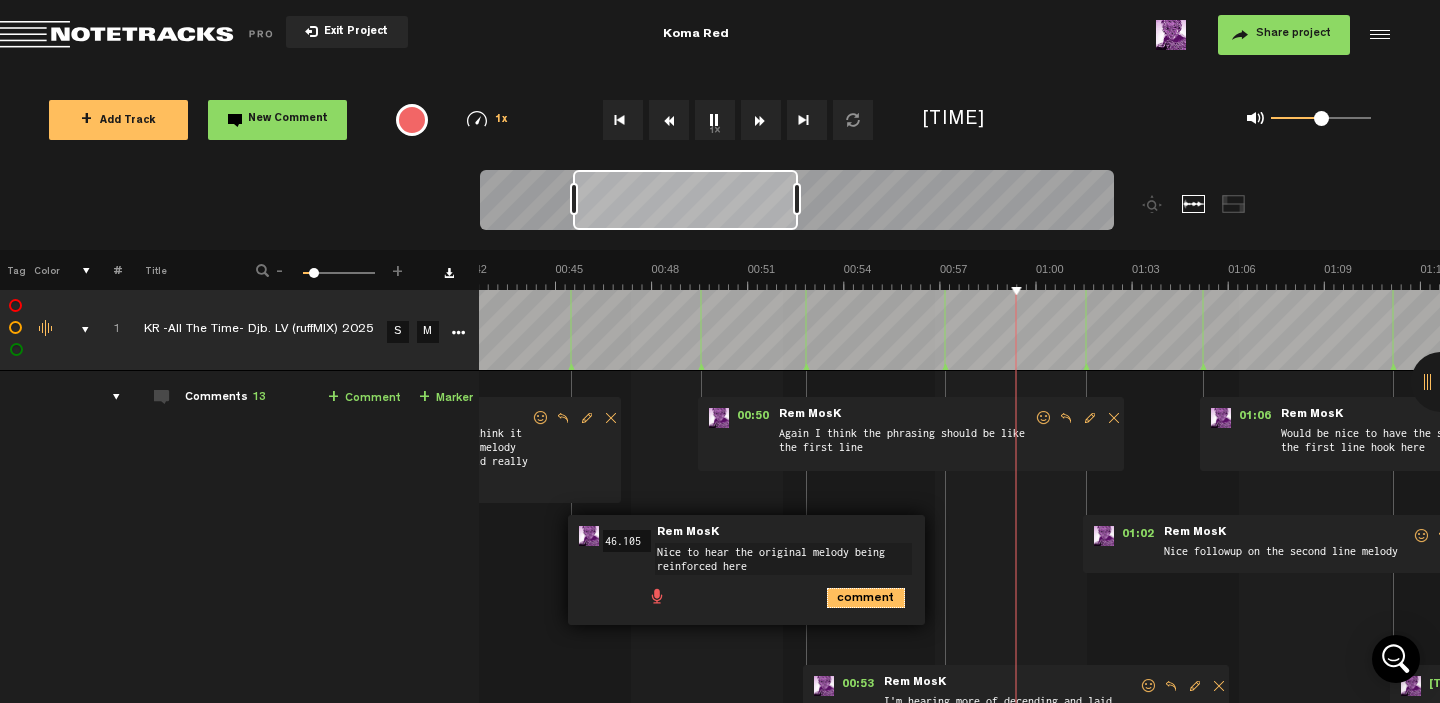 click on "comment" at bounding box center (866, 598) 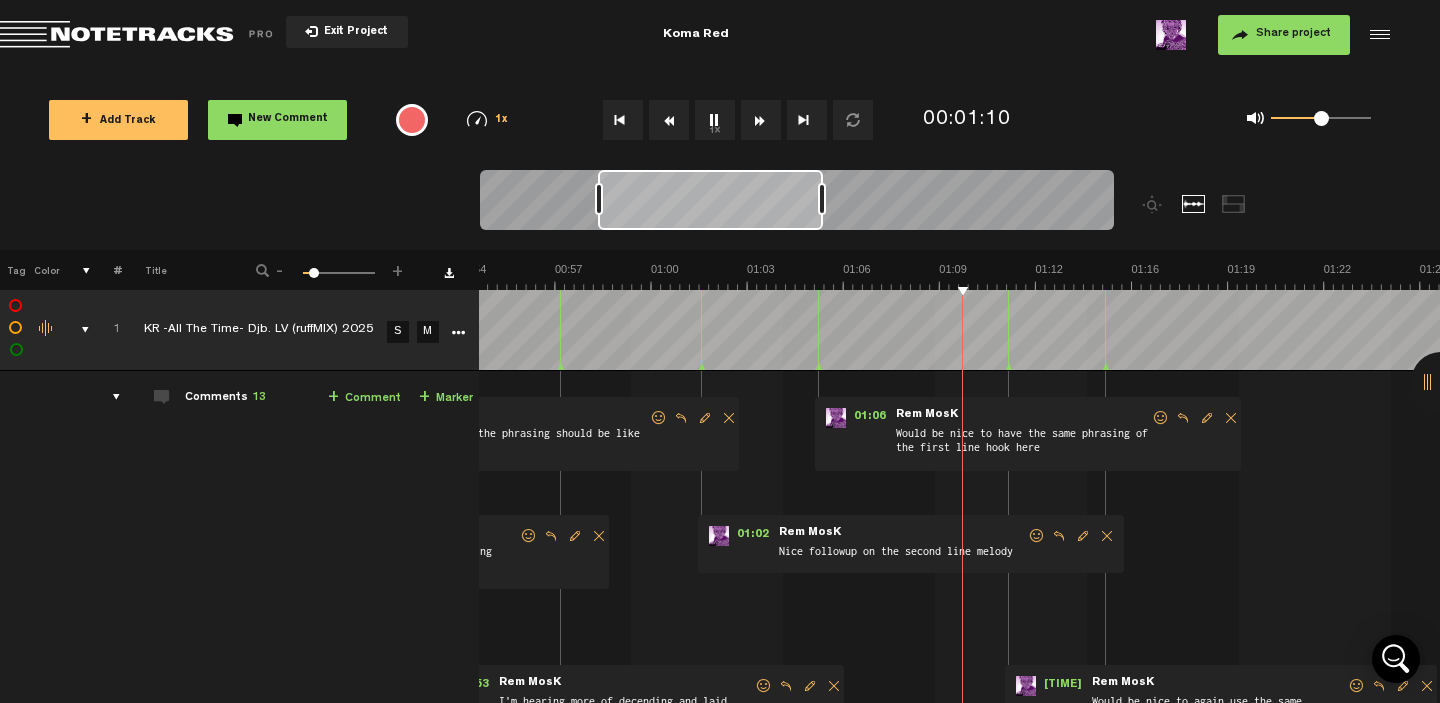 scroll, scrollTop: 0, scrollLeft: 1750, axis: horizontal 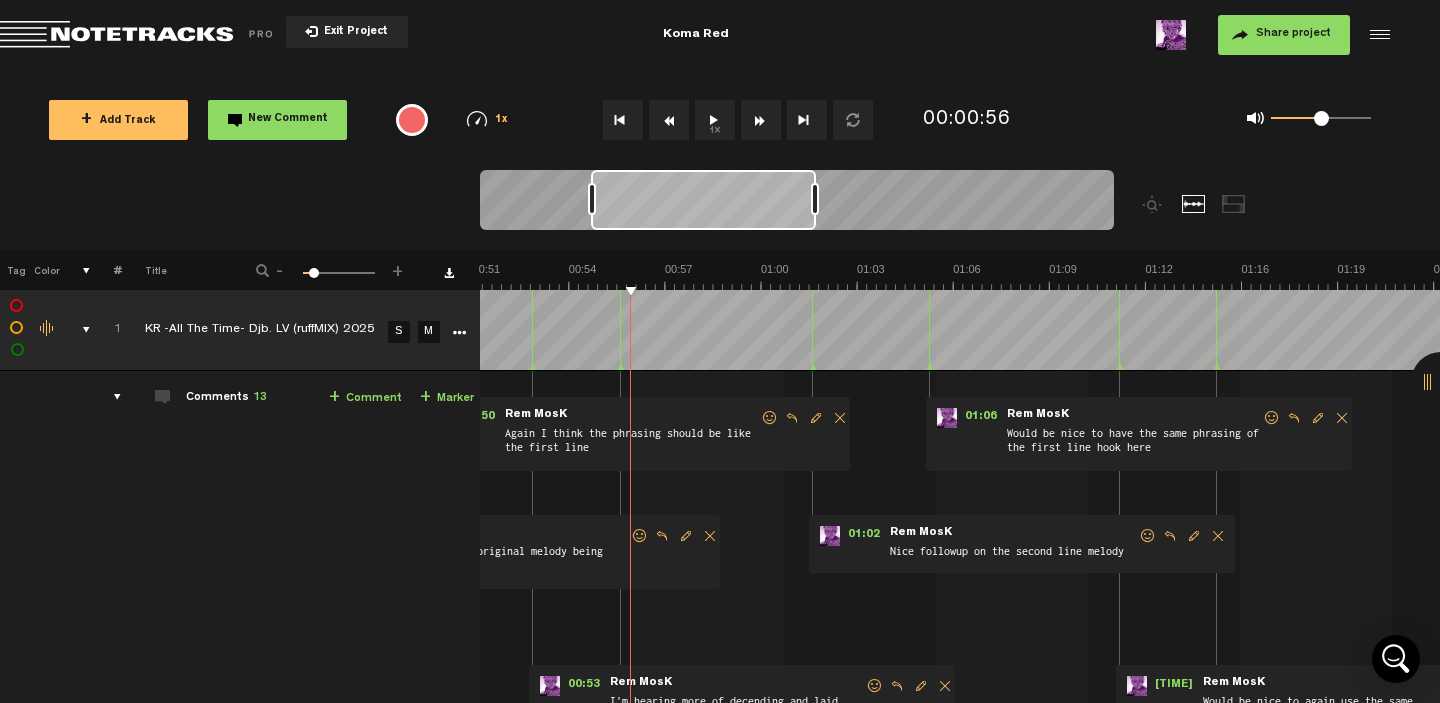 drag, startPoint x: 561, startPoint y: 367, endPoint x: 620, endPoint y: 372, distance: 59.211487 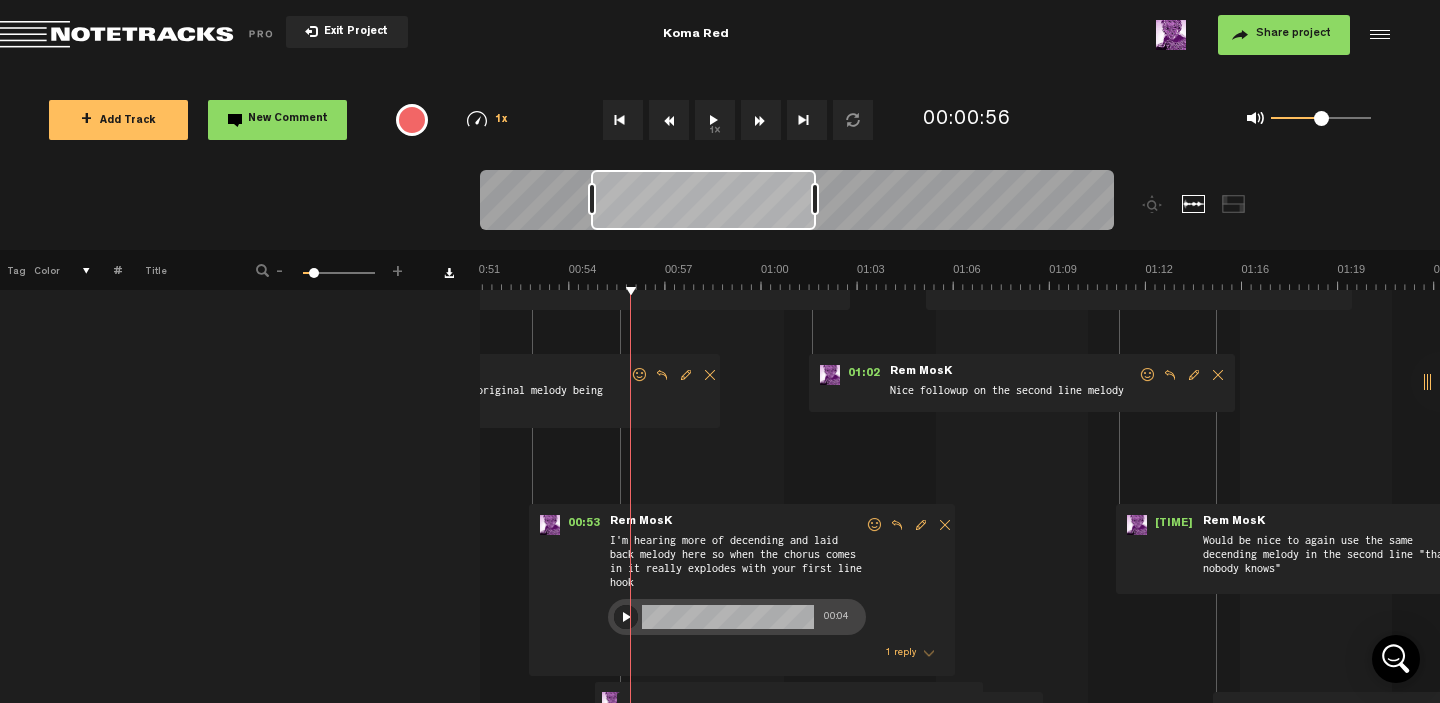 scroll, scrollTop: 250, scrollLeft: 0, axis: vertical 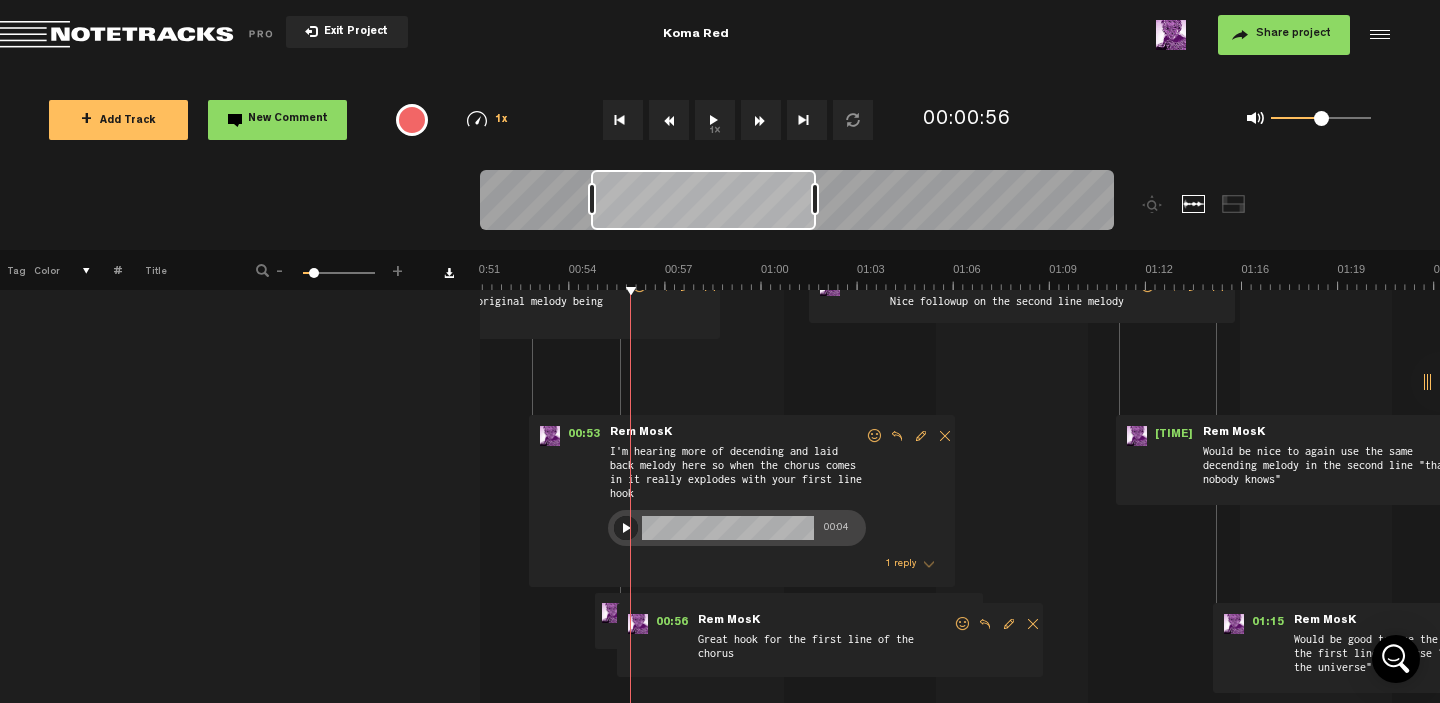 click at bounding box center (626, 528) 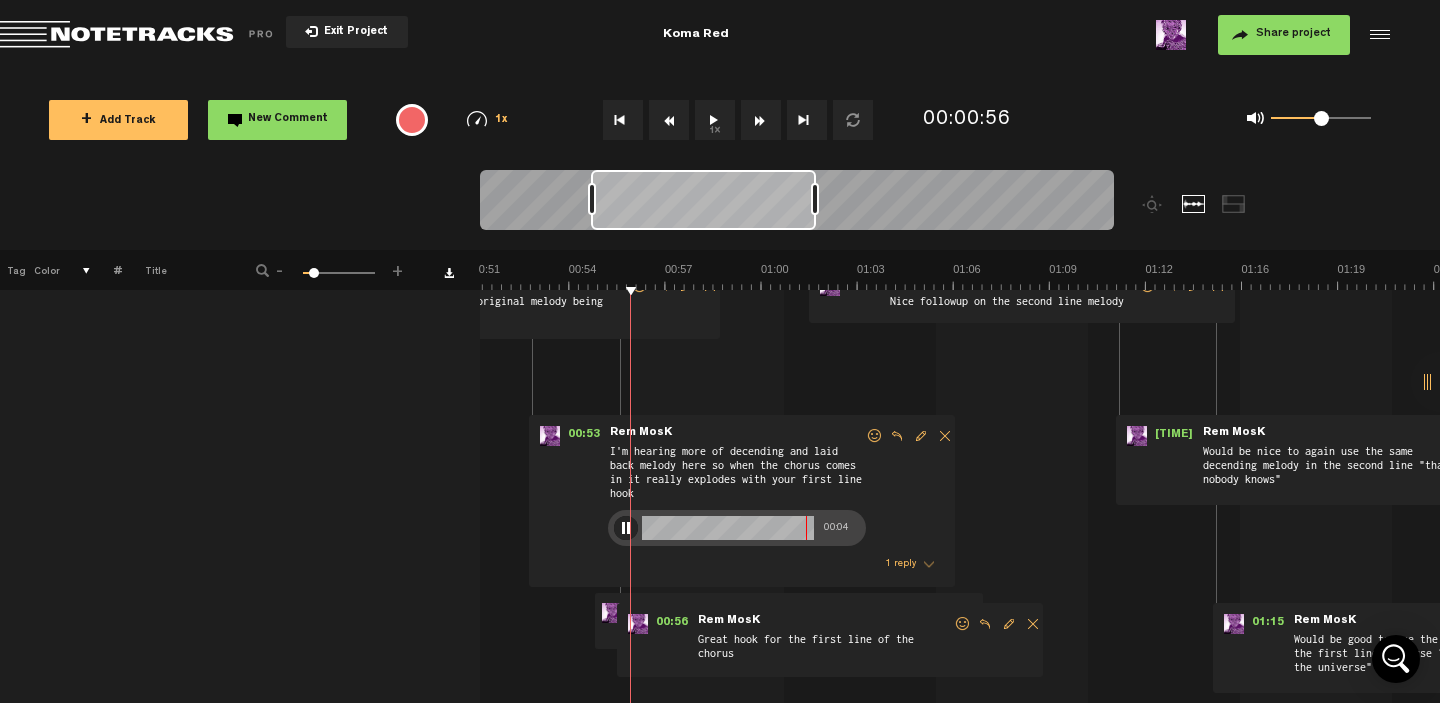 click at bounding box center [626, 528] 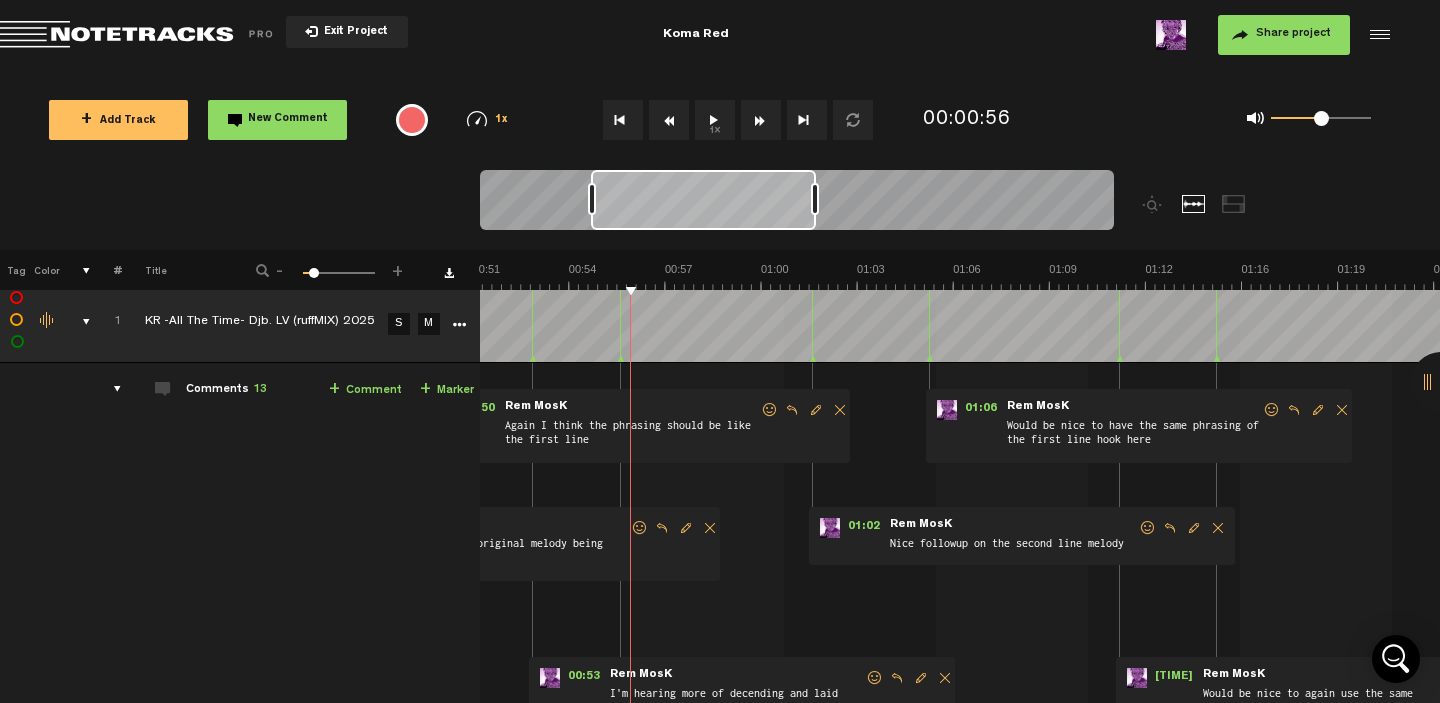 scroll, scrollTop: 0, scrollLeft: 0, axis: both 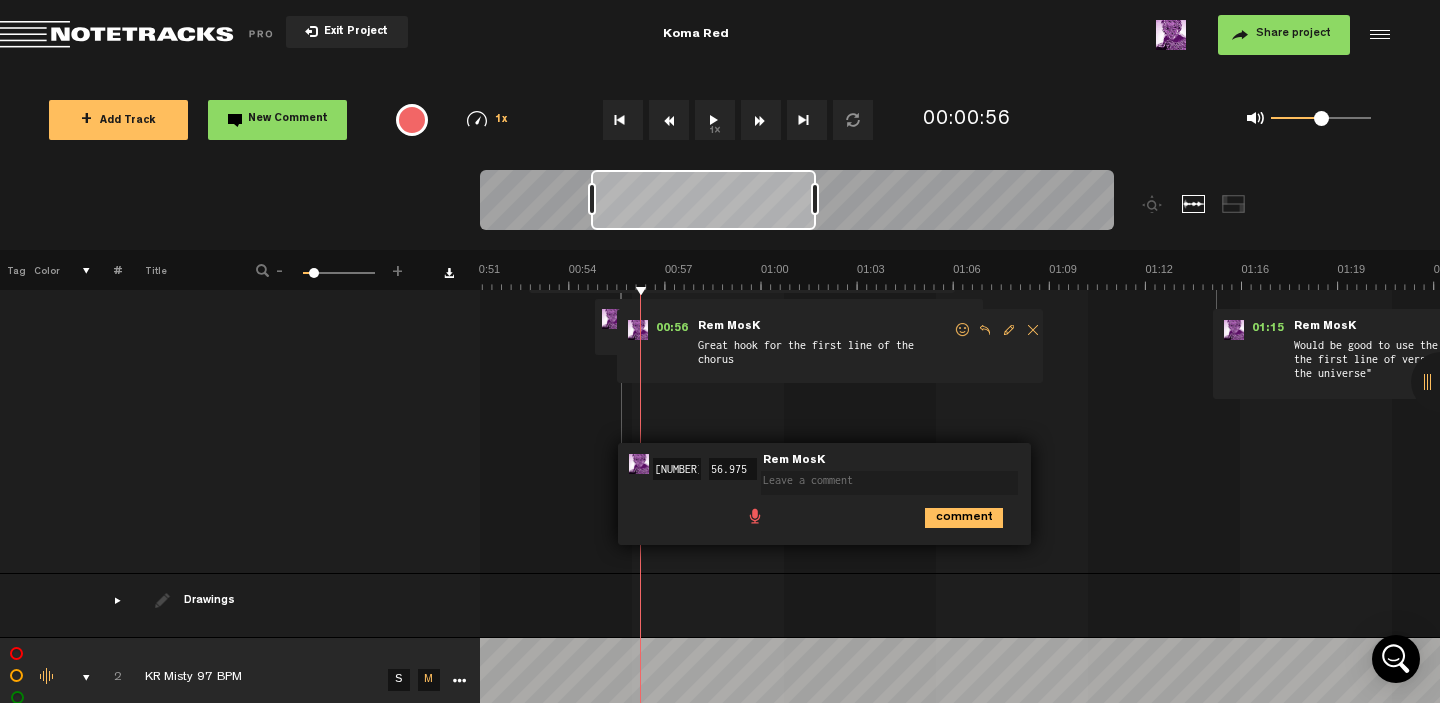 click on "1 KR -All The Time- Djb. LV (ruffMIX) 2025 S M KR -All The Time- Djb. LV (ruffMIX) 2025 by [NAME] 1 collaborators 00:10 - [NAME]: "Great first line - grabs you straight away" [NAME] Great first line - grabs you straight away 00:14 - [NAME]: "Would be good to keep the same phrasing as the first line - especially the bit "tal-king bout"" [NAME] Would be good to keep the same phrasing as the first line - especially the bit "tal-king bout" 00:05 00:17 - [NAME]: "I like the beginning of this variation but the ending could be more melodic" [NAME] I like the beginning of this variation but the ending could be more melodic 00:03" at bounding box center [960, 200] 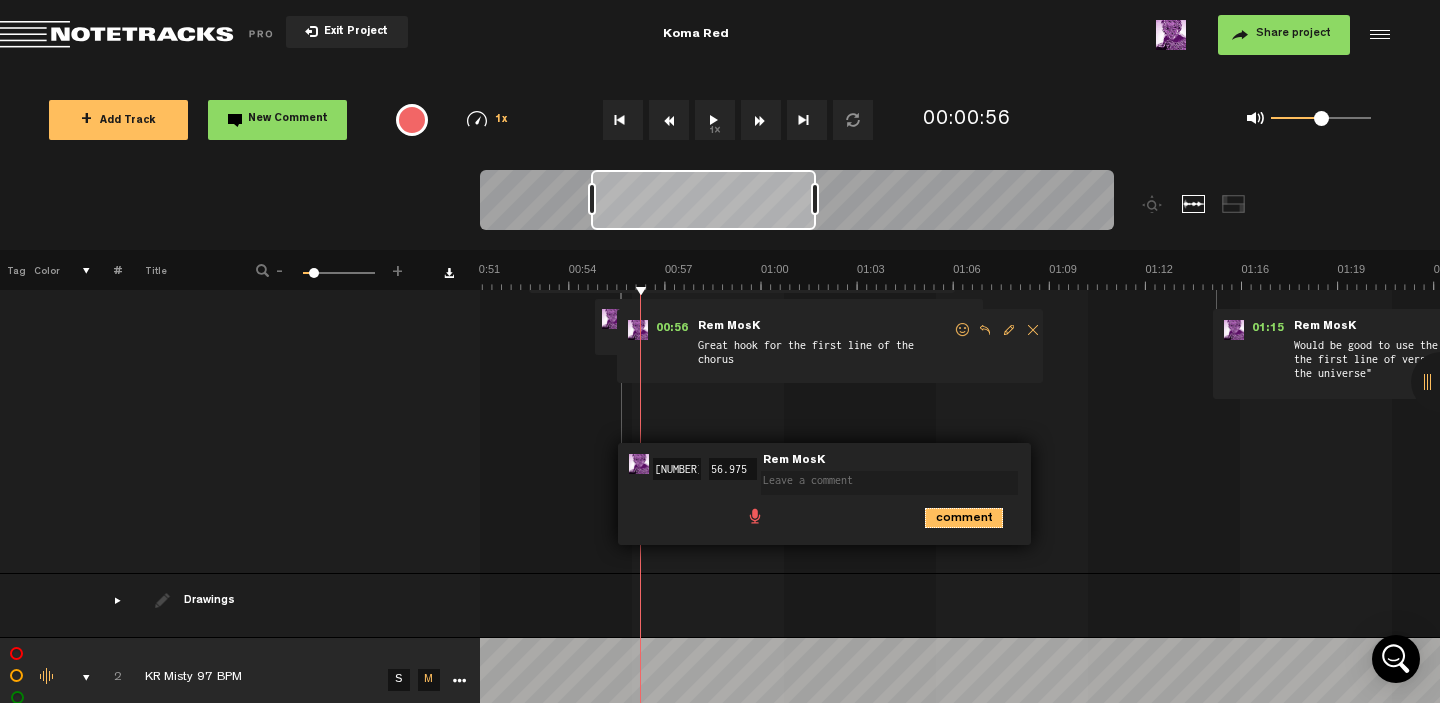 click on "comment" at bounding box center (964, 518) 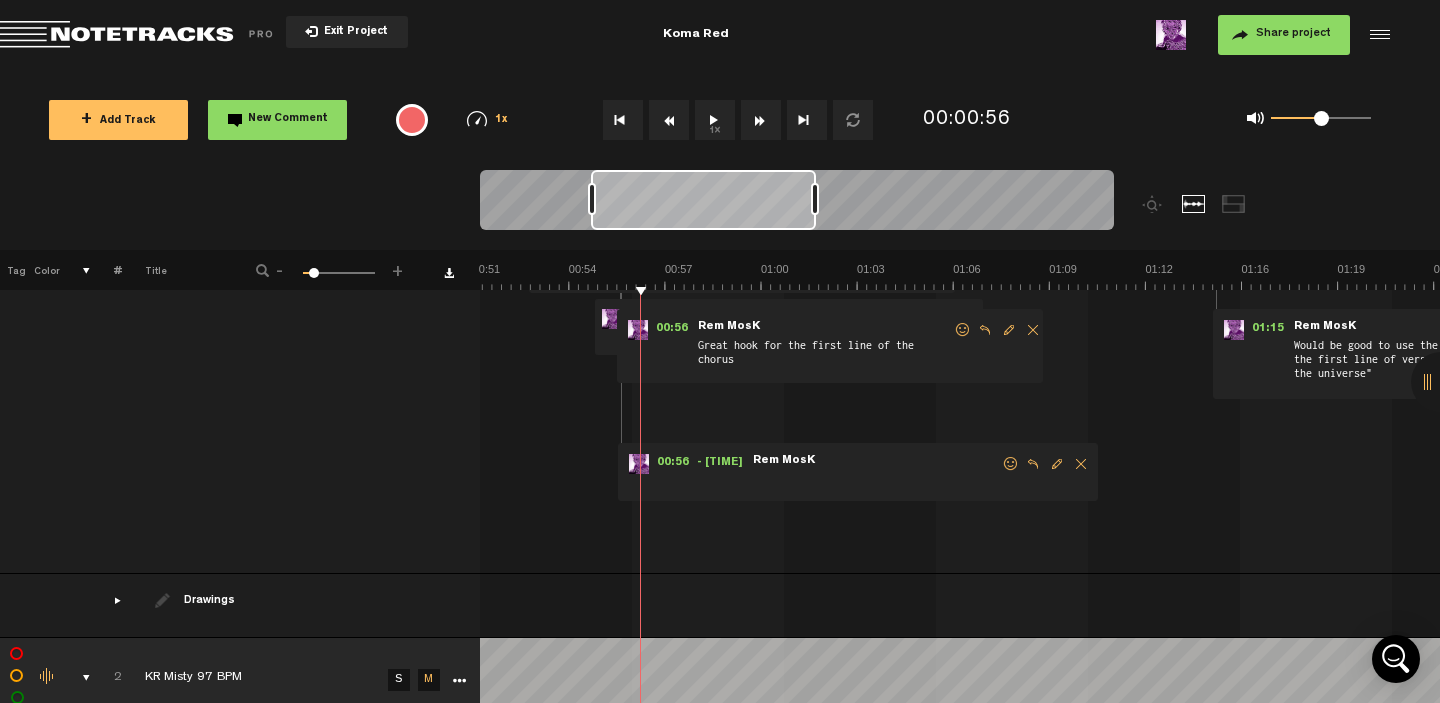 click at bounding box center (1081, 464) 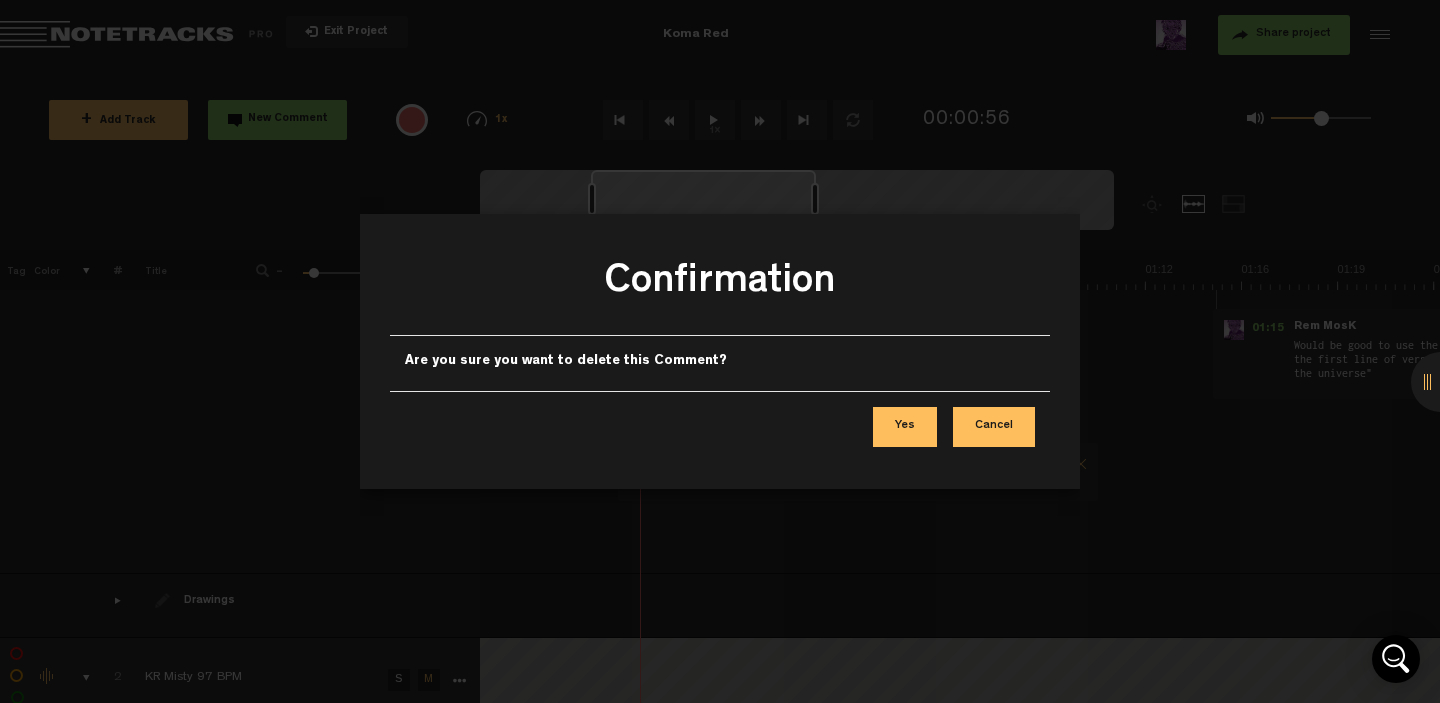 click on "Yes" at bounding box center (905, 427) 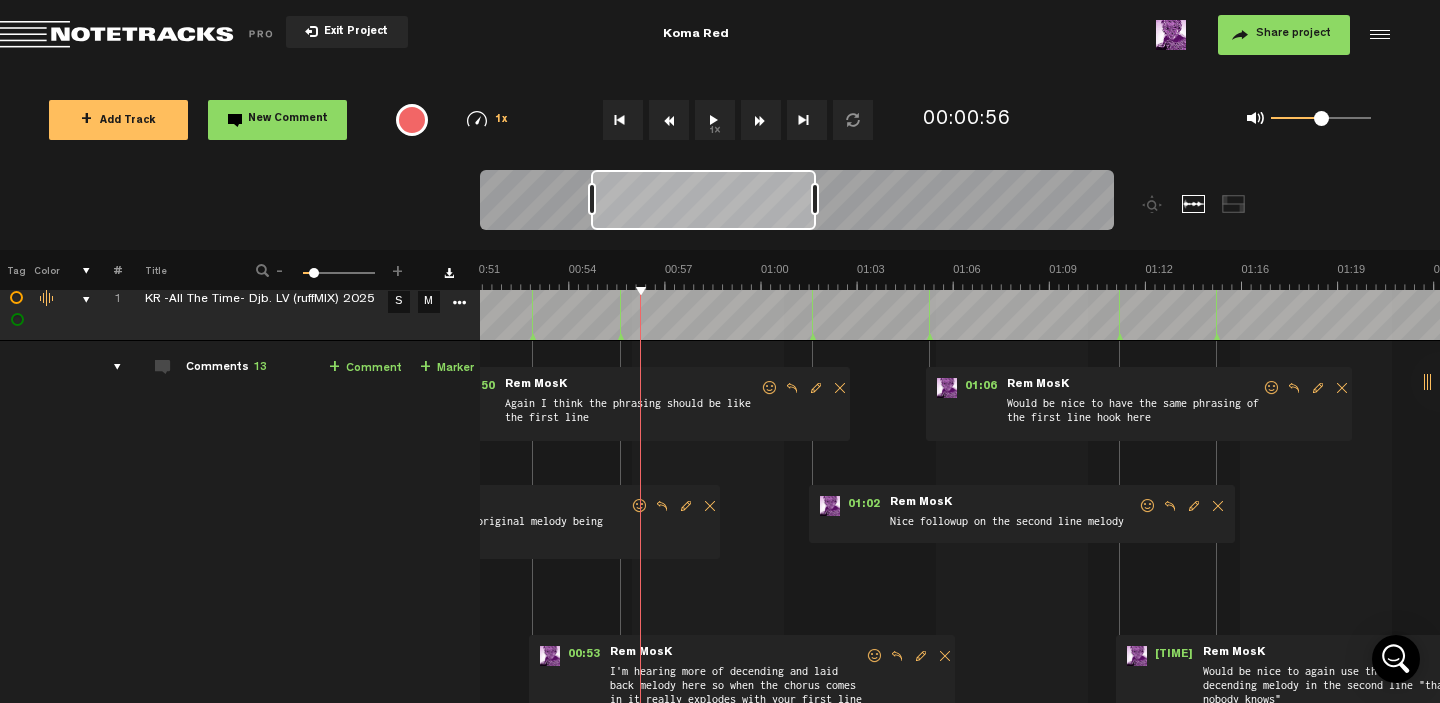 scroll, scrollTop: 29, scrollLeft: 0, axis: vertical 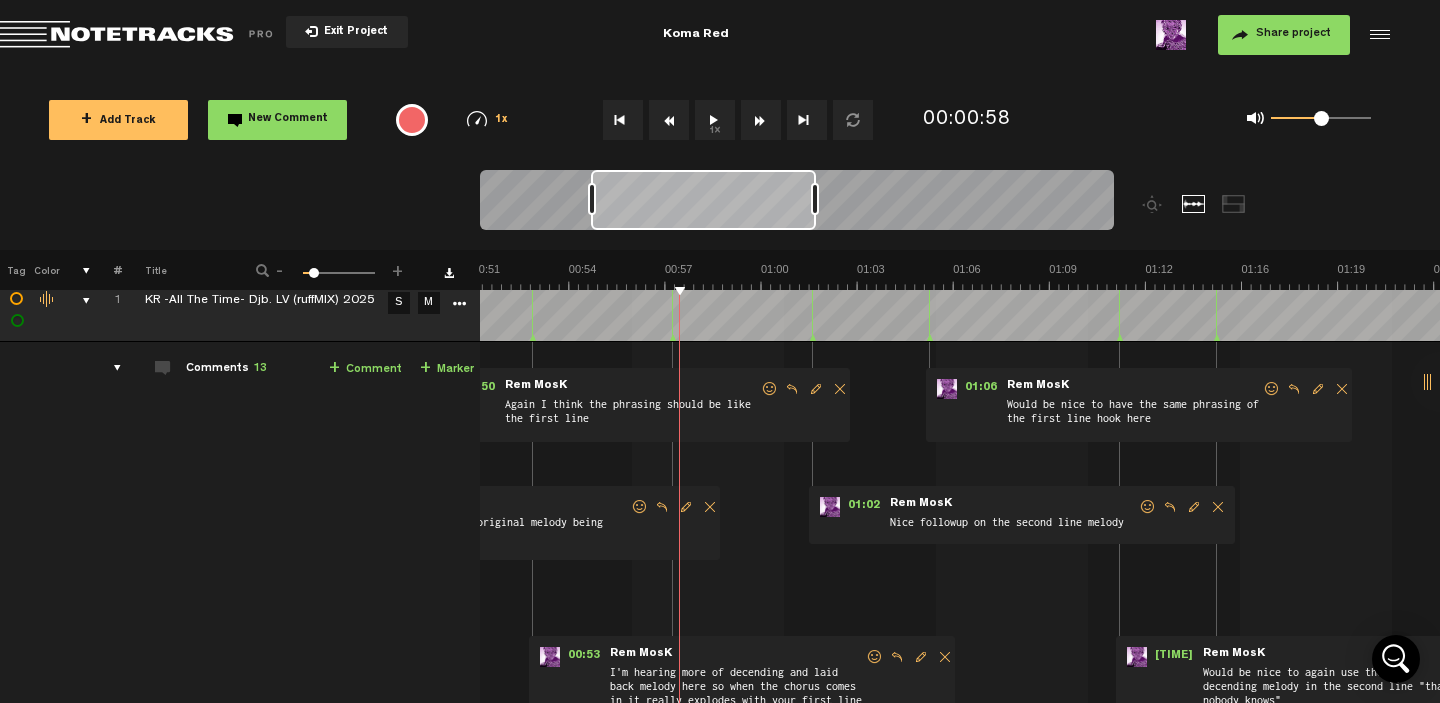 click at bounding box center [960, 301] 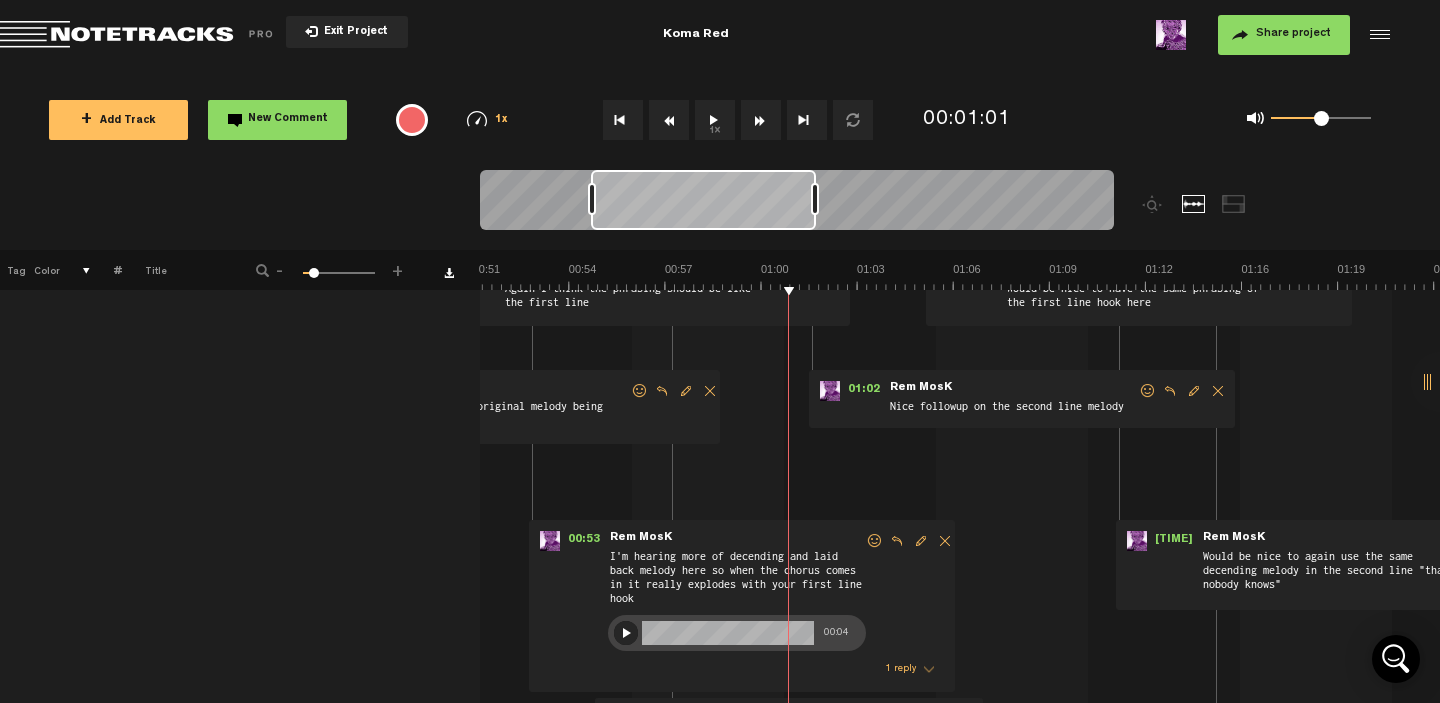 scroll, scrollTop: 0, scrollLeft: 0, axis: both 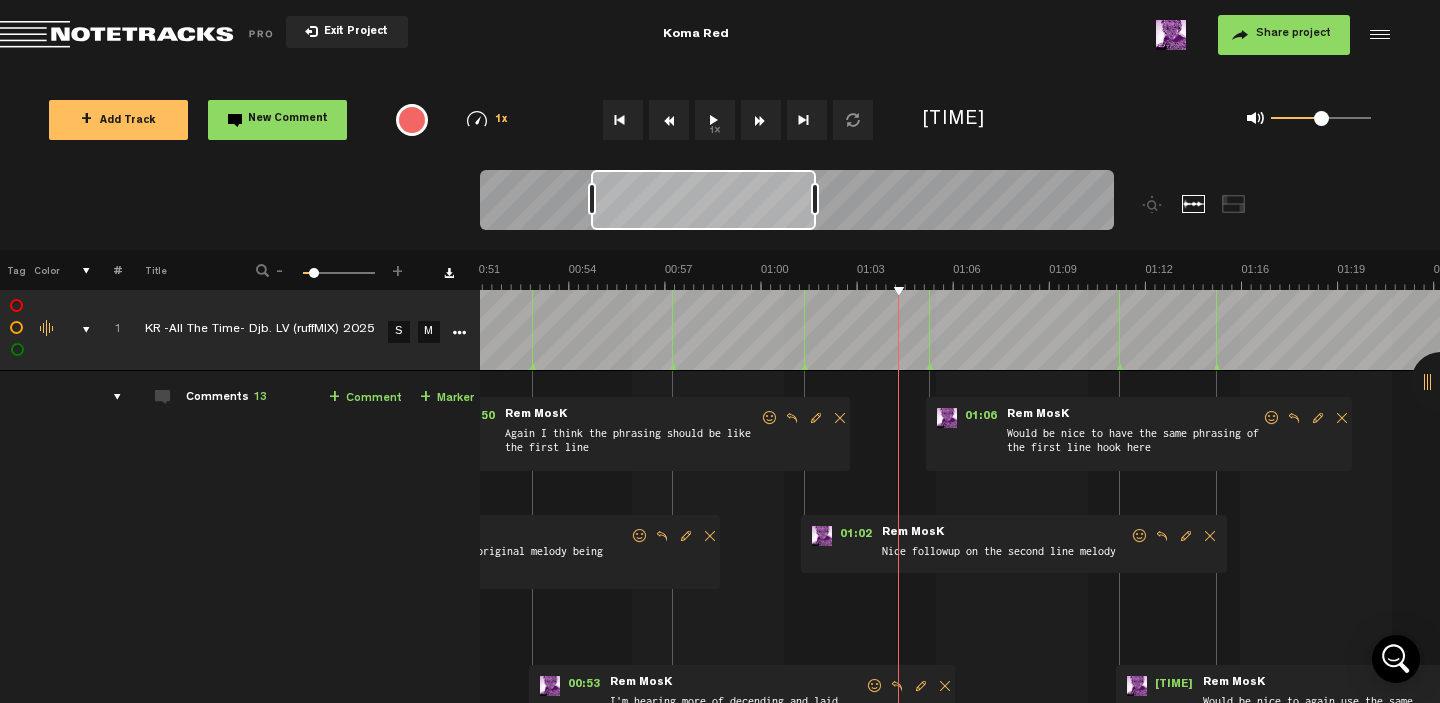 click 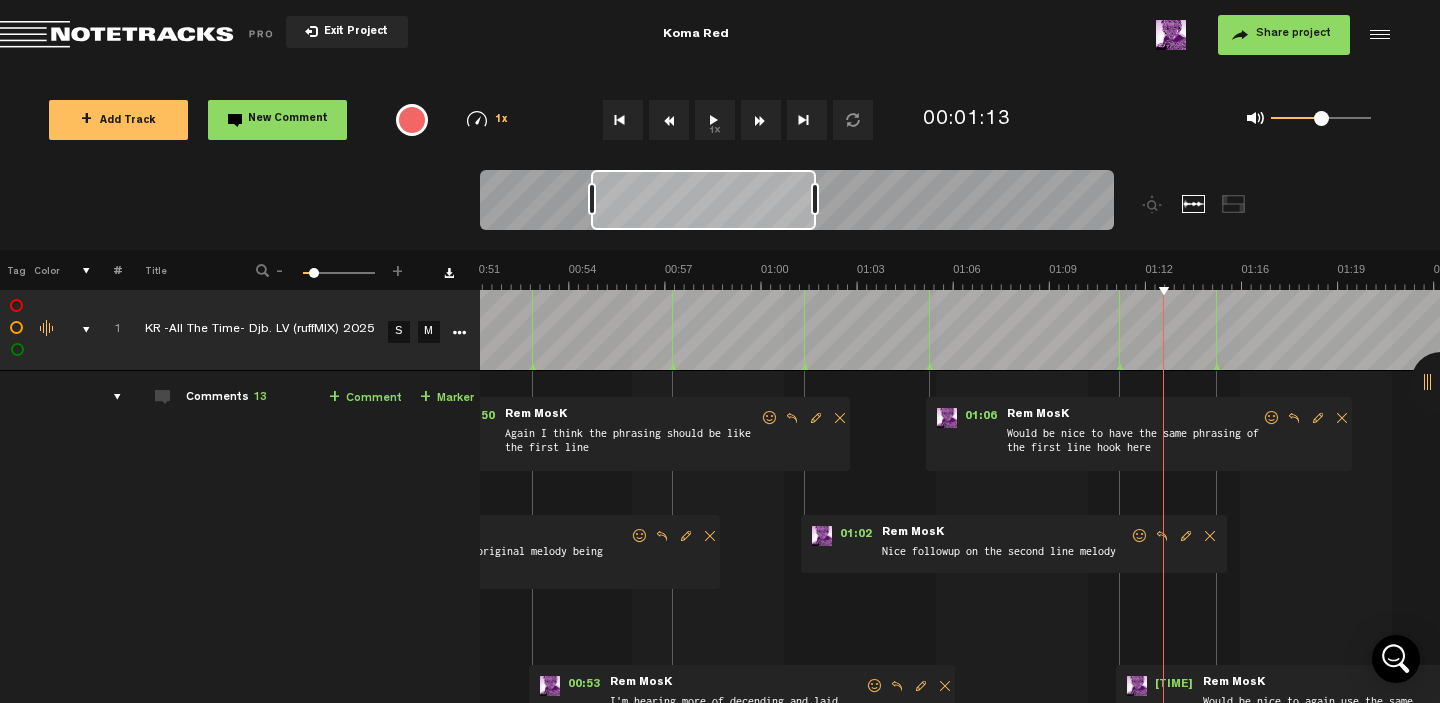 click at bounding box center (1318, 418) 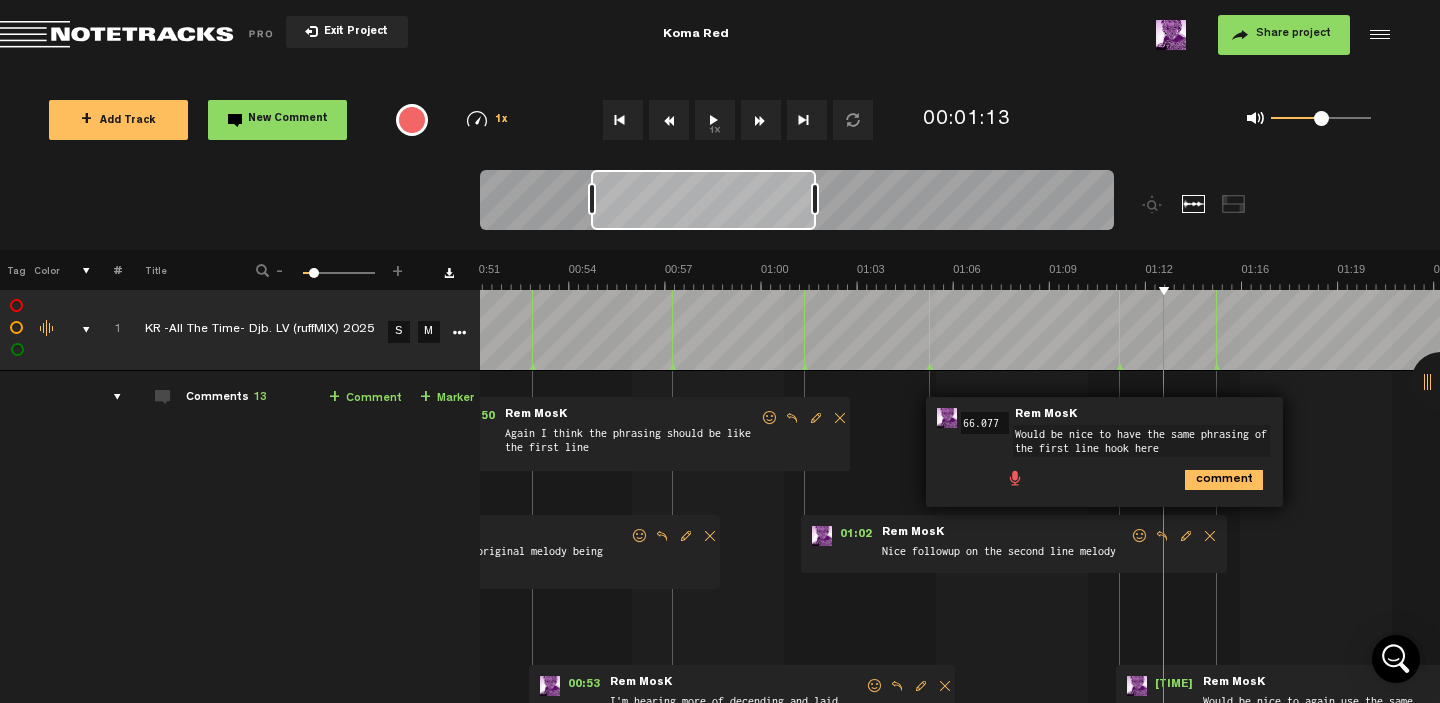 click on "Would be nice to have the same phrasing of the first line hook here" at bounding box center [1141, 441] 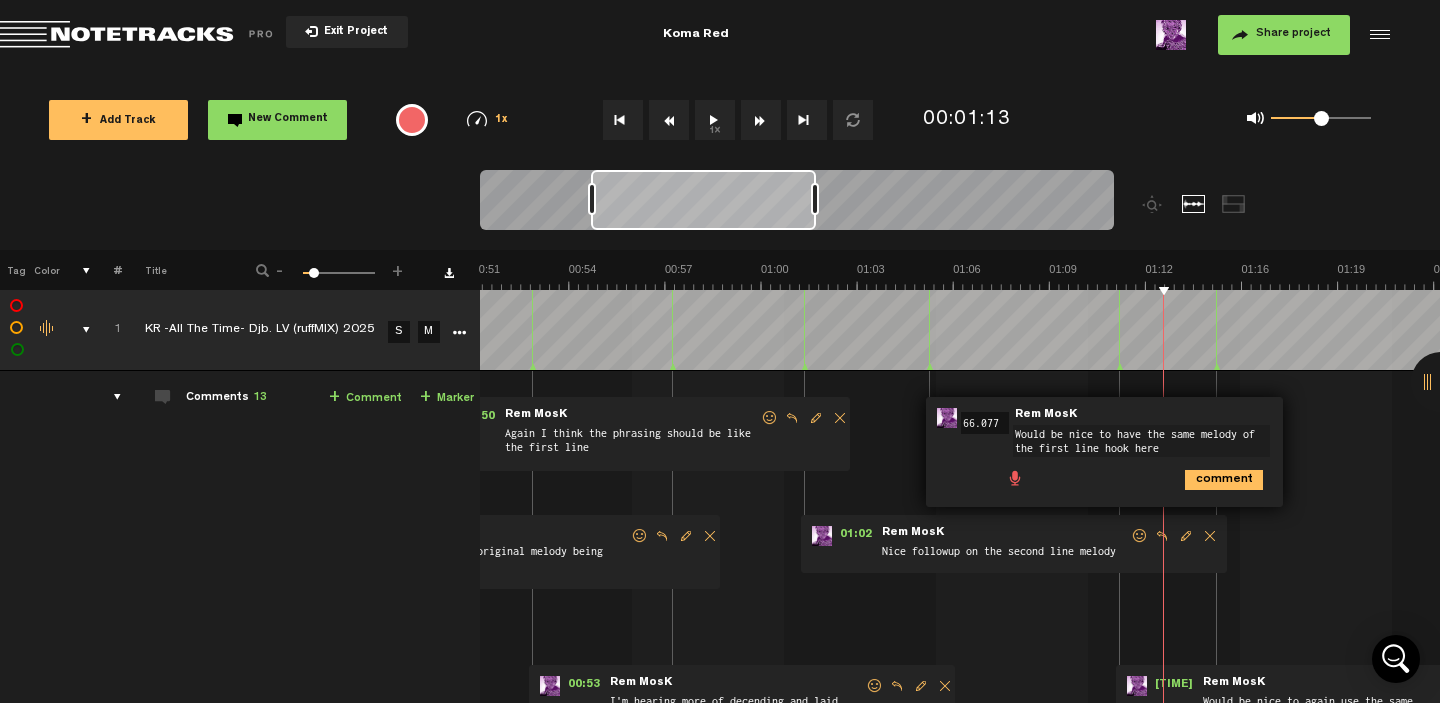 type on "Would be nice to have the same melody of the first line hook here" 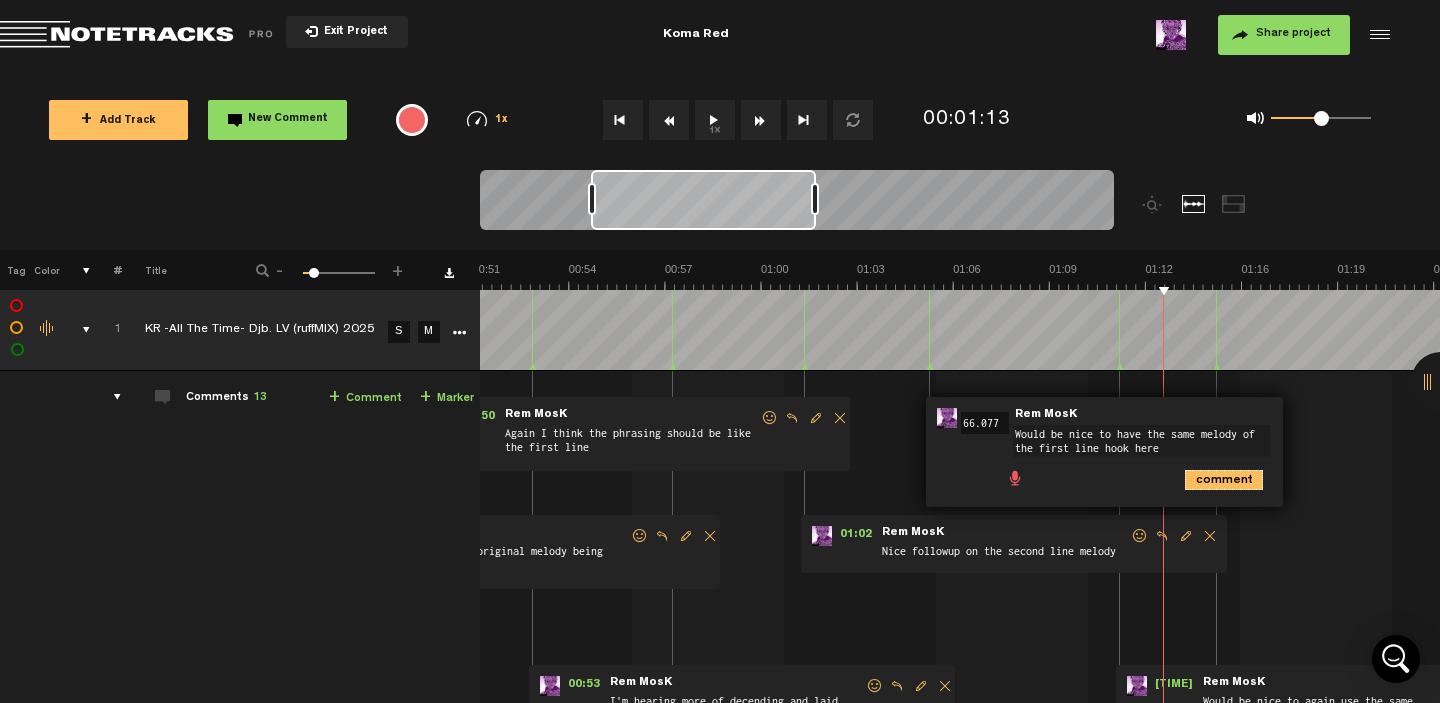 click on "comment" at bounding box center [1224, 480] 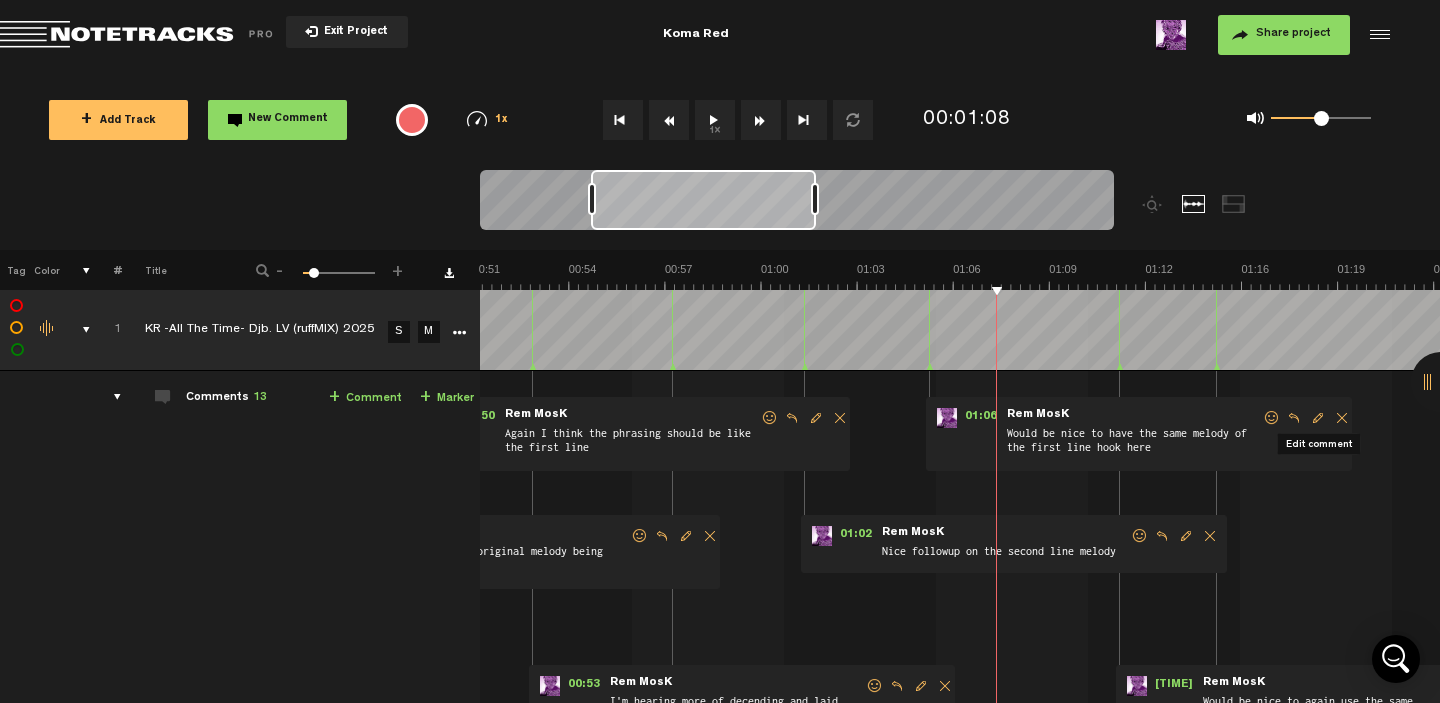 click at bounding box center (1318, 418) 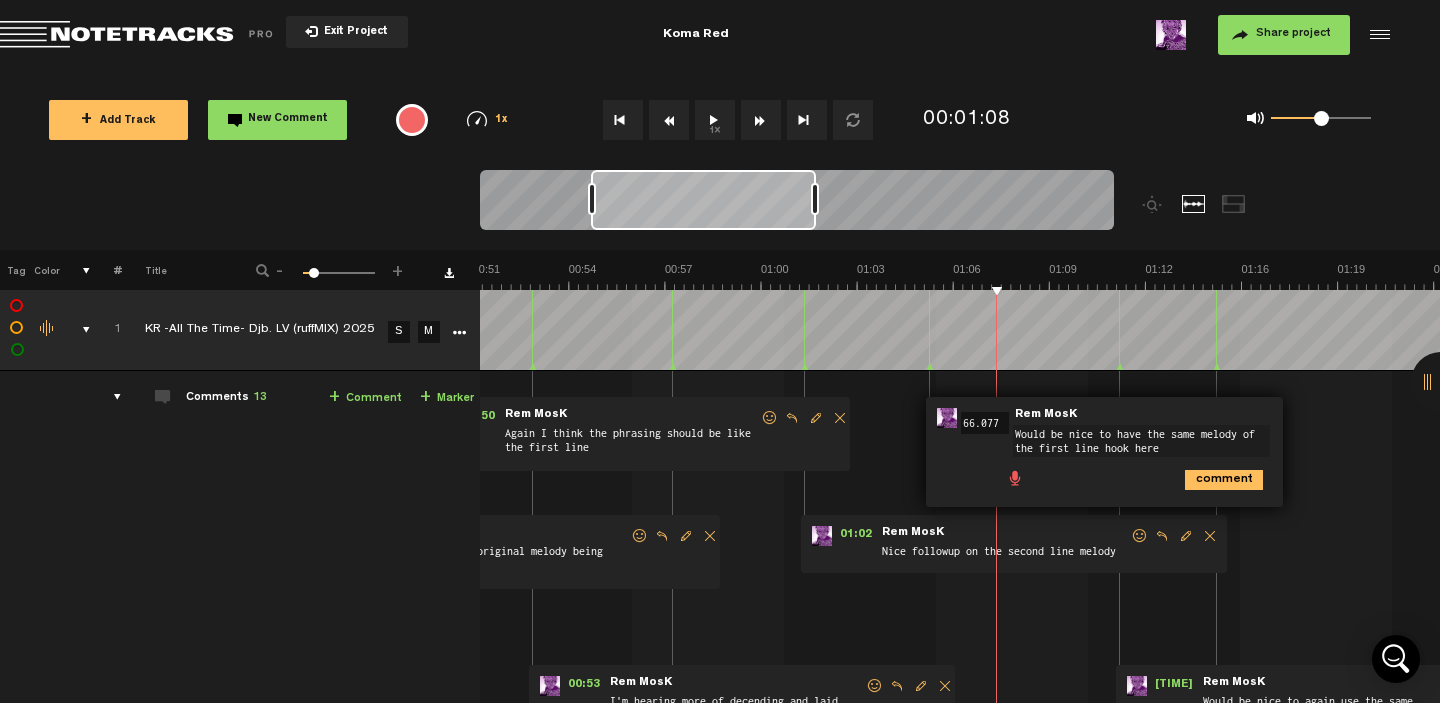 click at bounding box center [1015, 477] 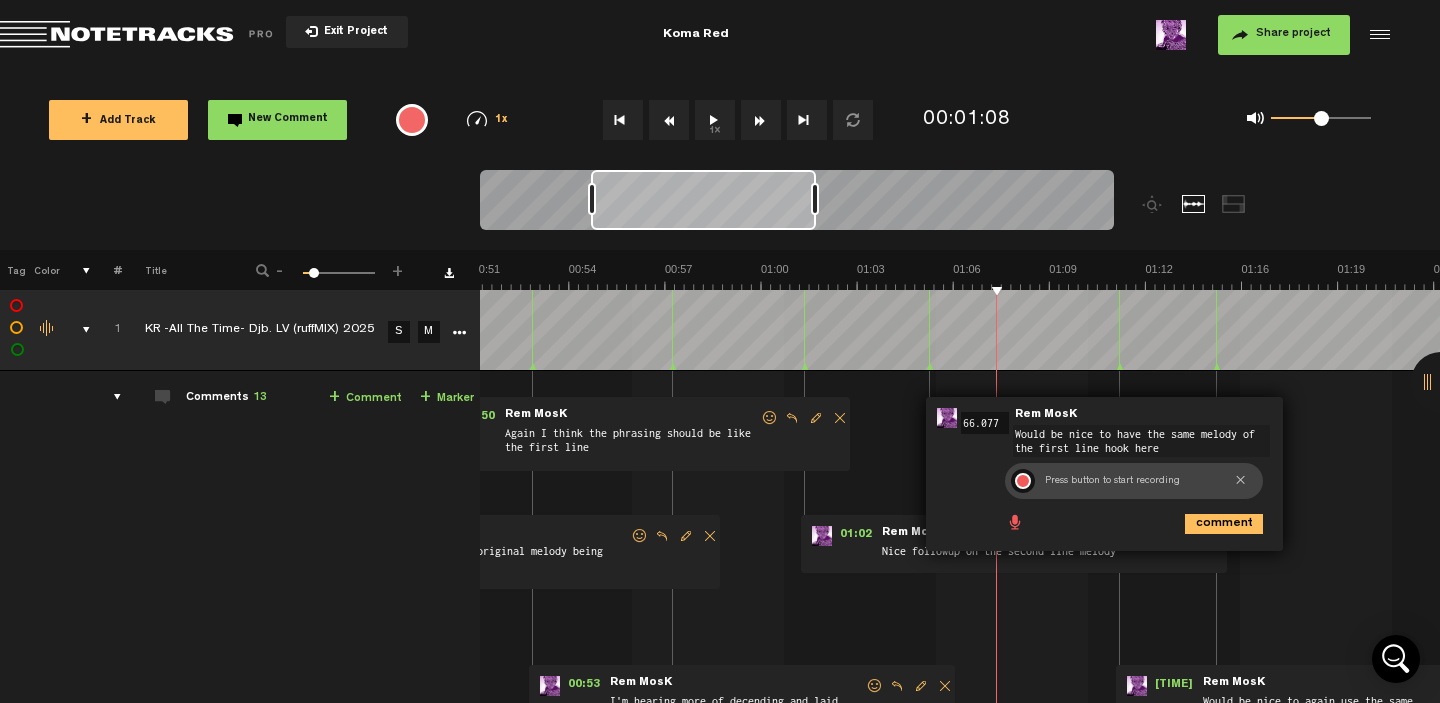 click at bounding box center (1023, 481) 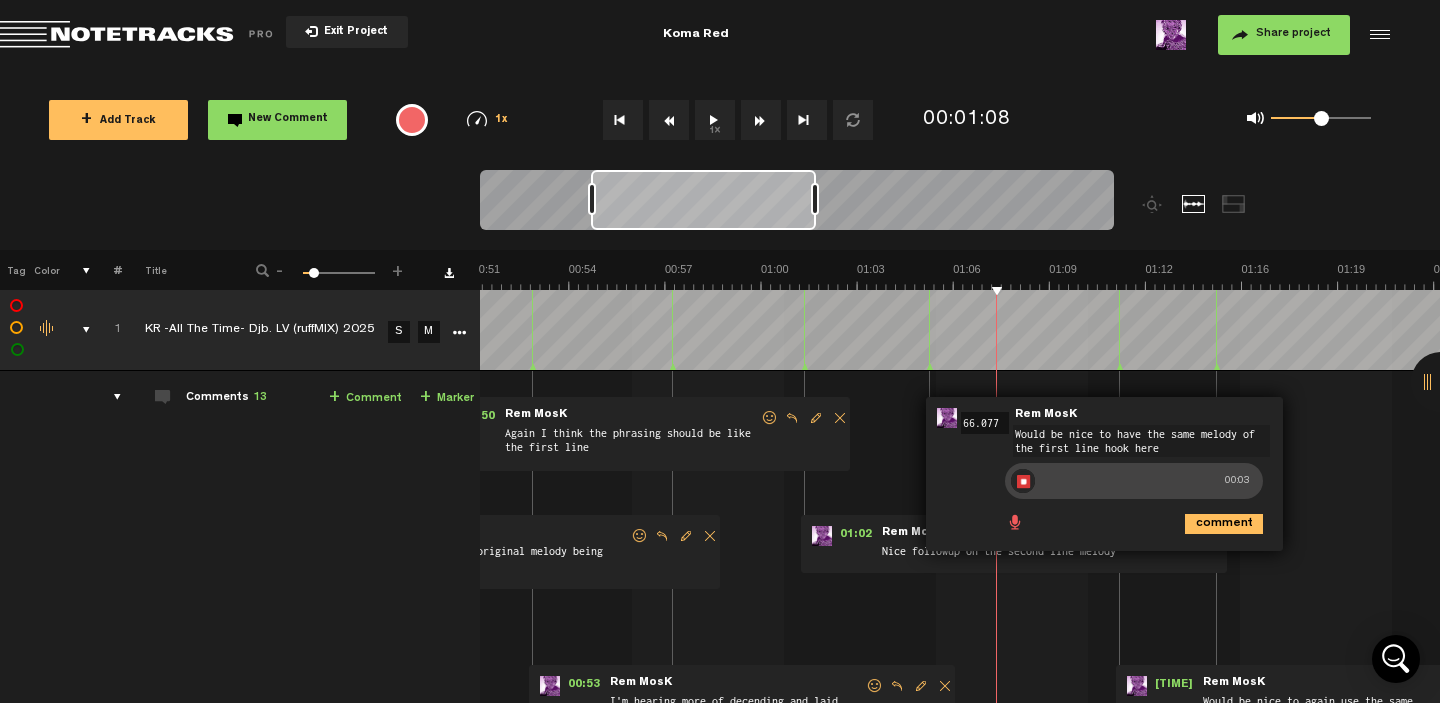click at bounding box center (1023, 481) 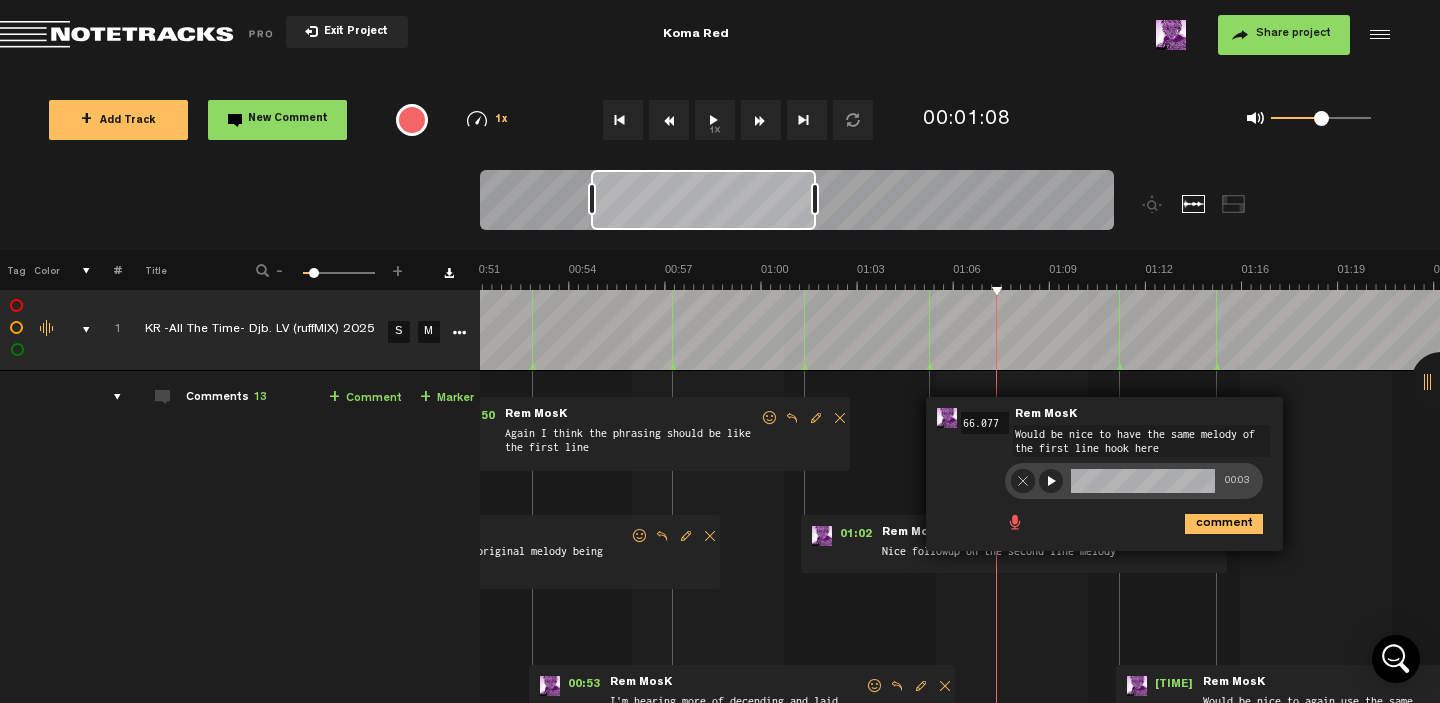 click at bounding box center (1051, 481) 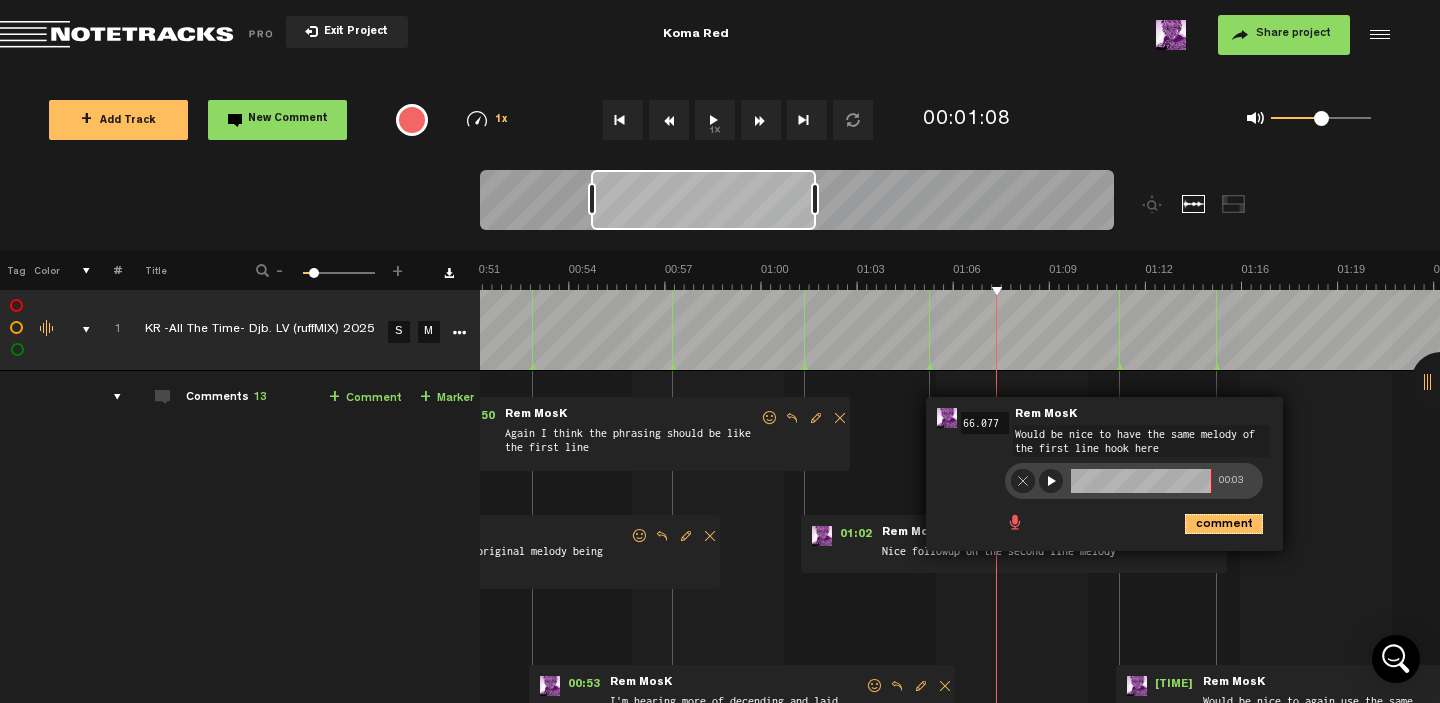 click on "comment" at bounding box center (1224, 524) 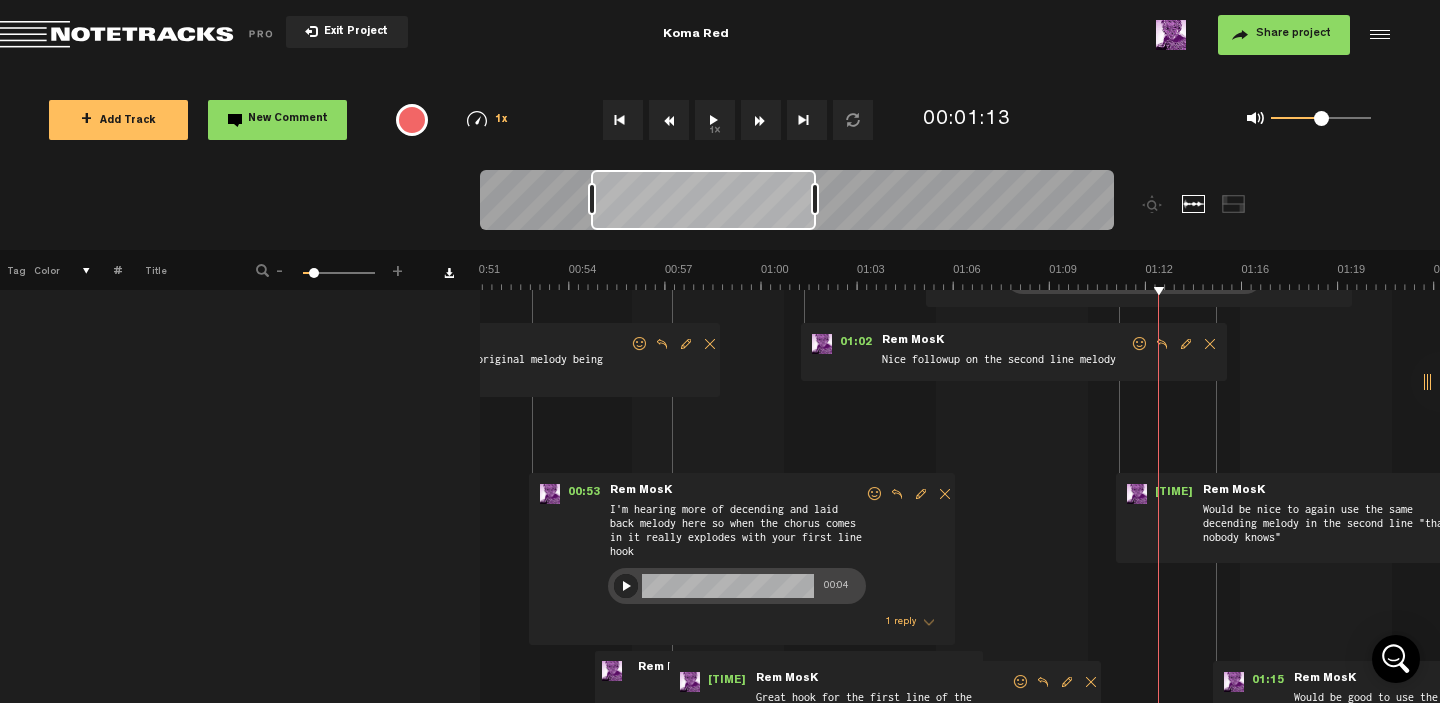 scroll, scrollTop: 243, scrollLeft: 0, axis: vertical 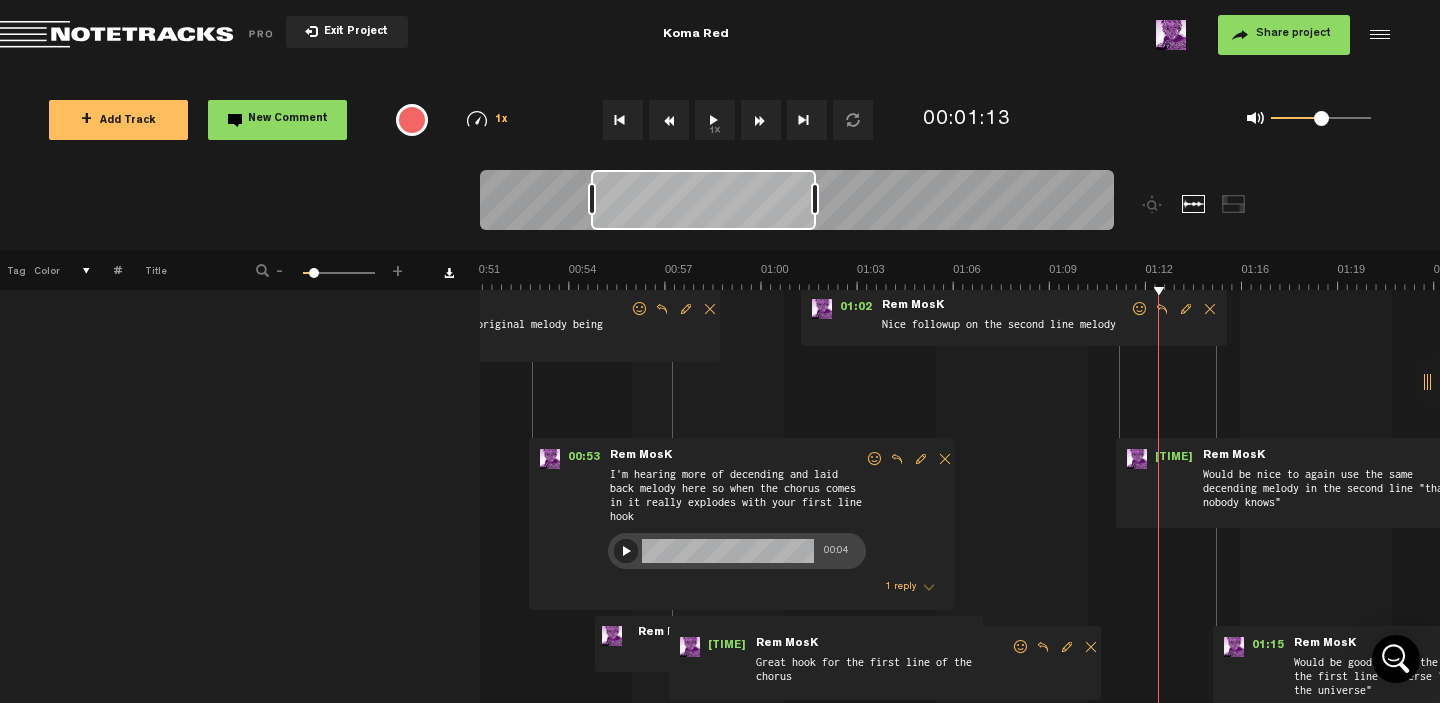 click on "Would be nice to again use the same decending melody in the second line "that nobody knows"" at bounding box center (1329, 492) 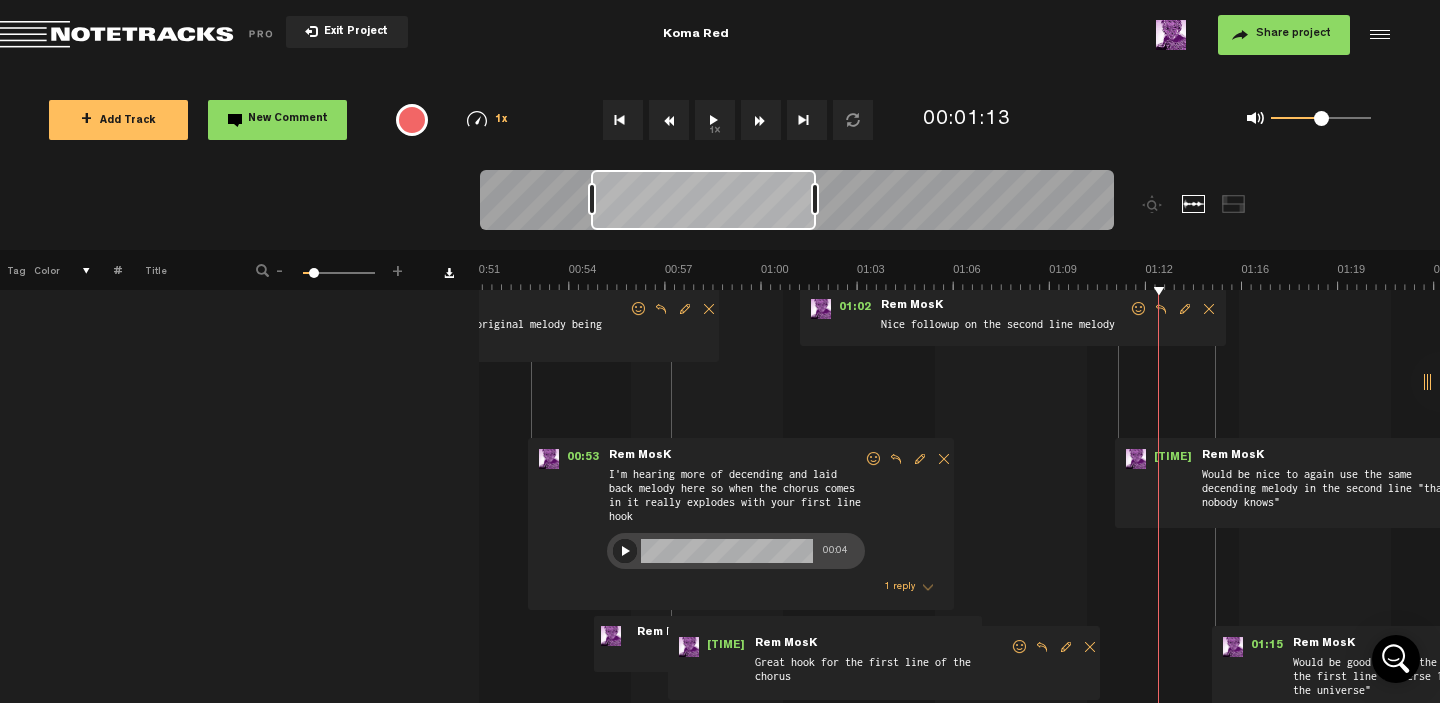 click on "Would be nice to again use the same decending melody in the second line "that nobody knows"" at bounding box center [1328, 492] 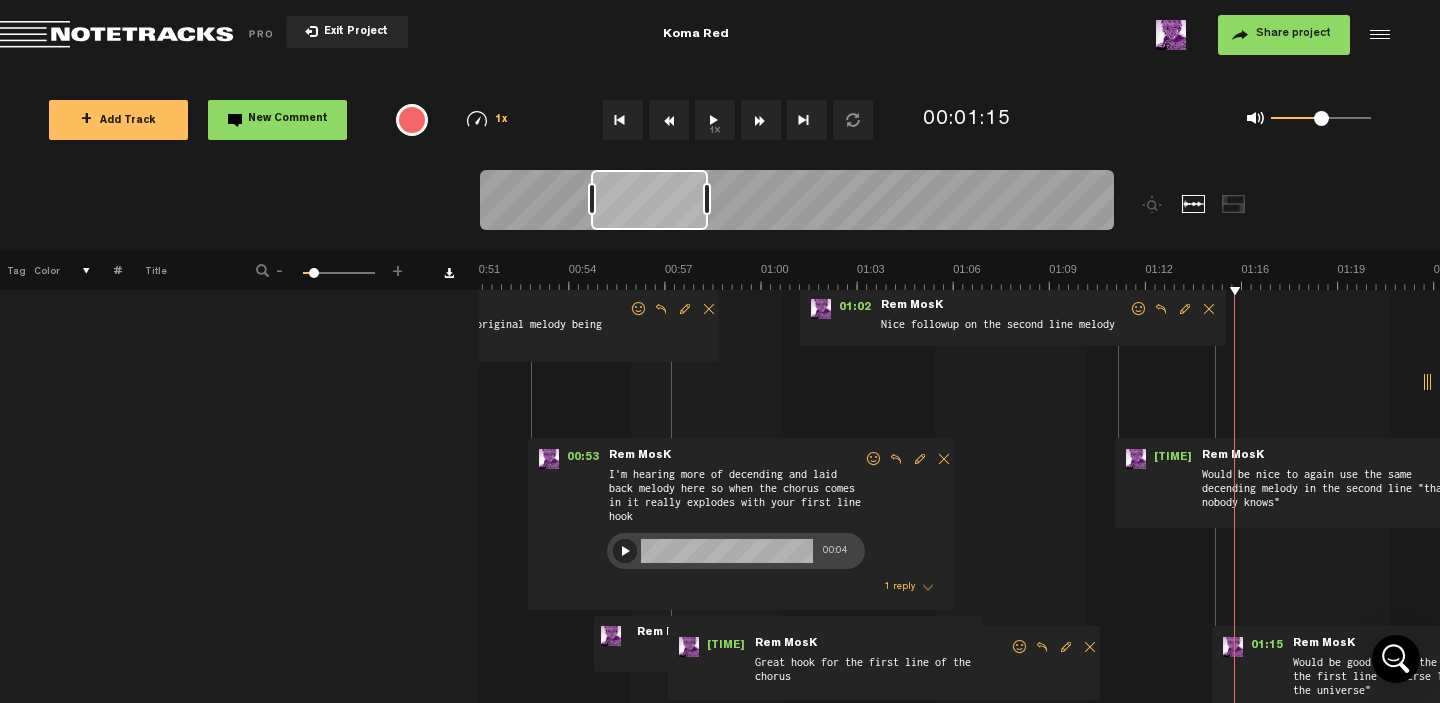 drag, startPoint x: 811, startPoint y: 202, endPoint x: 703, endPoint y: 214, distance: 108.66462 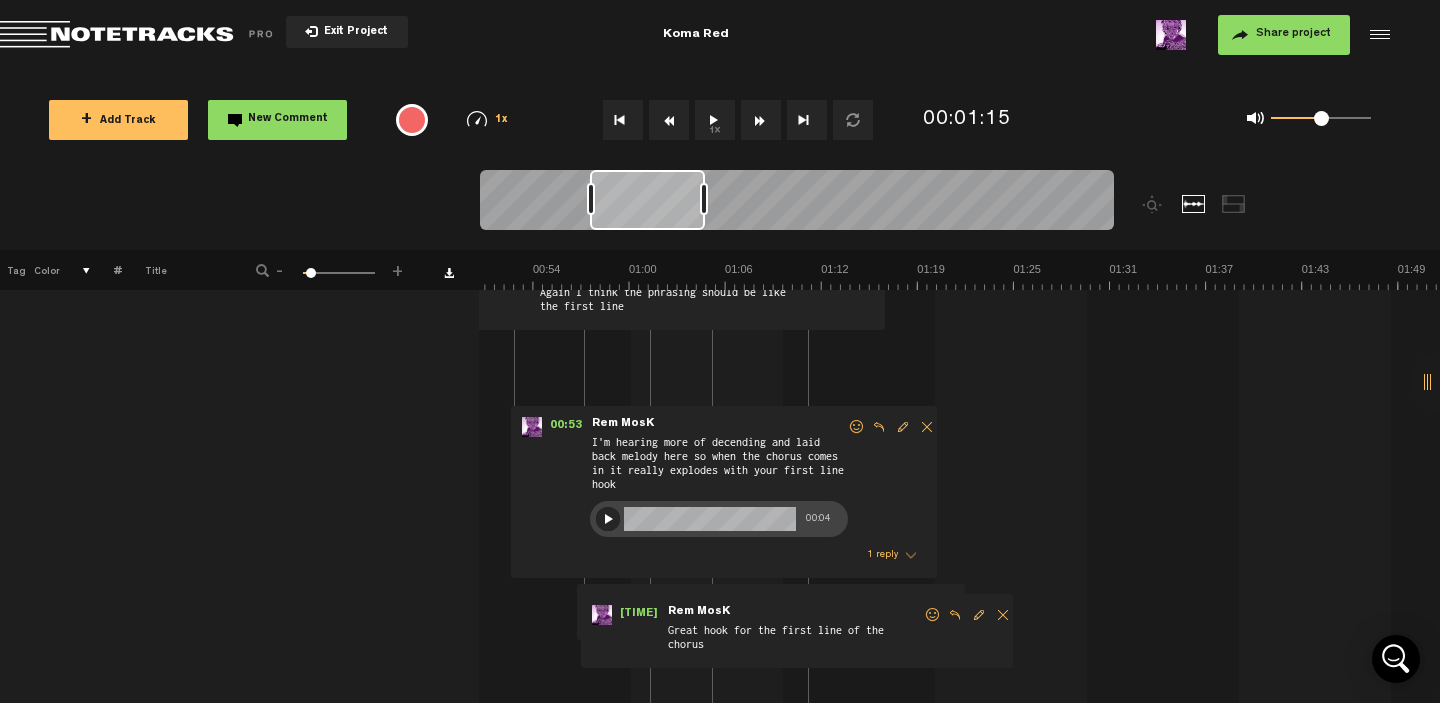 scroll, scrollTop: 0, scrollLeft: 811, axis: horizontal 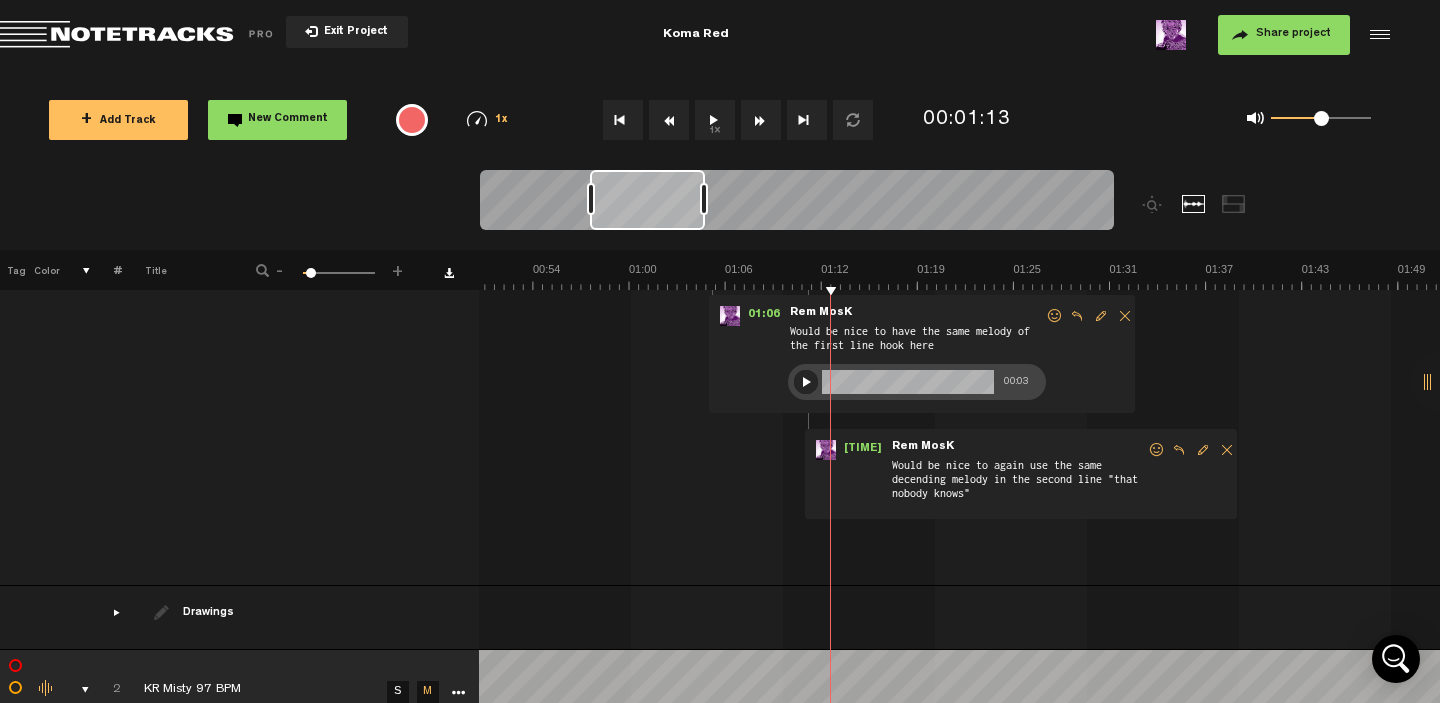 click at bounding box center (1203, 450) 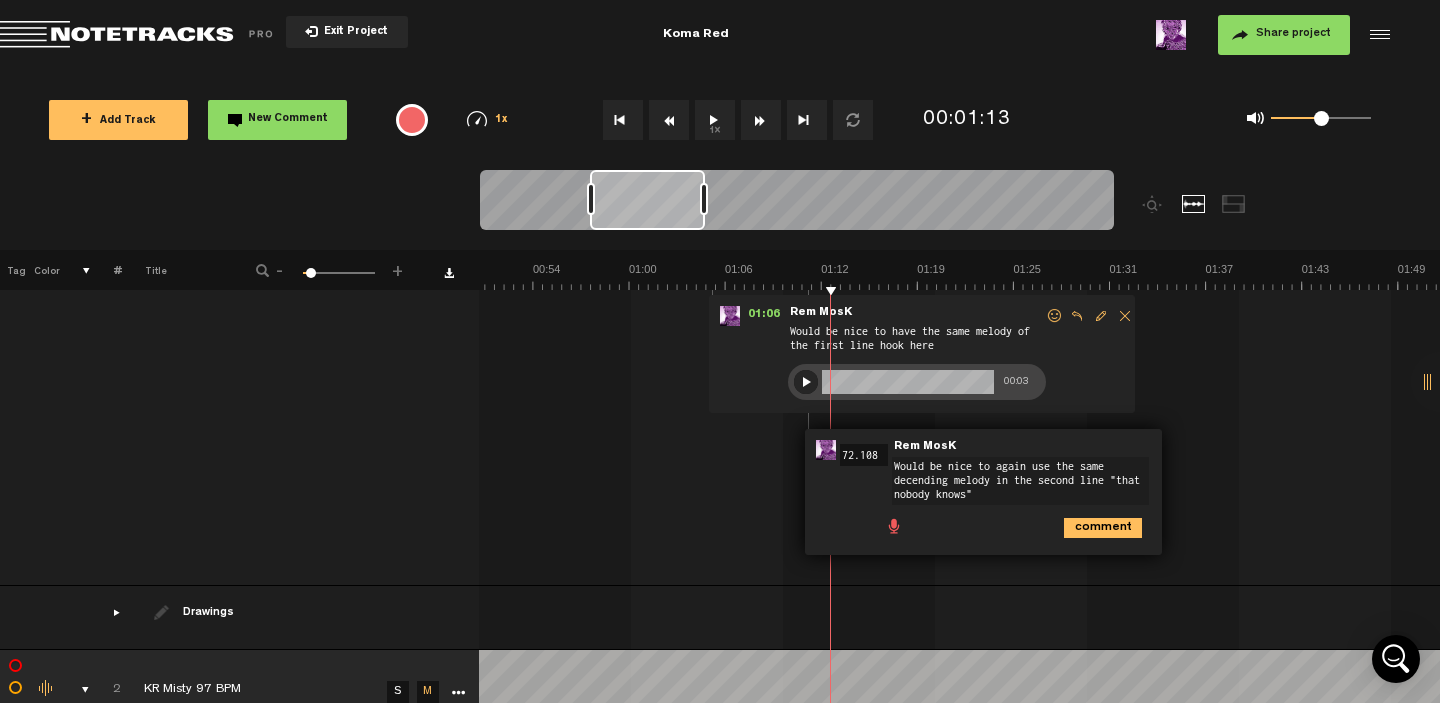 click at bounding box center [894, 525] 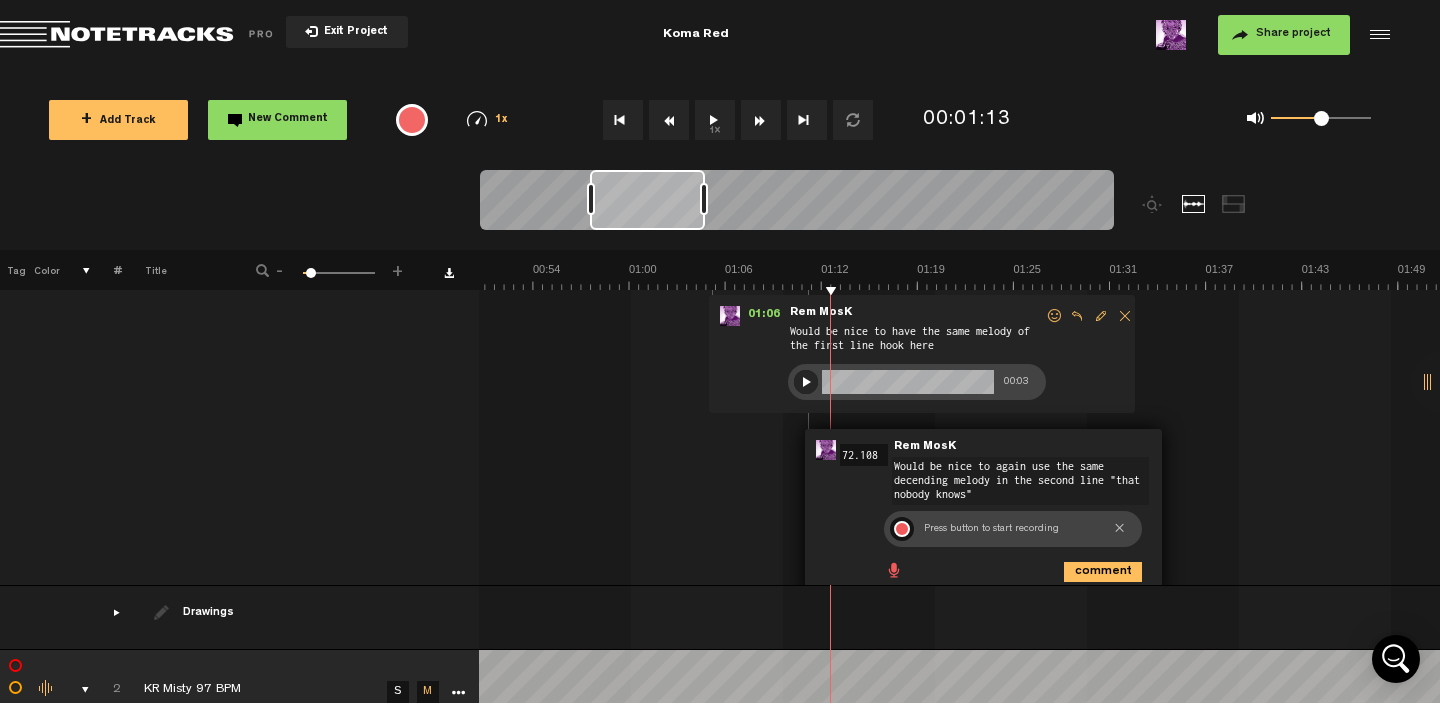 click at bounding box center (902, 529) 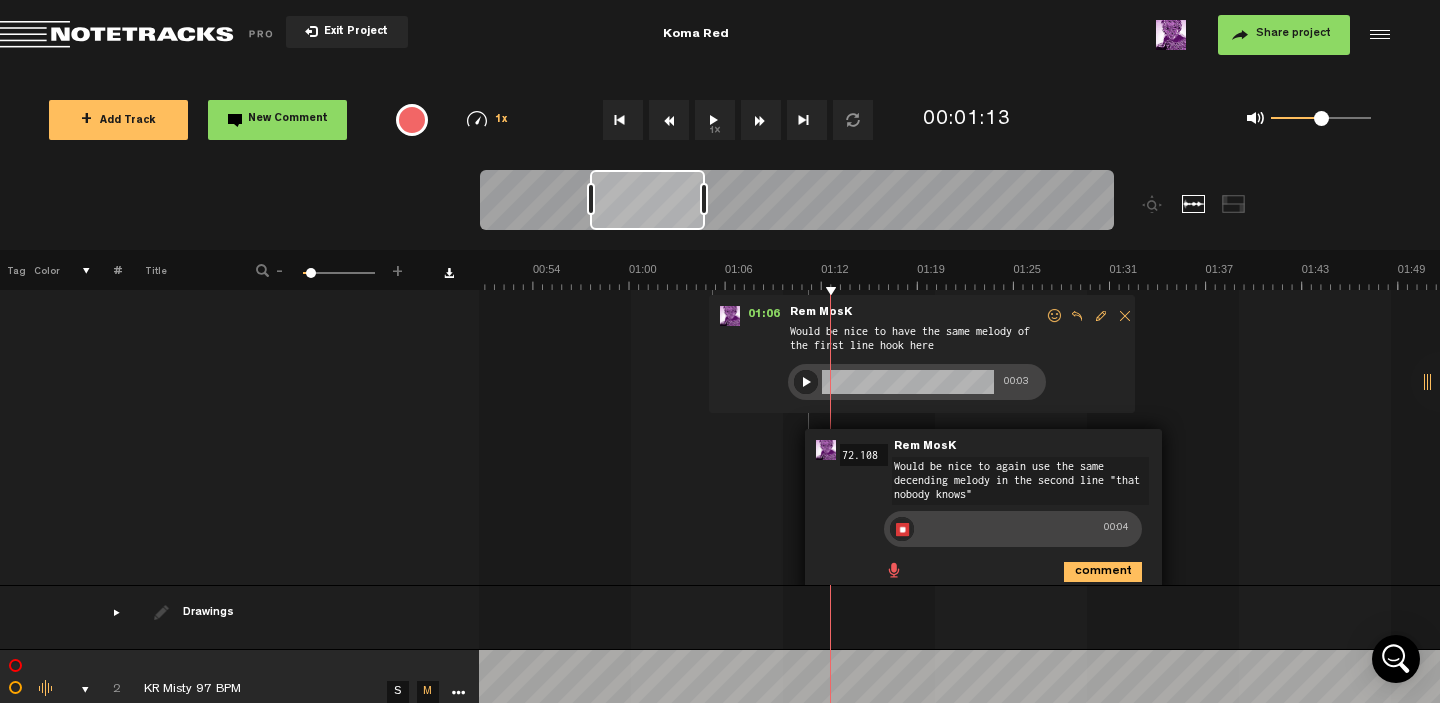 click at bounding box center (902, 529) 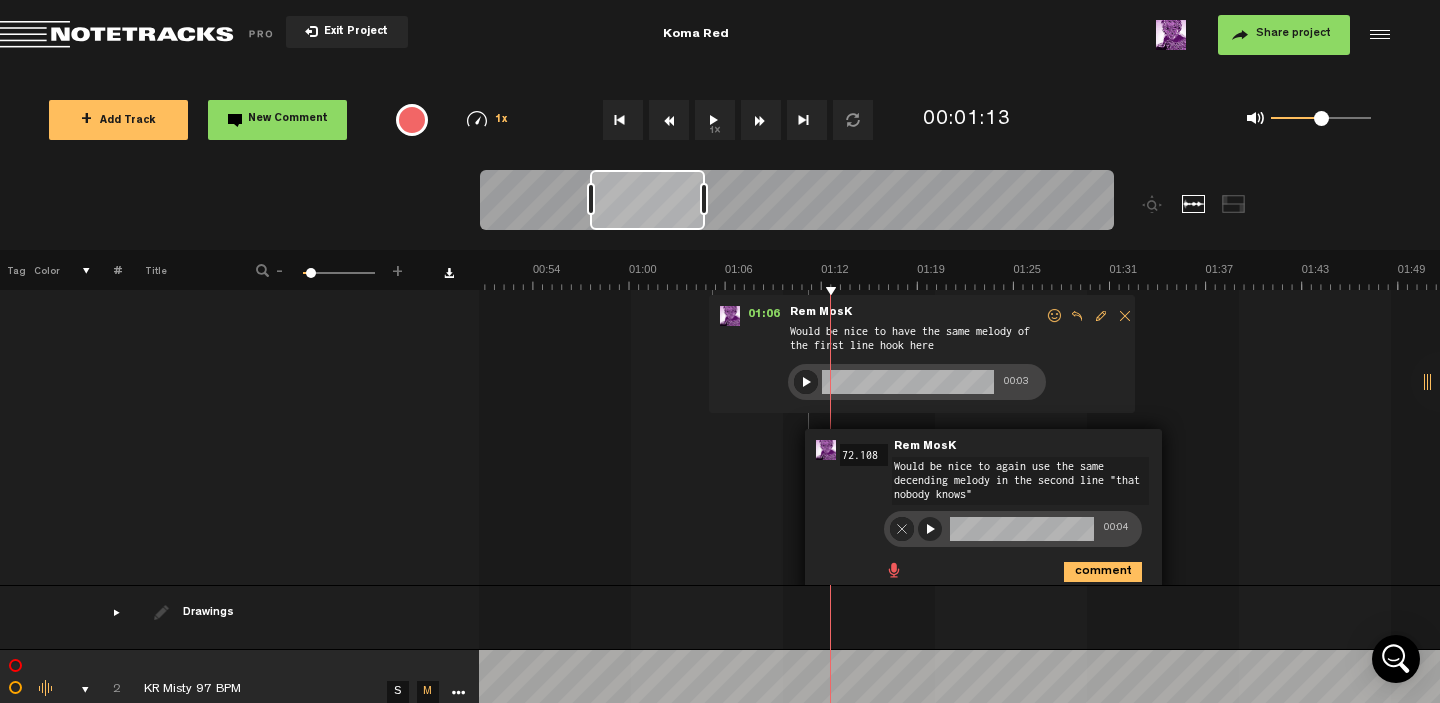 click at bounding box center [930, 529] 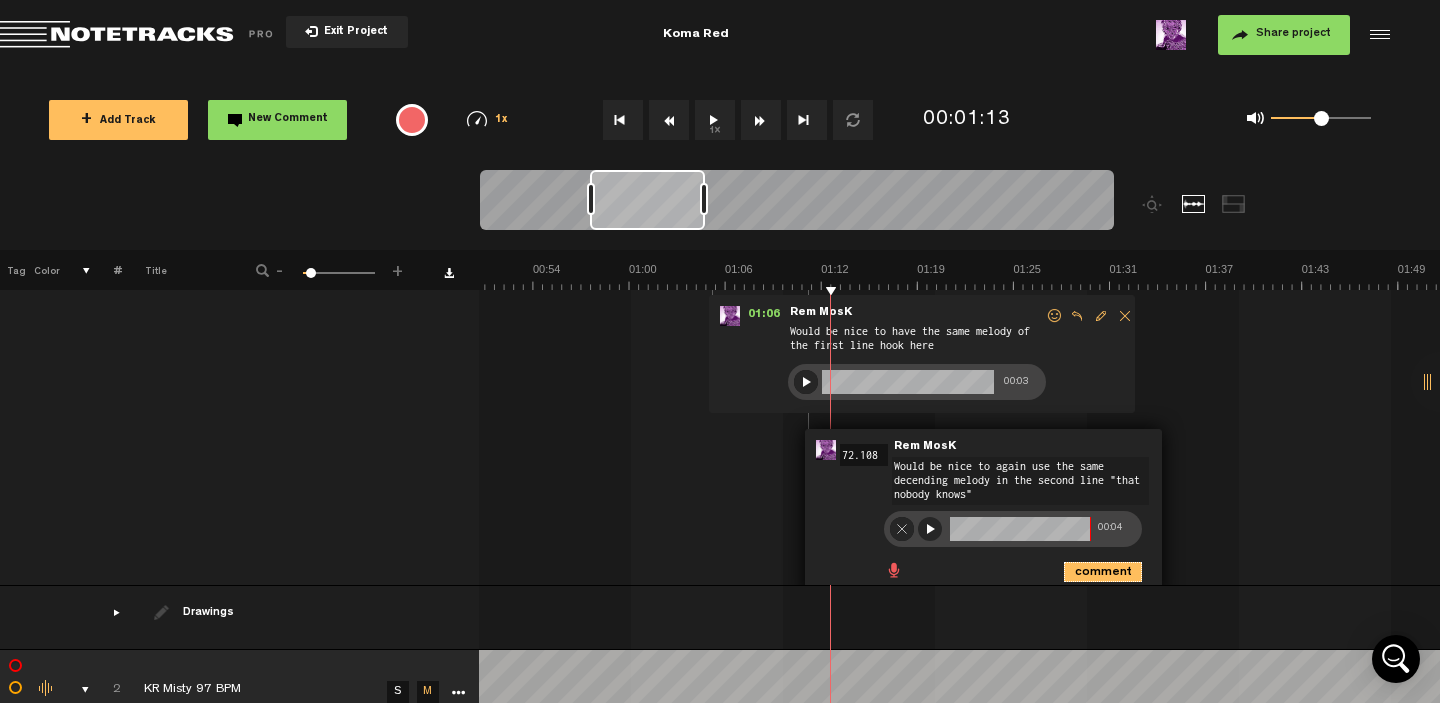 click on "comment" at bounding box center (1103, 572) 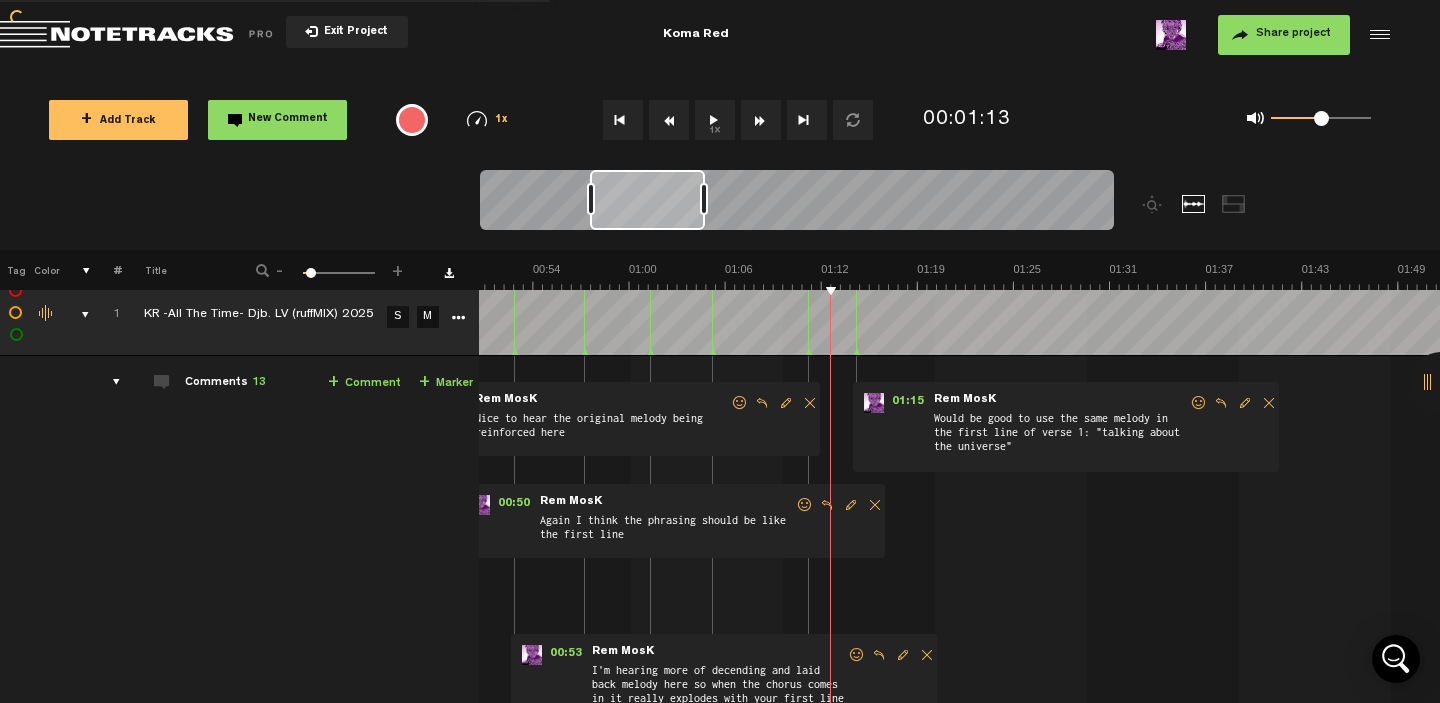 scroll, scrollTop: 0, scrollLeft: 16, axis: horizontal 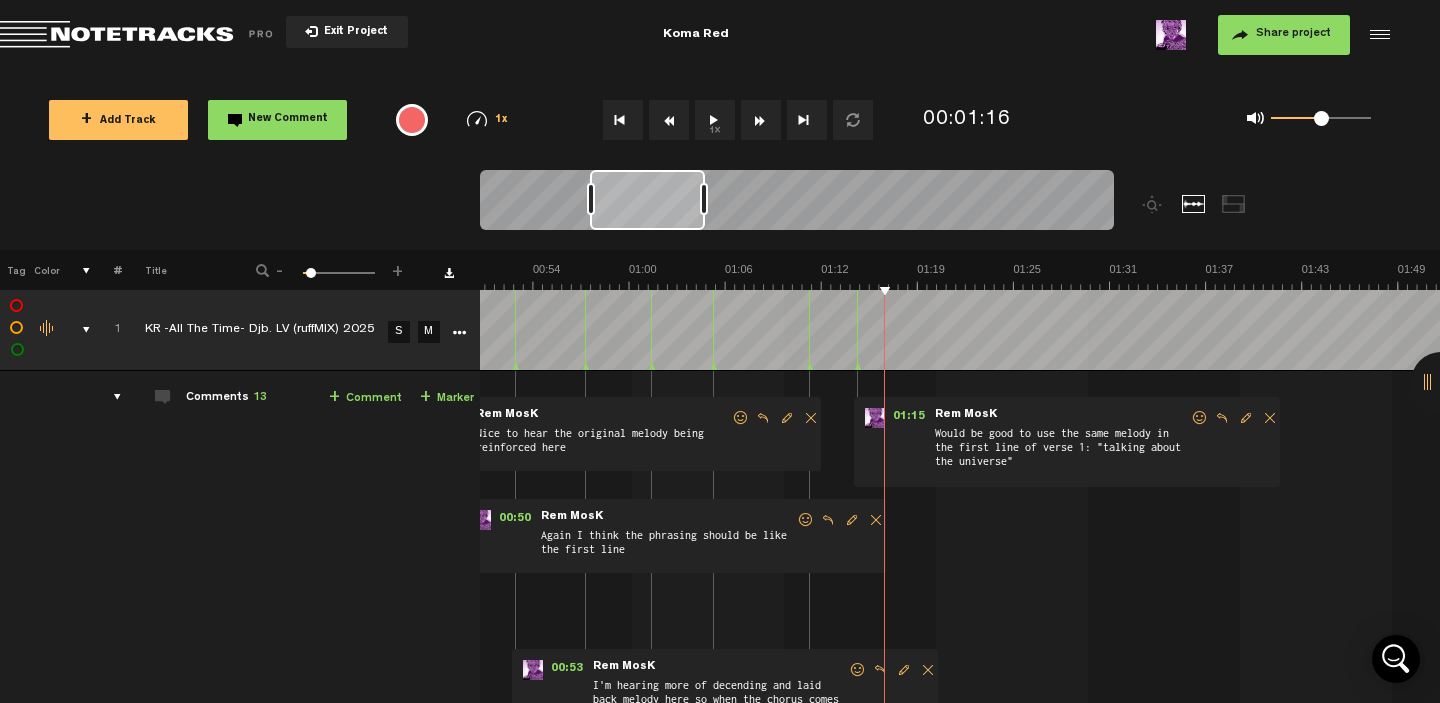 click on "M" at bounding box center [429, 332] 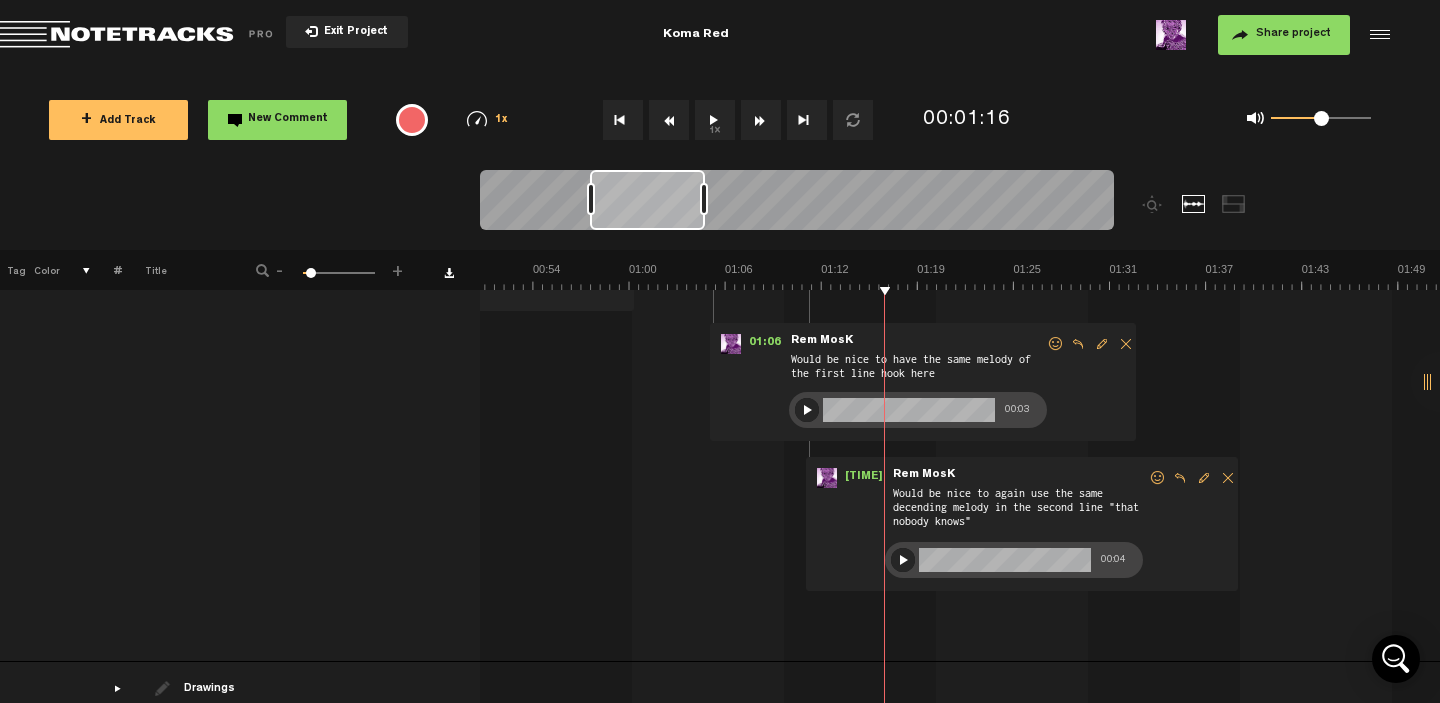 scroll, scrollTop: 797, scrollLeft: 0, axis: vertical 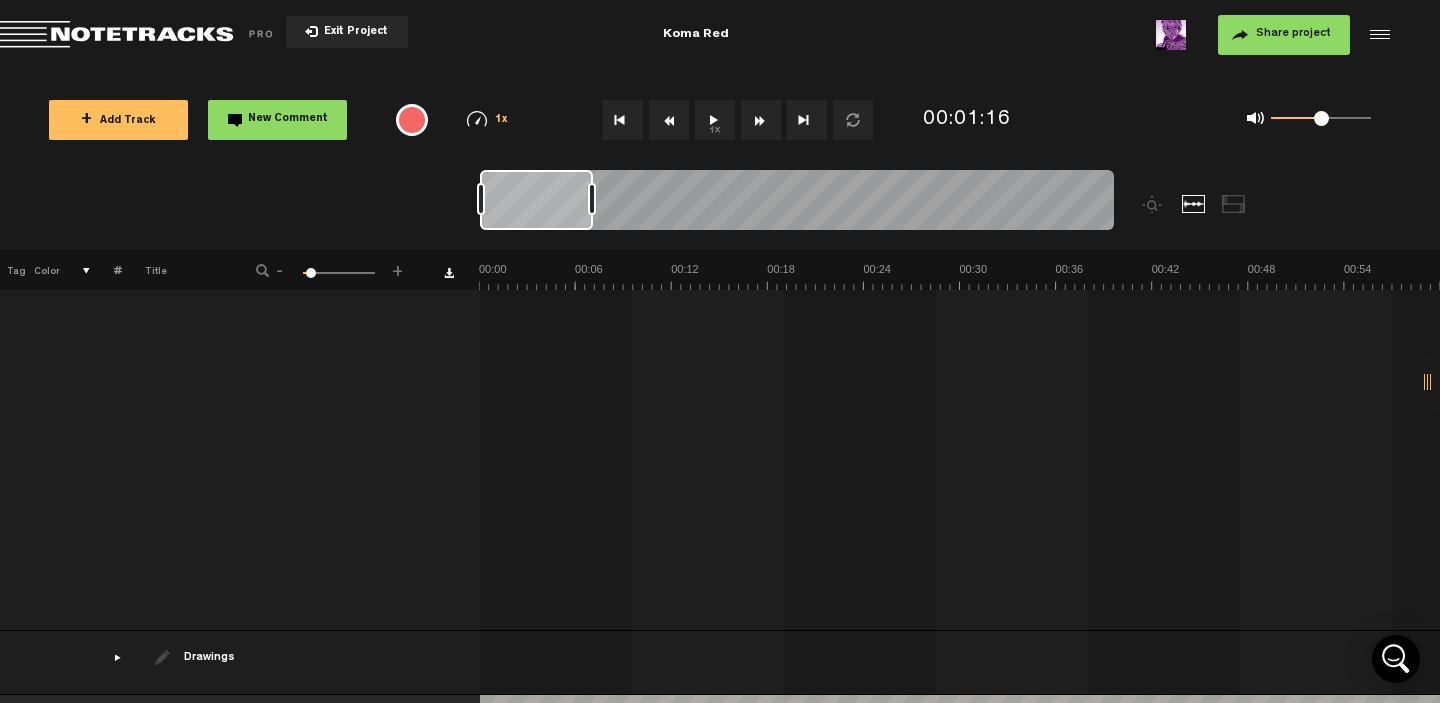 drag, startPoint x: 629, startPoint y: 208, endPoint x: 474, endPoint y: 196, distance: 155.46382 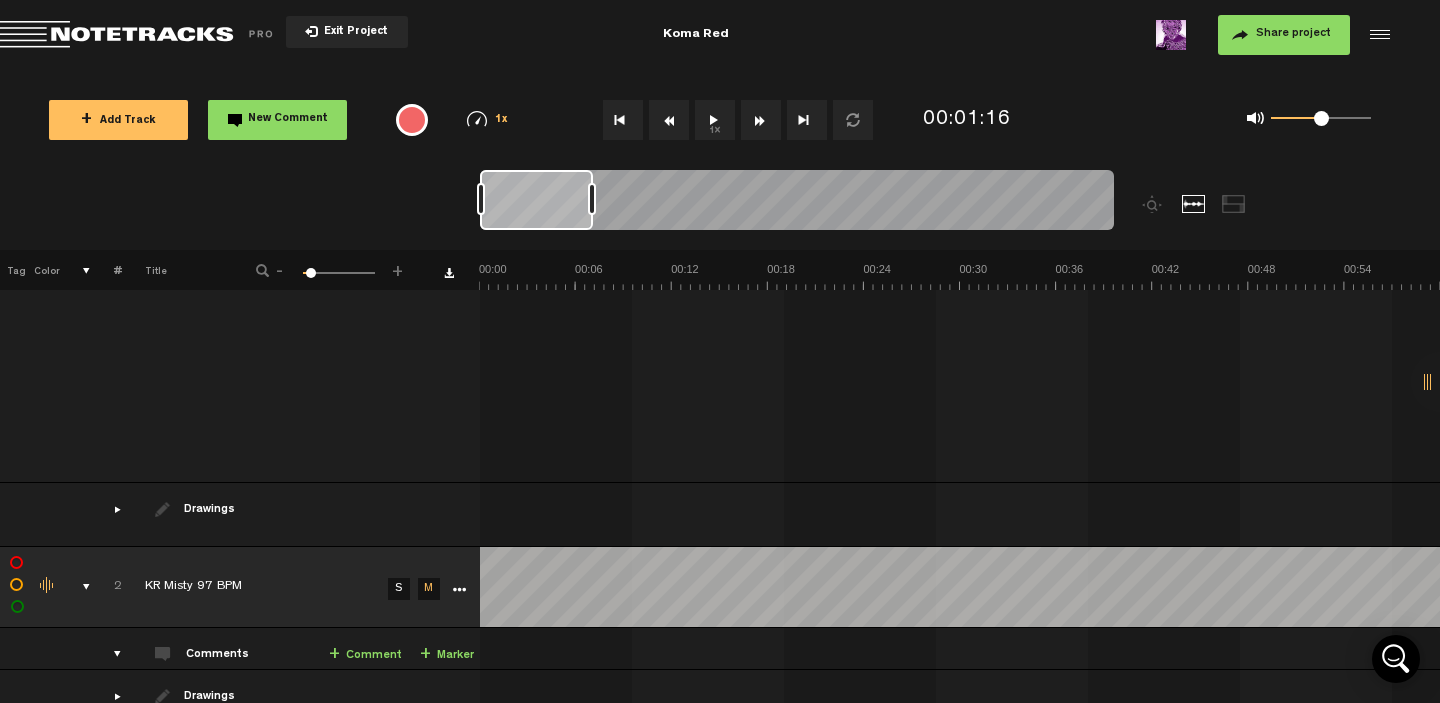 scroll, scrollTop: 988, scrollLeft: 0, axis: vertical 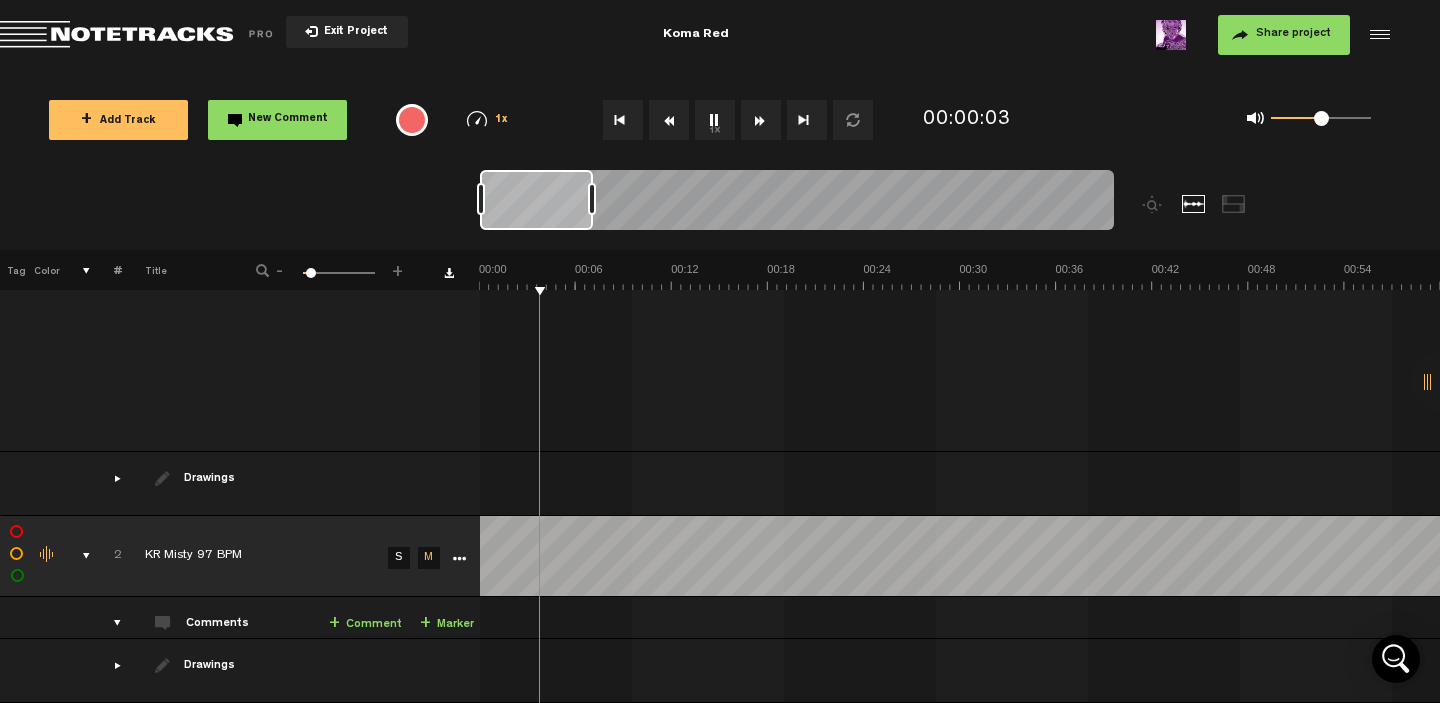 click on "M" at bounding box center (429, 558) 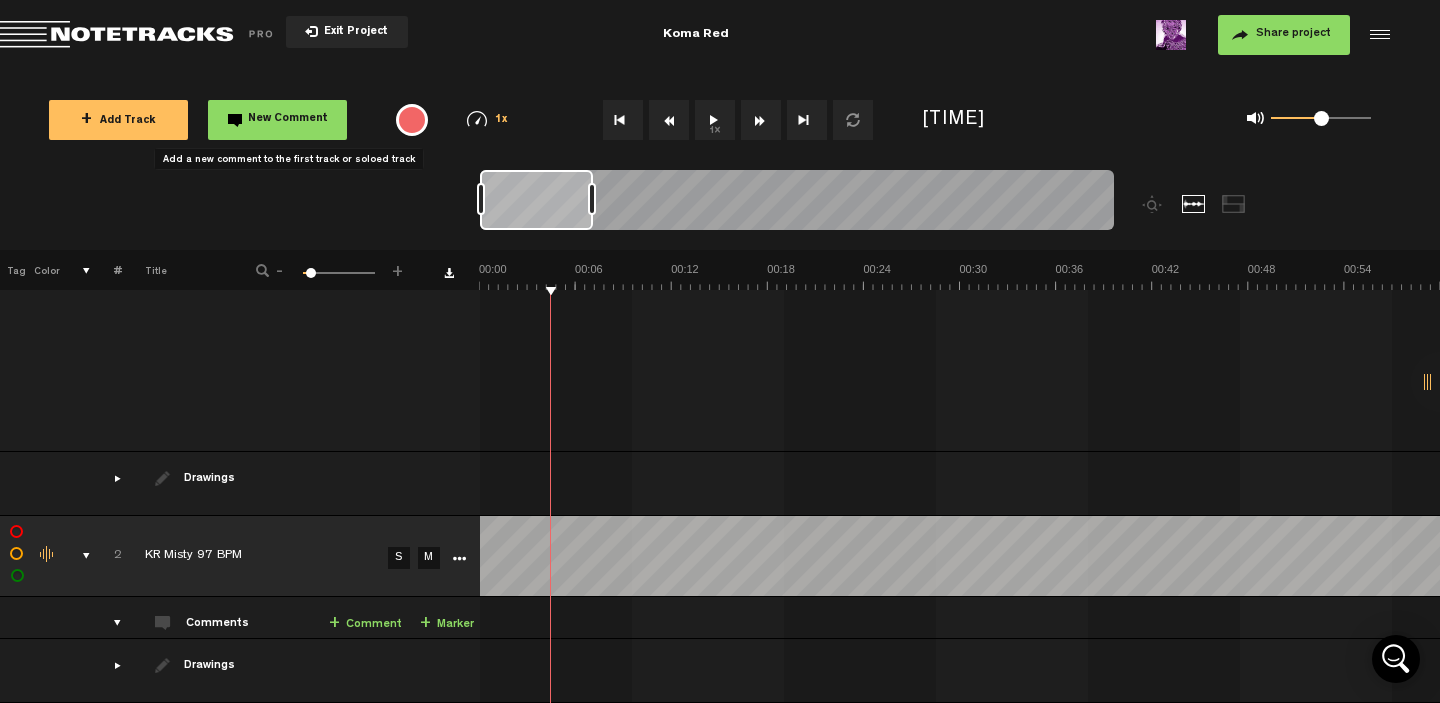 click on "New Comment" at bounding box center [277, 120] 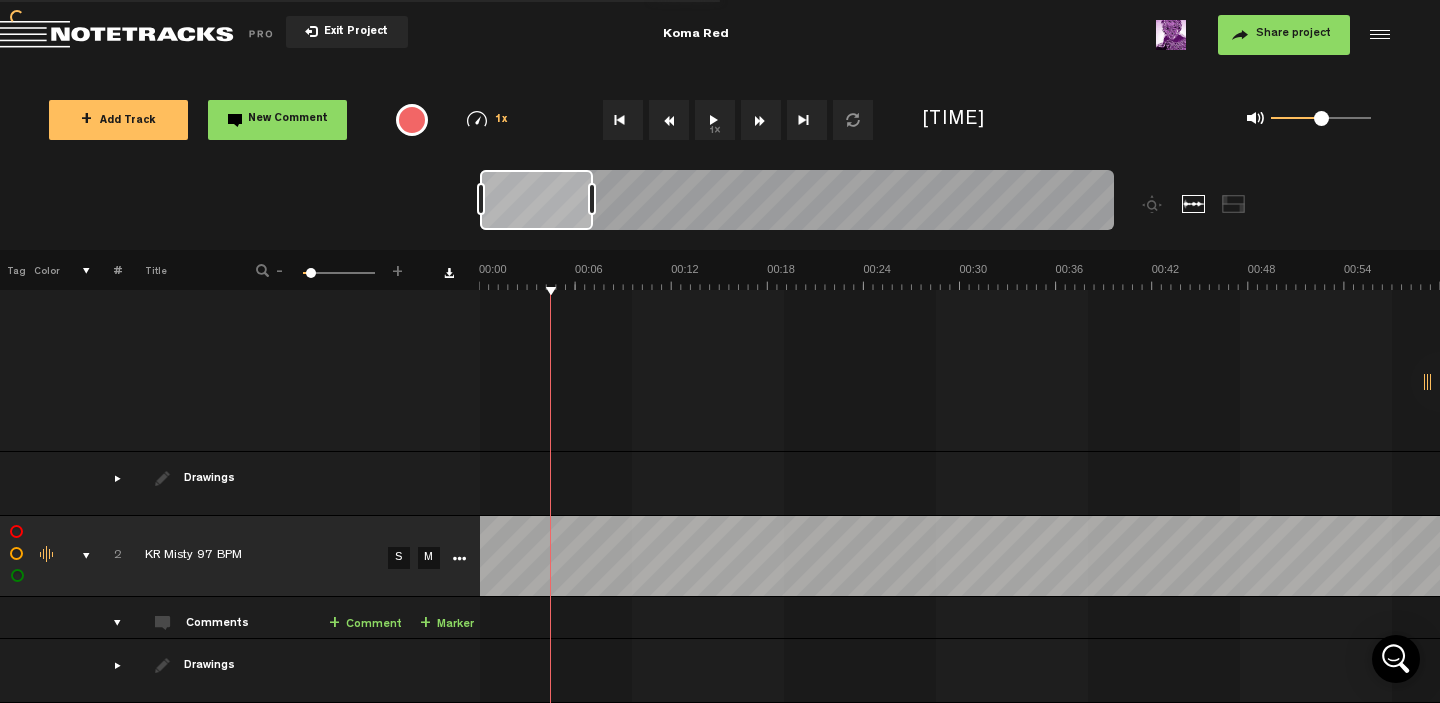scroll, scrollTop: 0, scrollLeft: 0, axis: both 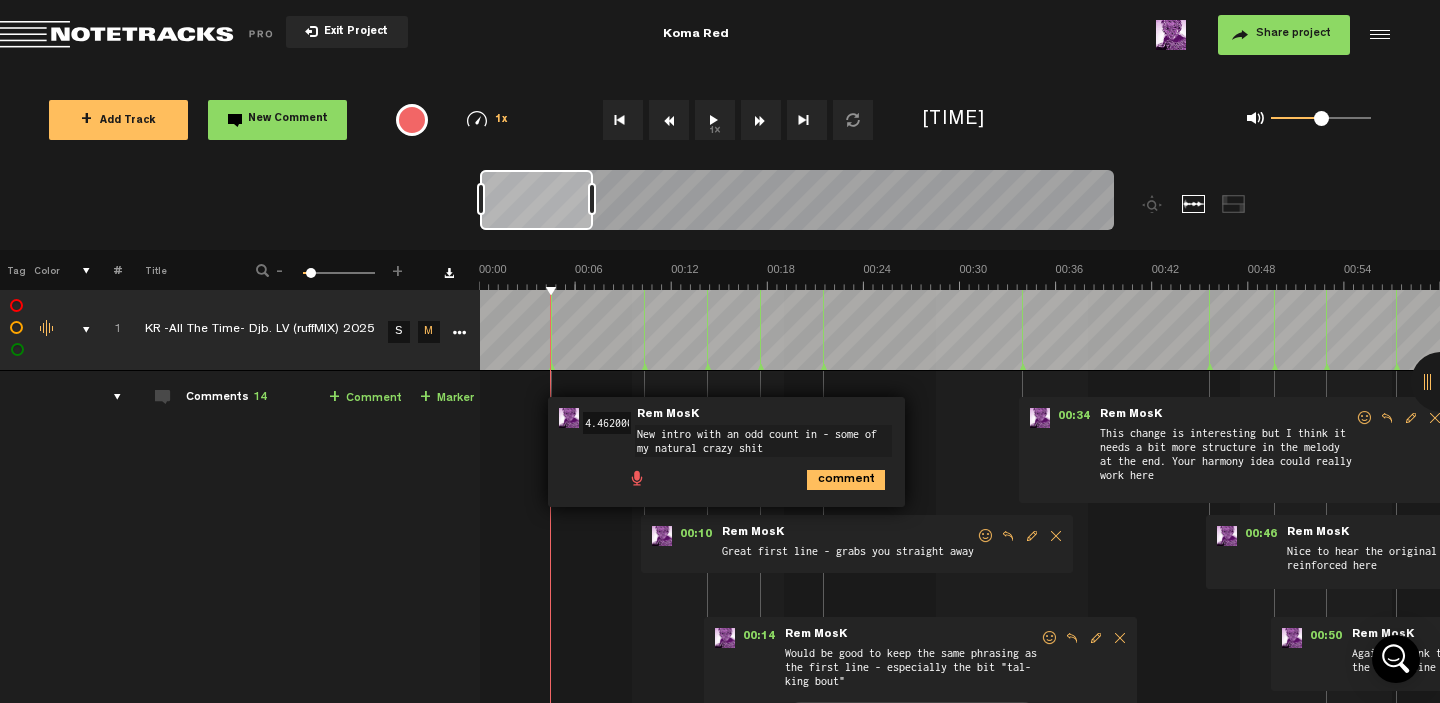 type on "New intro with an odd count in - some of my natural crazy shit" 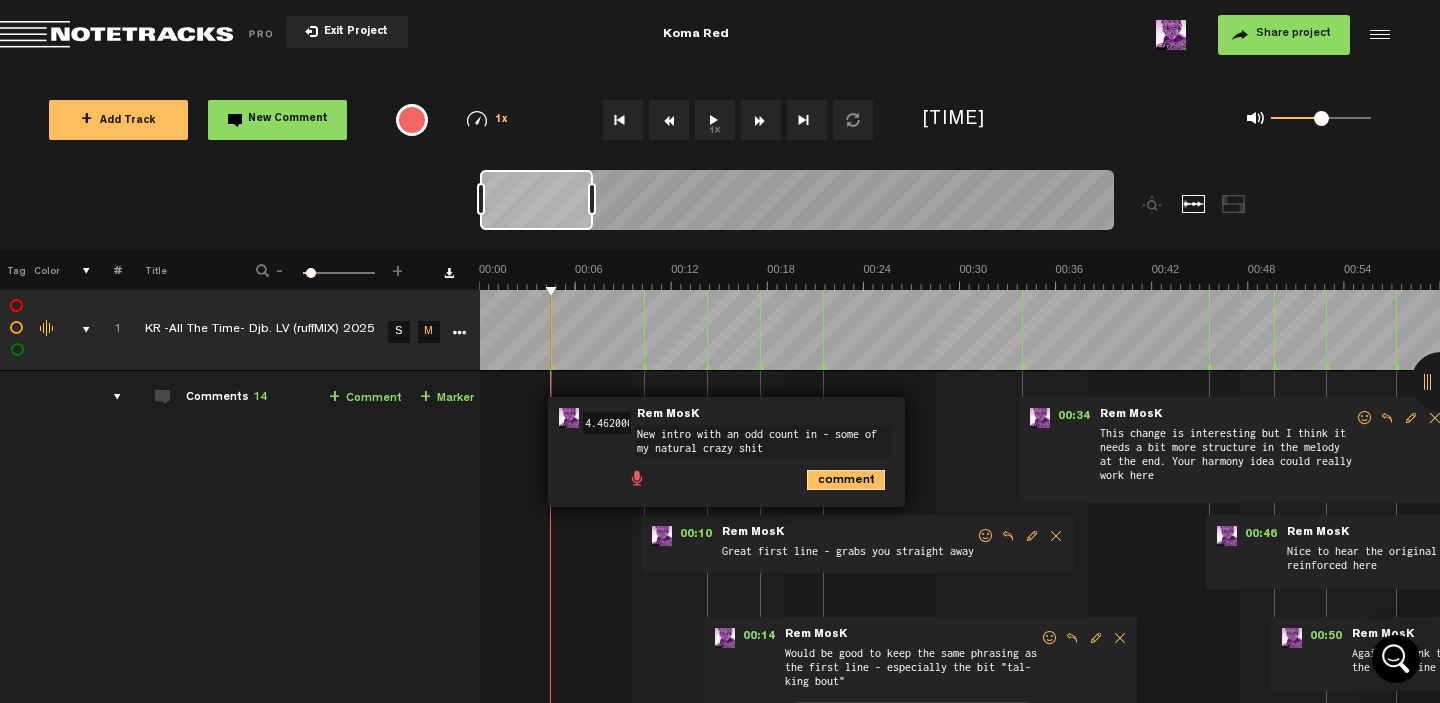 click on "comment" at bounding box center [846, 480] 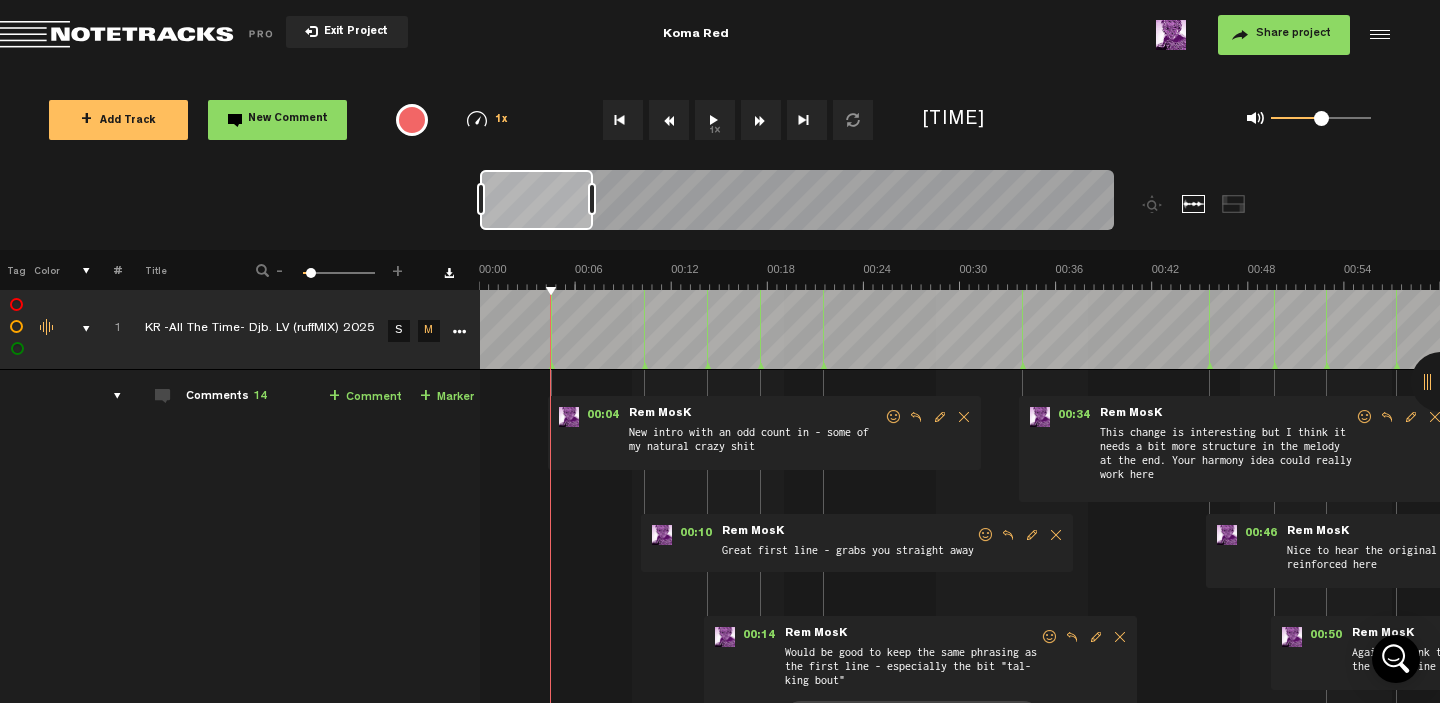 scroll, scrollTop: 0, scrollLeft: 0, axis: both 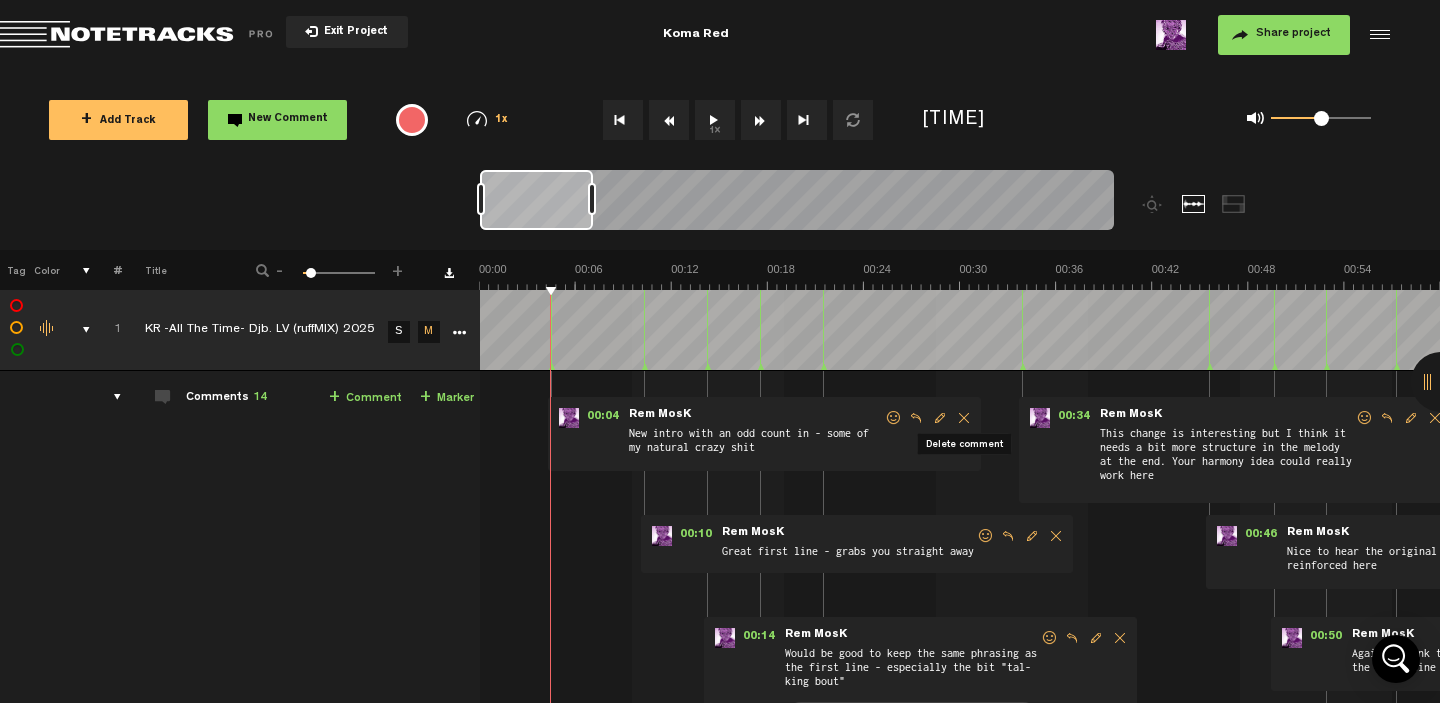 click at bounding box center (964, 418) 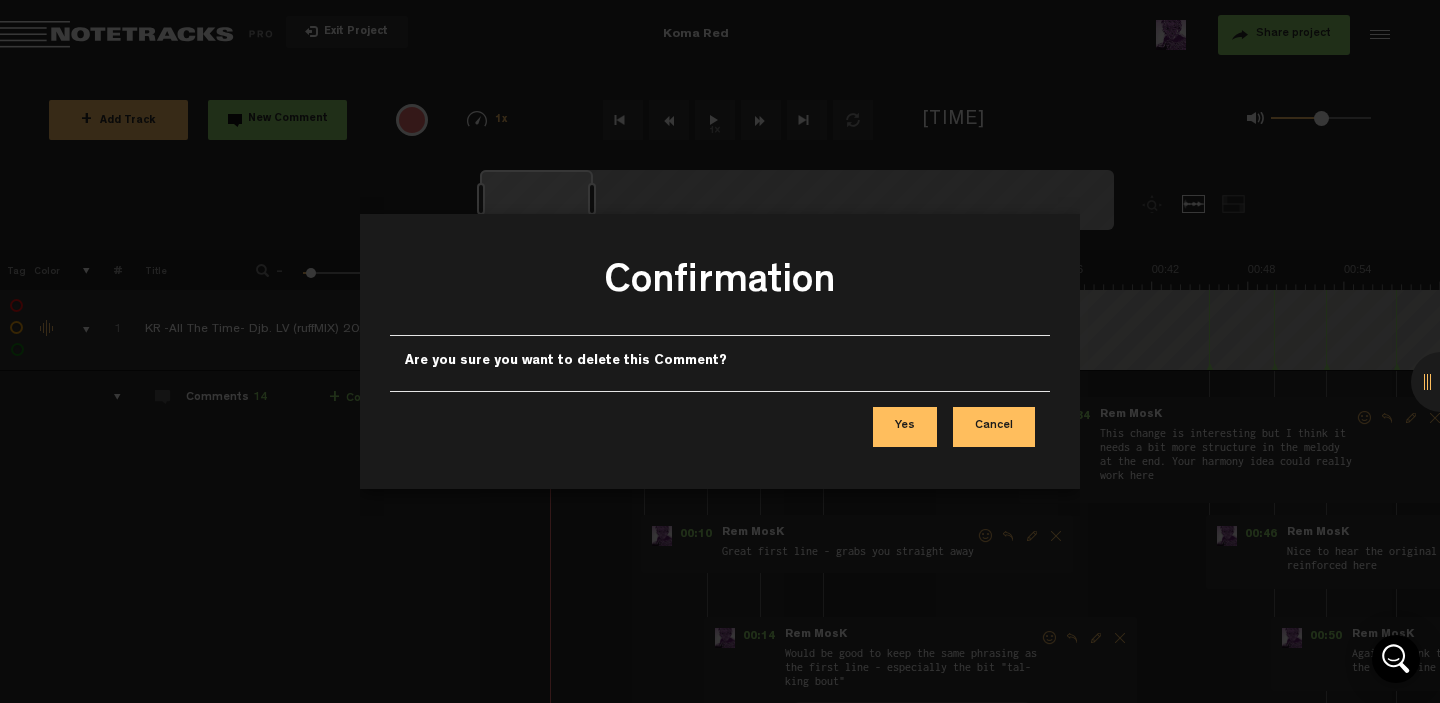click on "Yes" at bounding box center (905, 427) 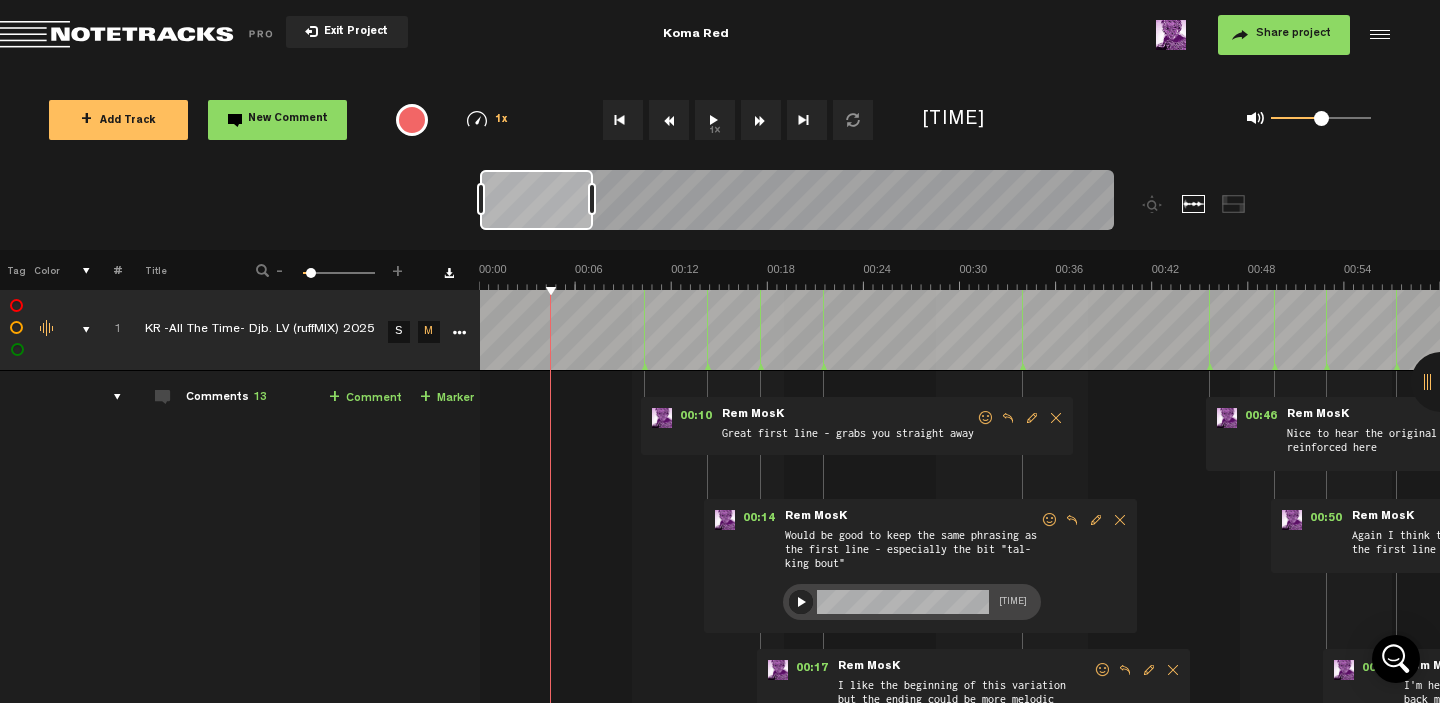 click on "1" at bounding box center [106, 330] 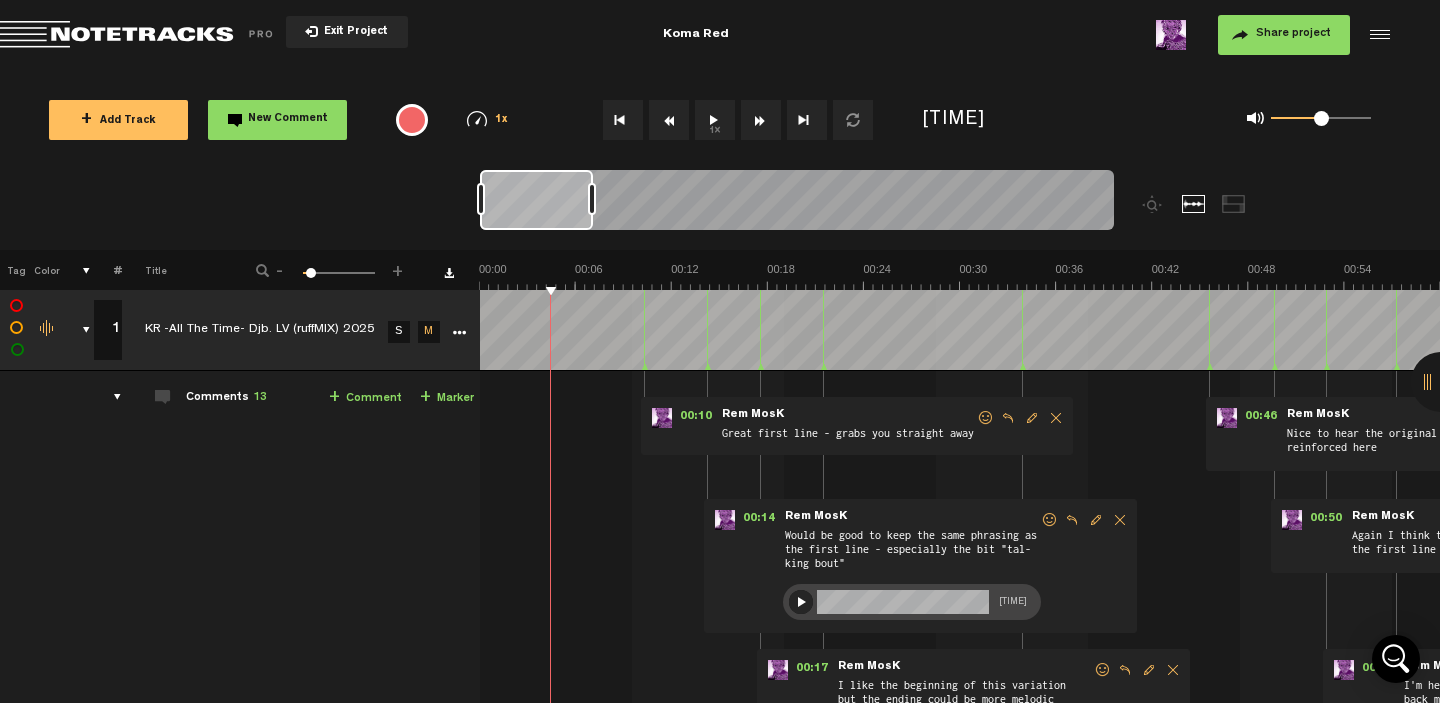 scroll, scrollTop: 0, scrollLeft: 4, axis: horizontal 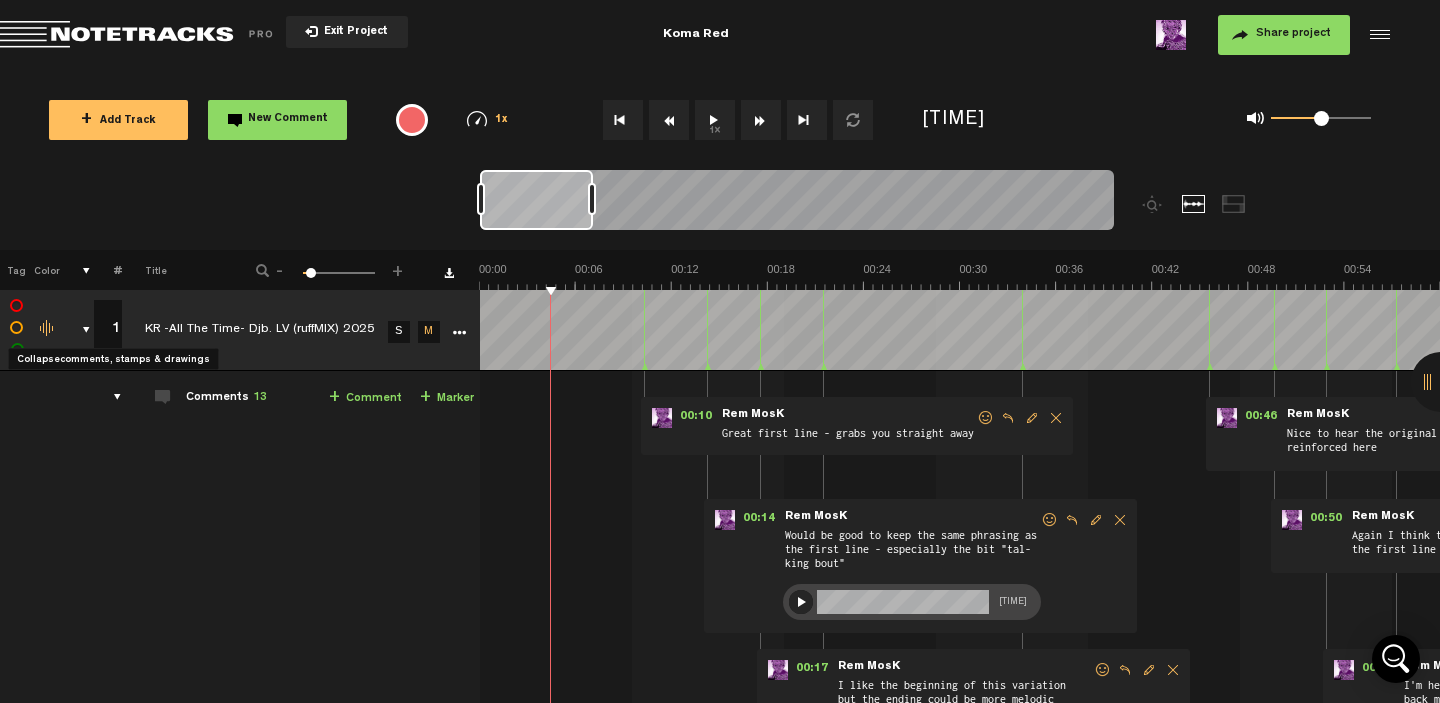 click at bounding box center [78, 330] 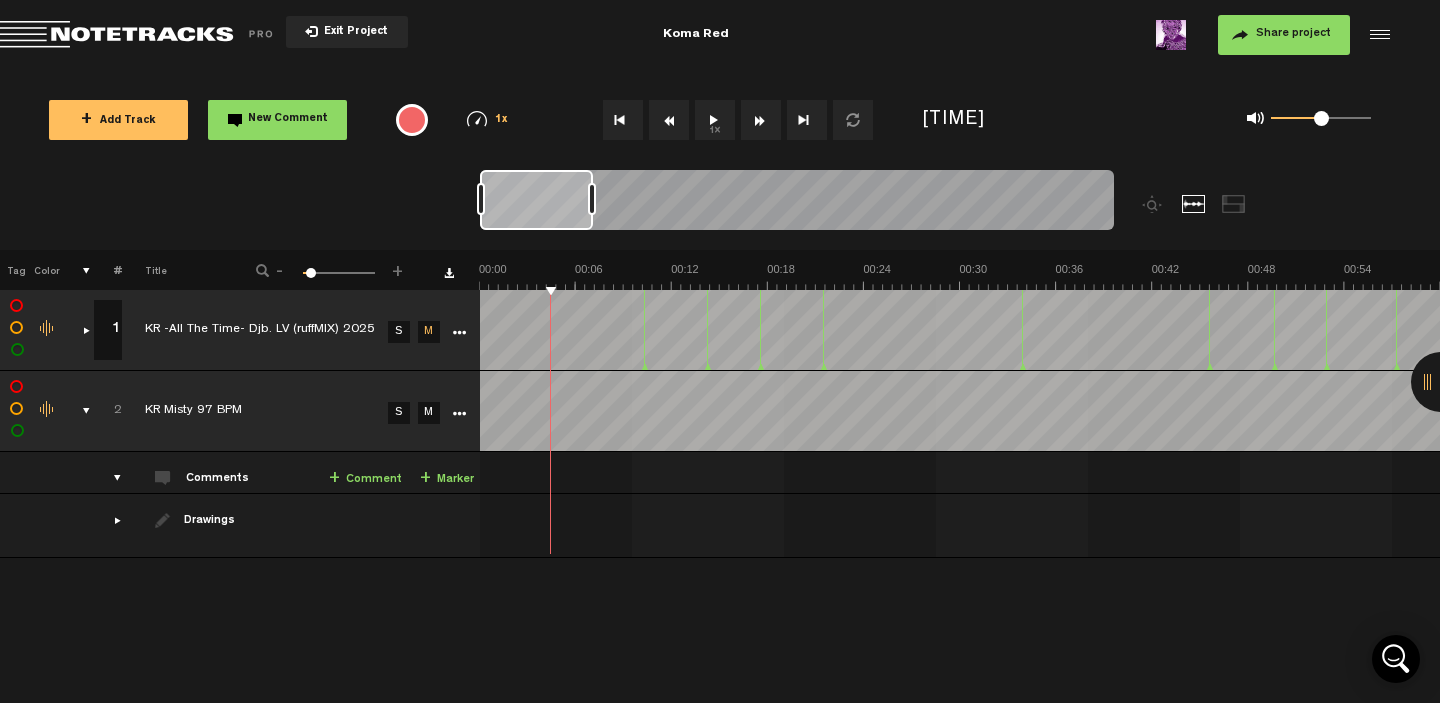 click at bounding box center [275, 412] 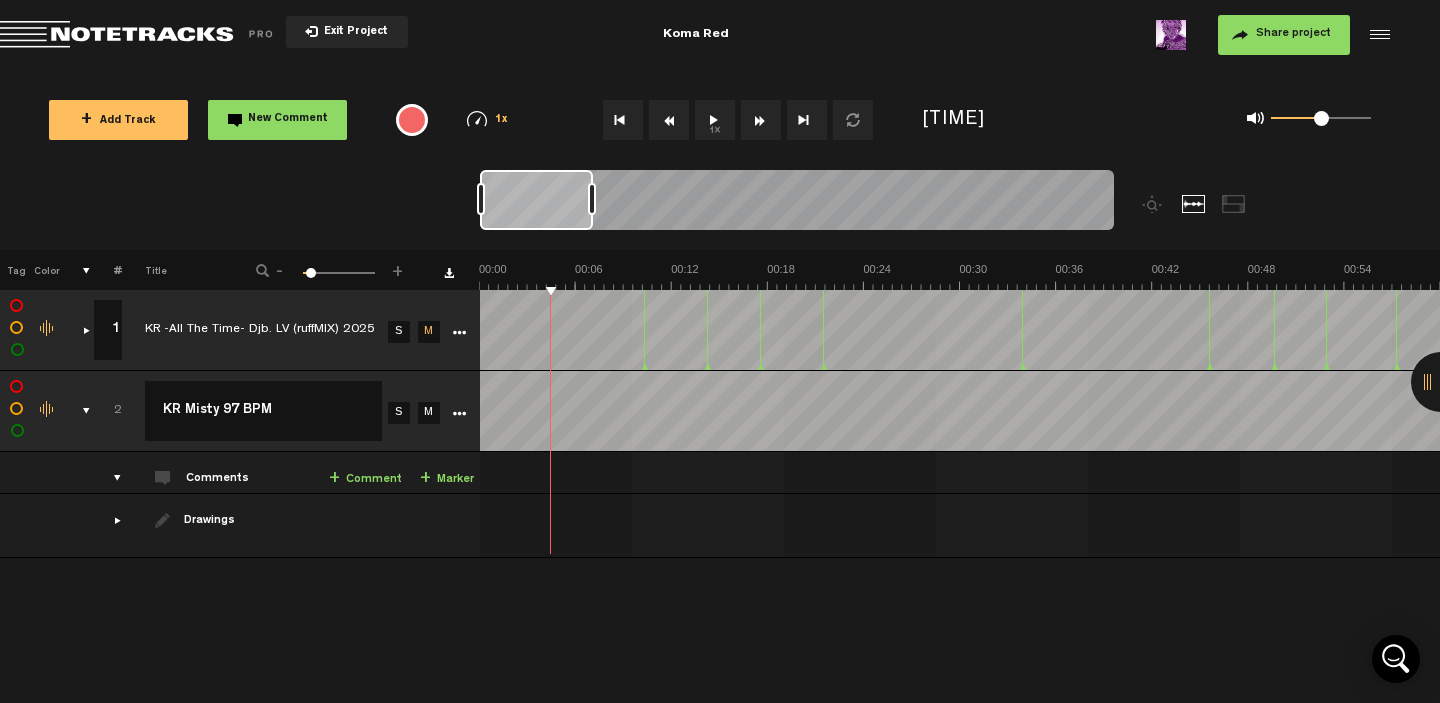 click on "M" at bounding box center [427, 411] 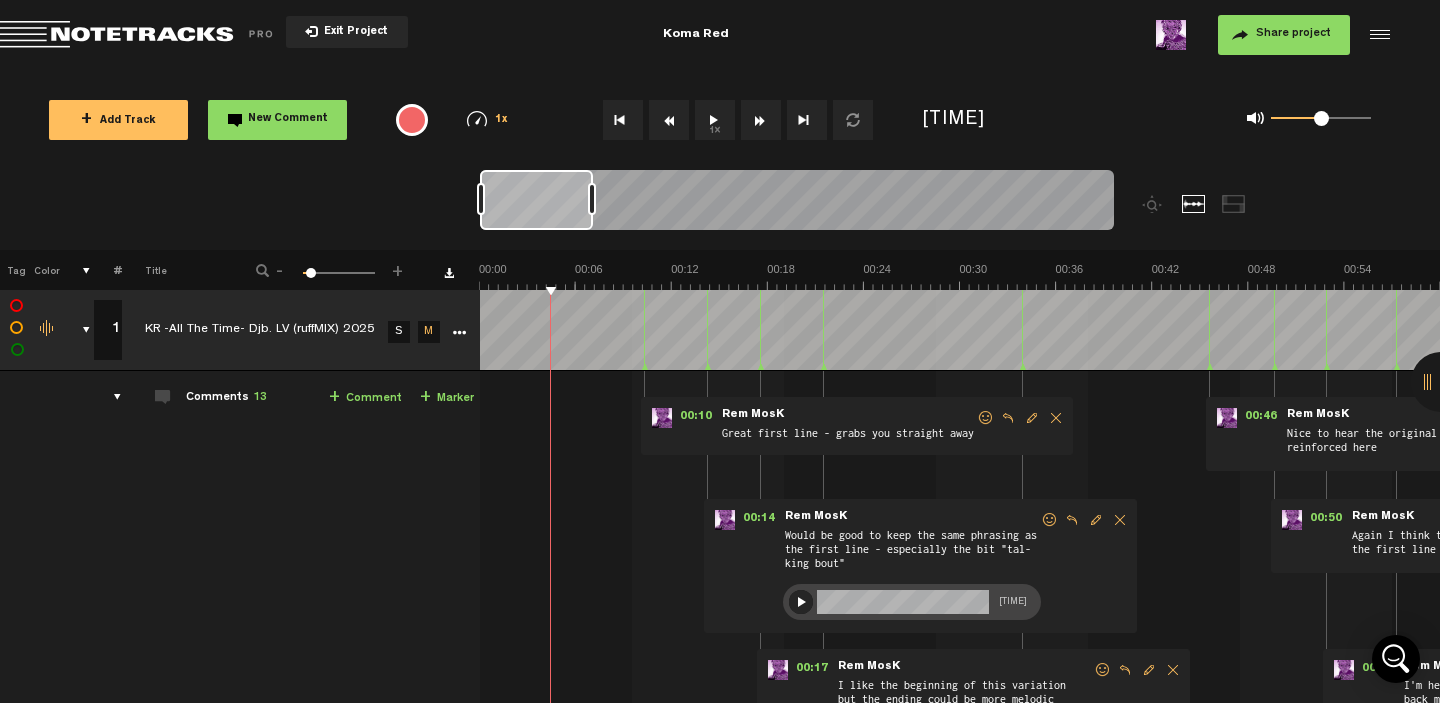 click at bounding box center (109, 397) 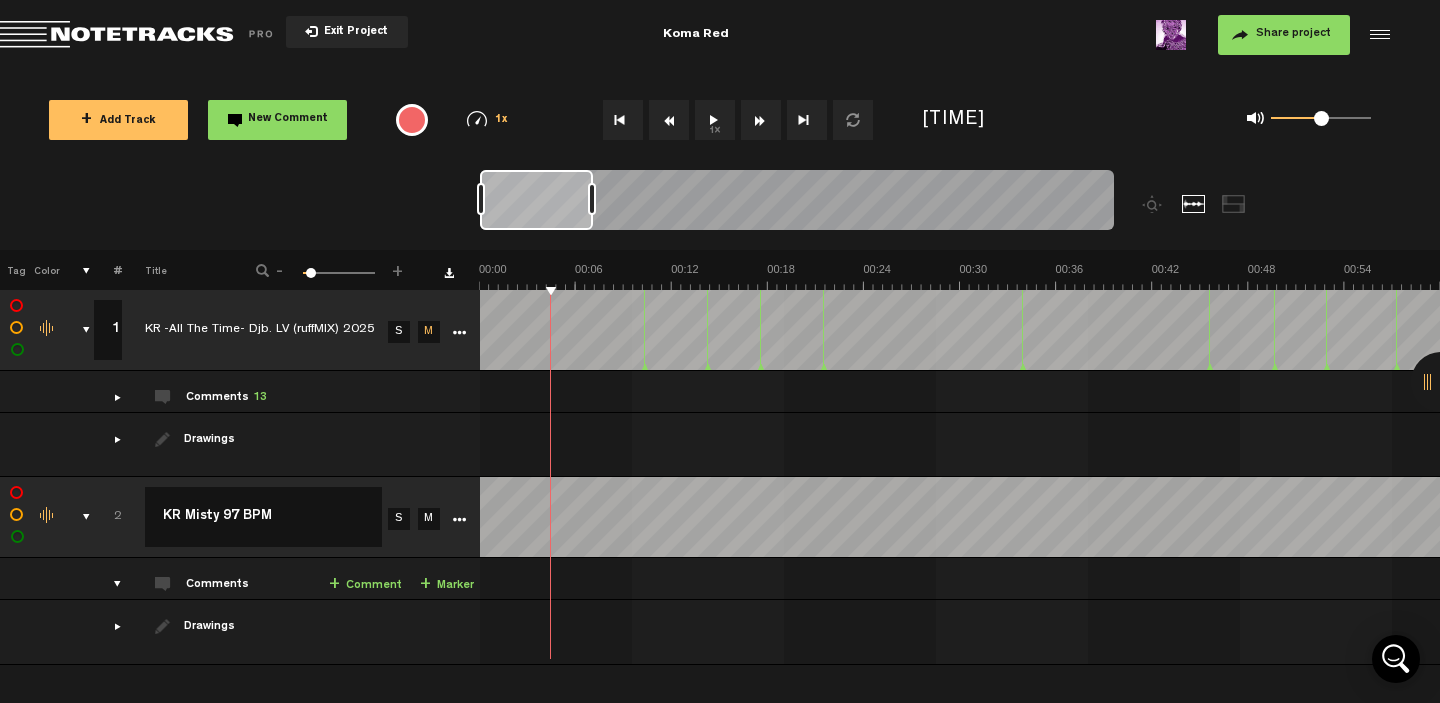 click on "M" at bounding box center [427, 517] 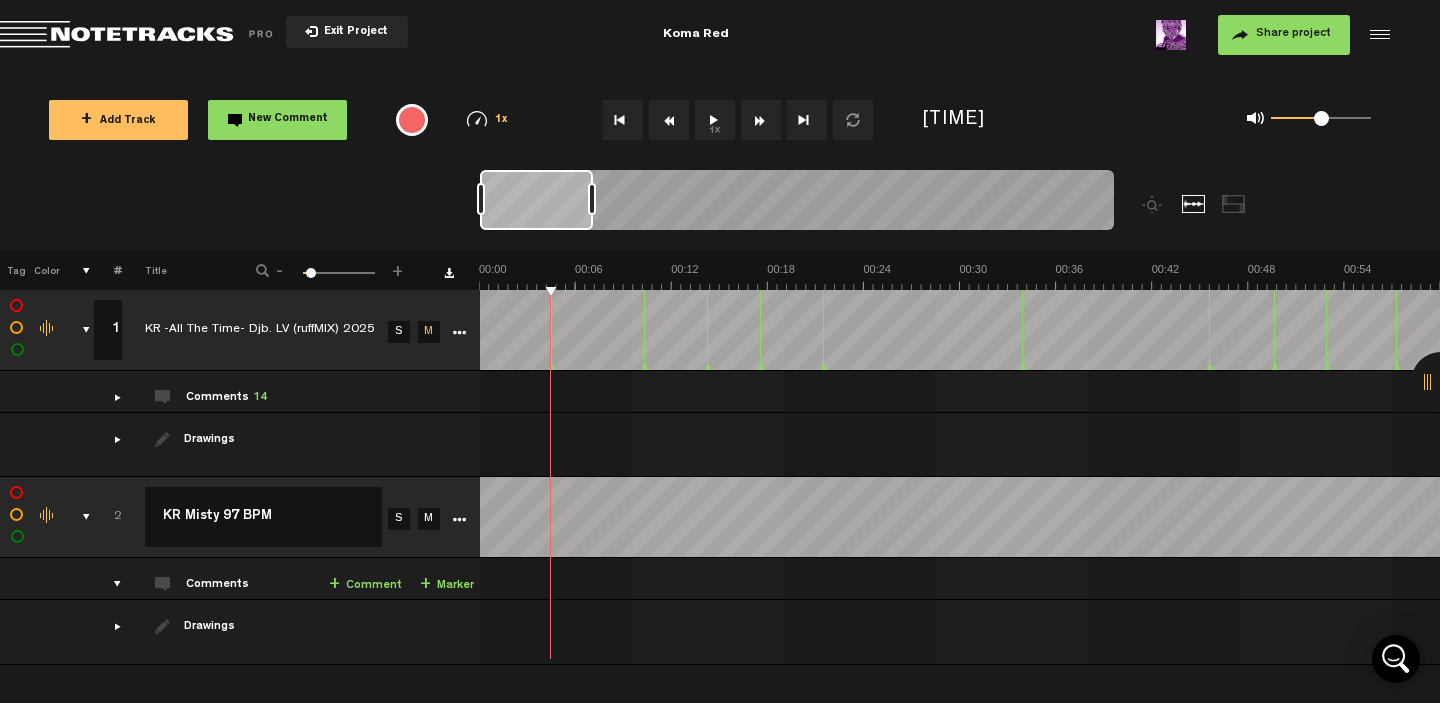 click on "+ Comment" at bounding box center (365, 585) 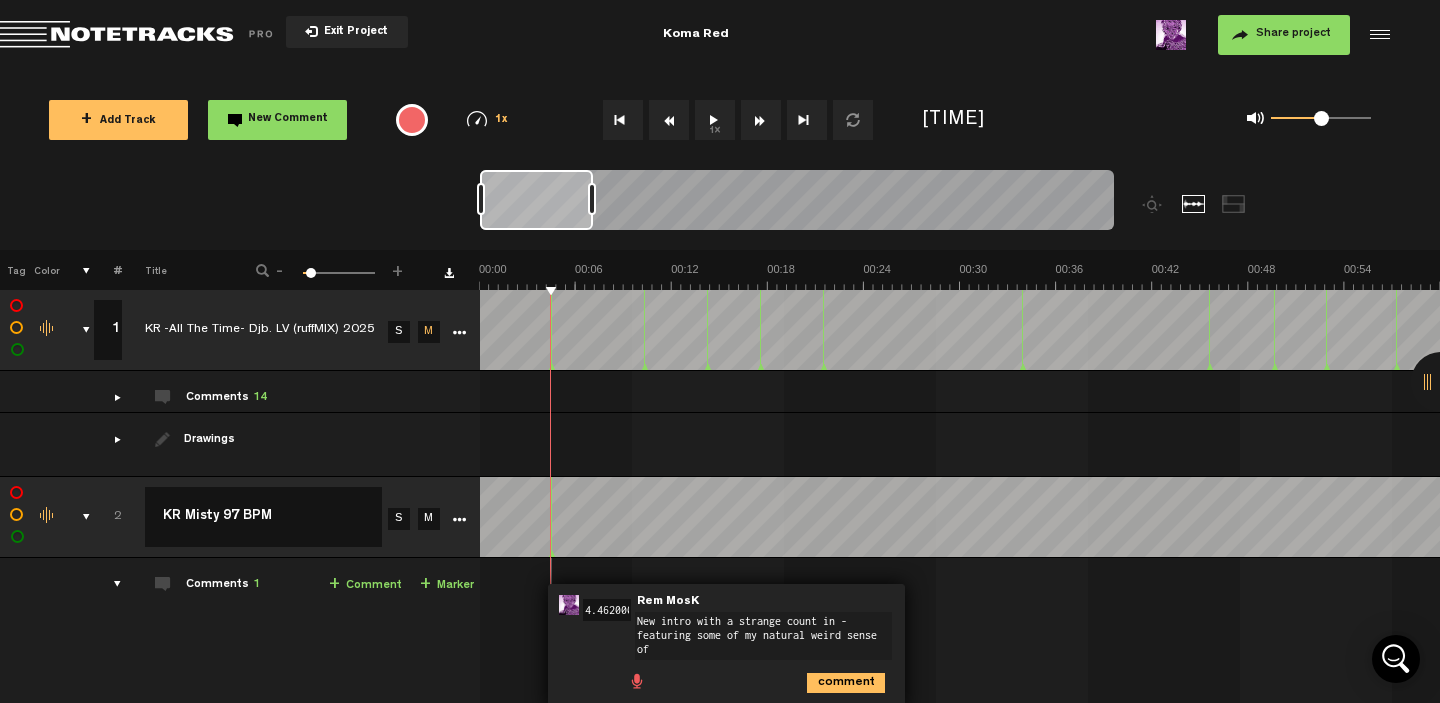 scroll, scrollTop: 0, scrollLeft: 0, axis: both 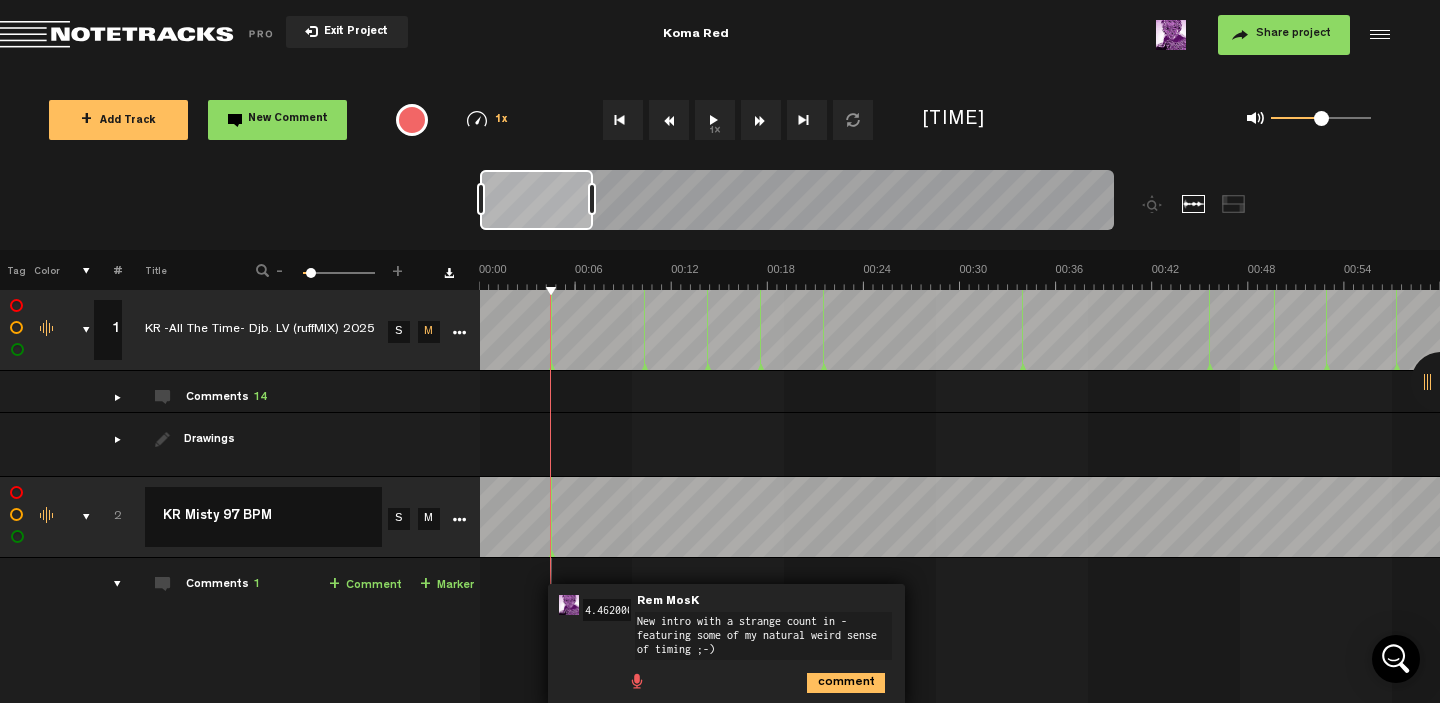 type on "New intro with a strange count in - featuring some of my natural weird sense of timing ;-)" 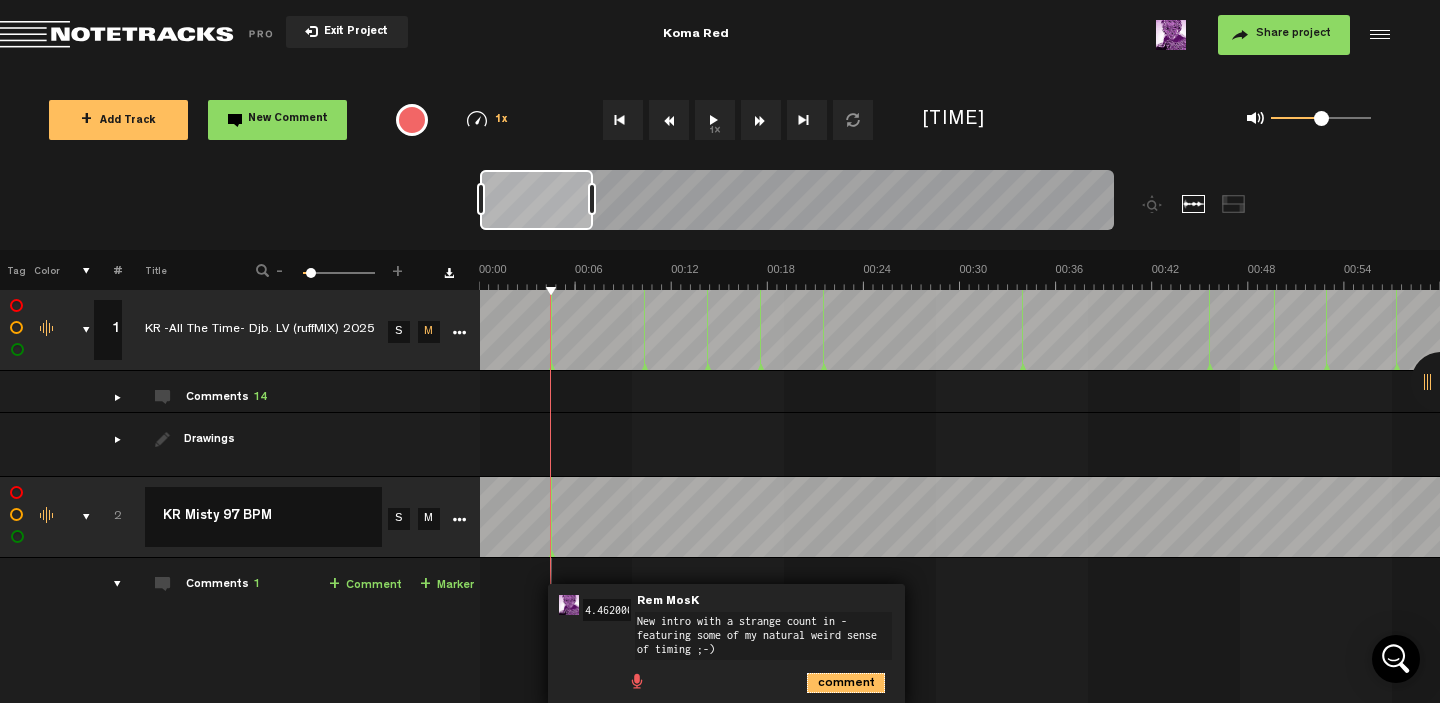 click on "comment" at bounding box center (846, 683) 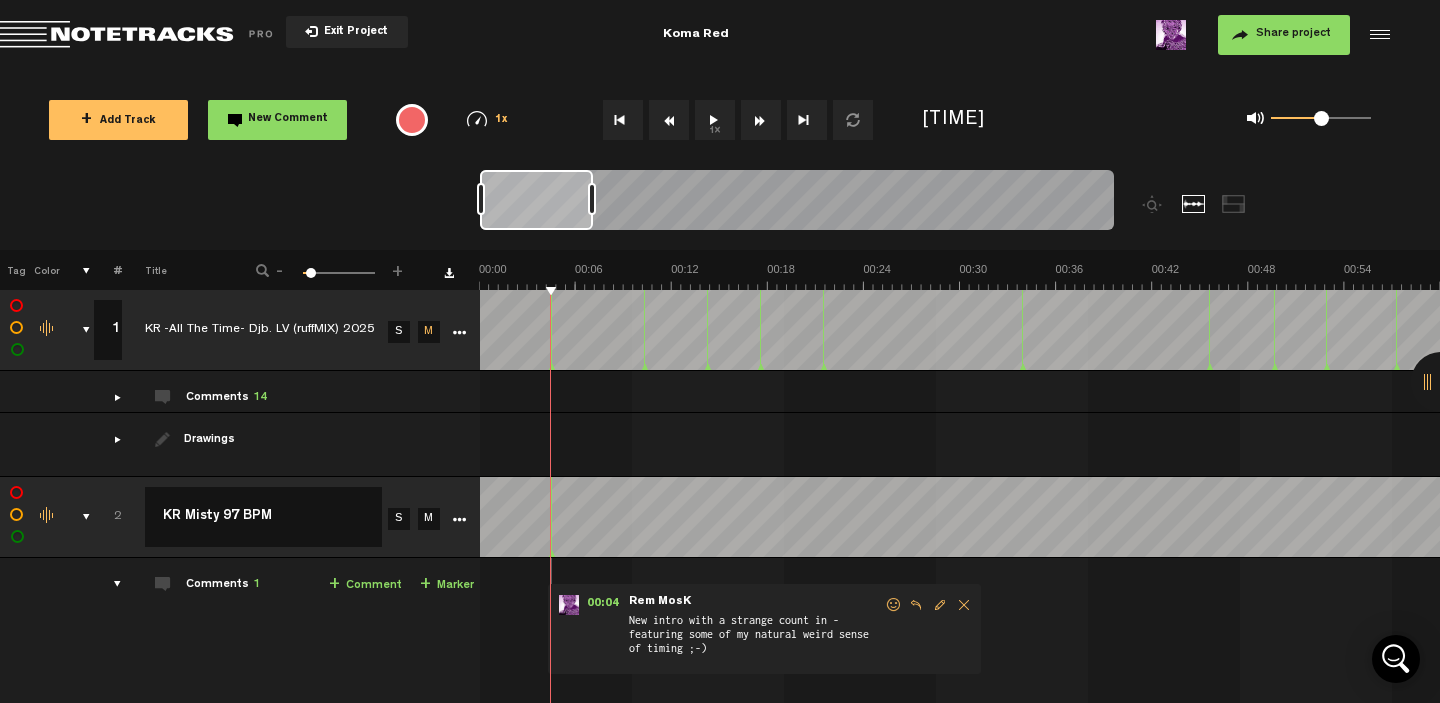 click on "M" at bounding box center [429, 332] 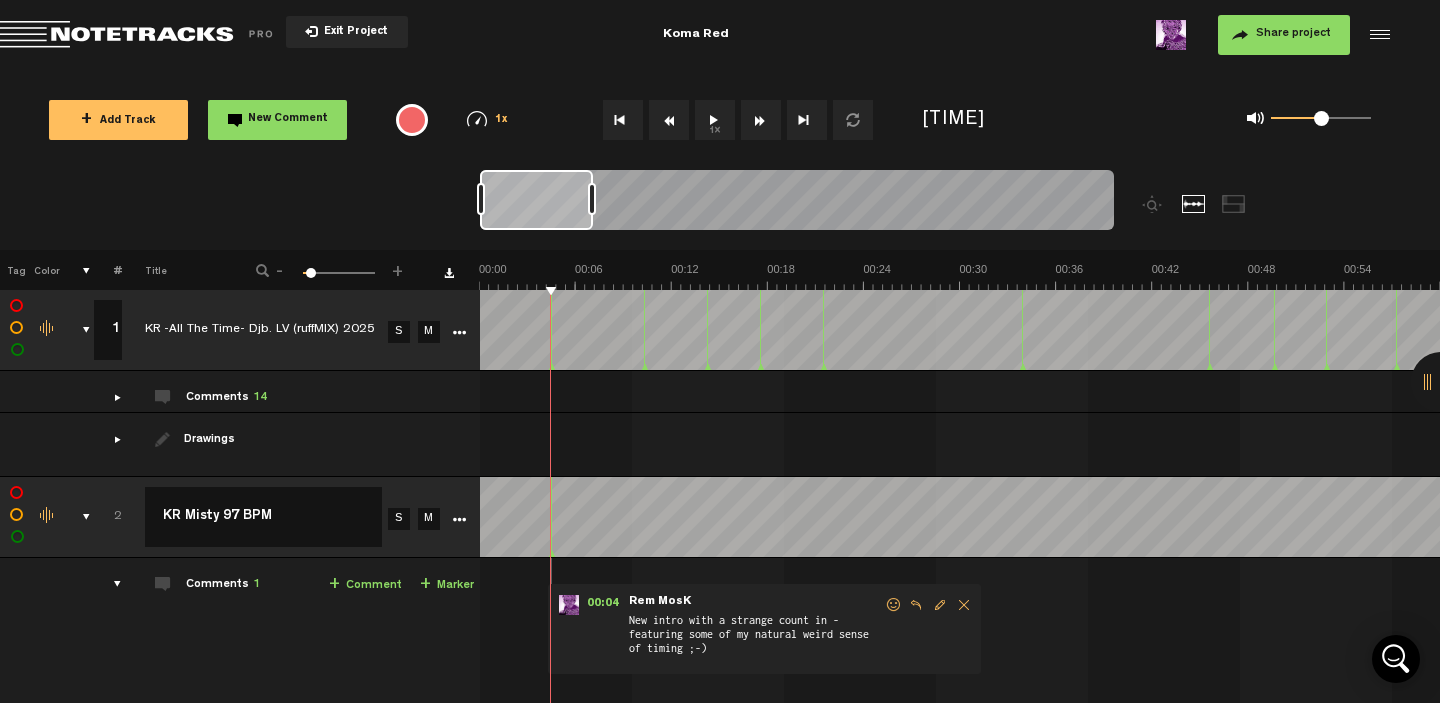 click on "M" at bounding box center [429, 519] 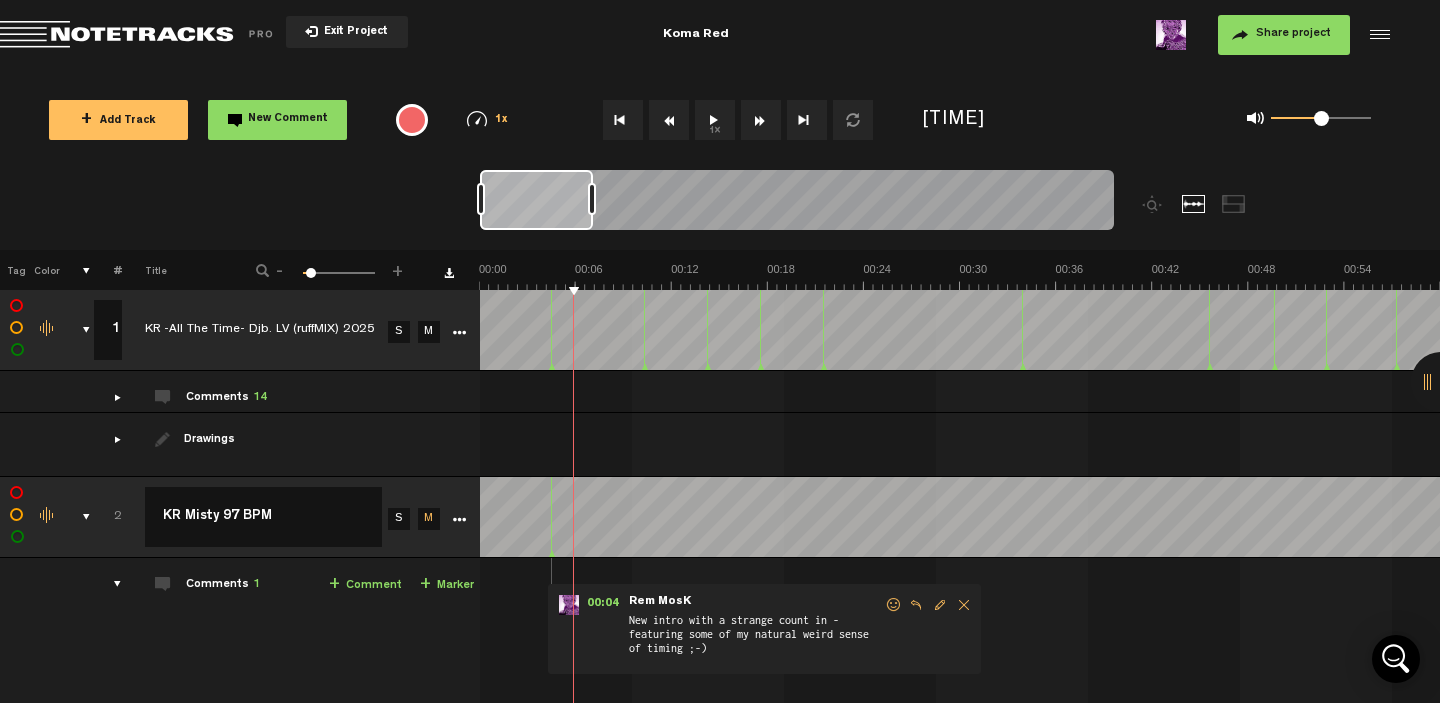 click on "M" at bounding box center [429, 332] 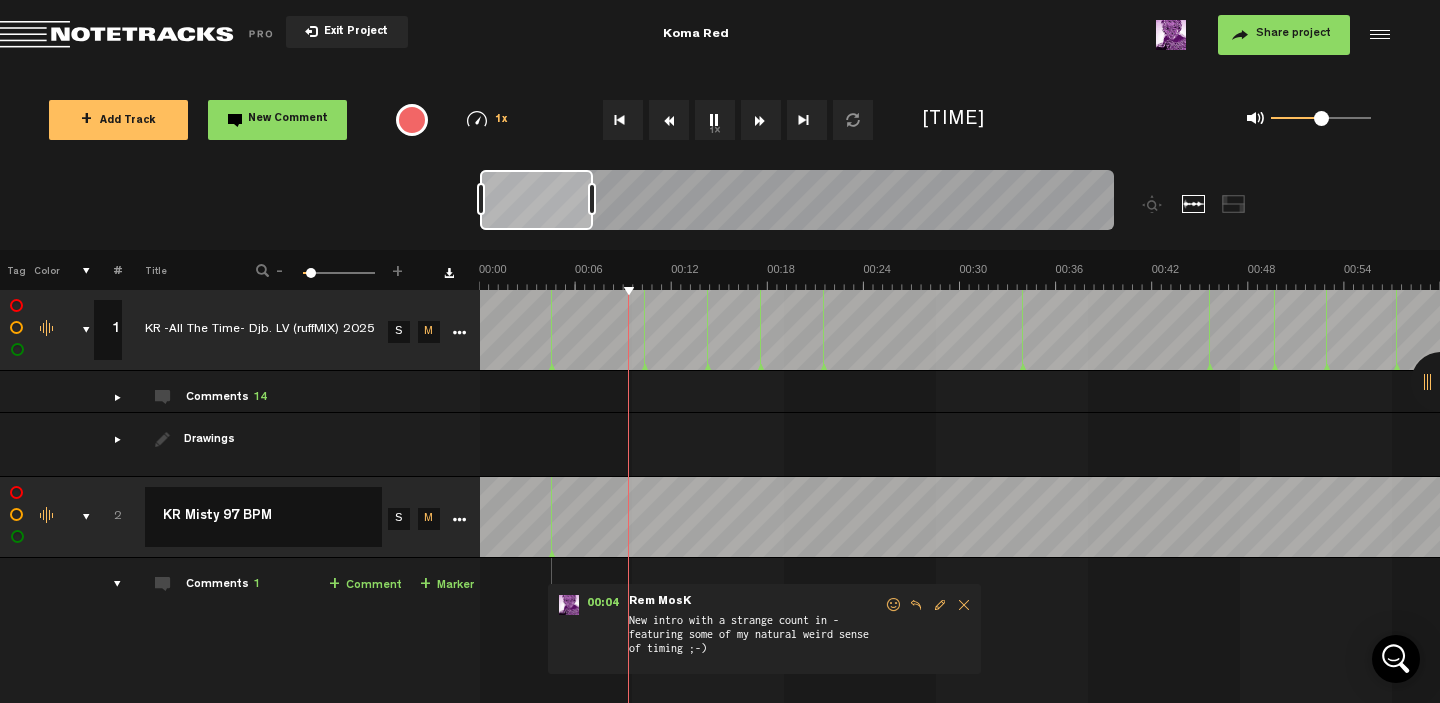 click on "M" at bounding box center [429, 519] 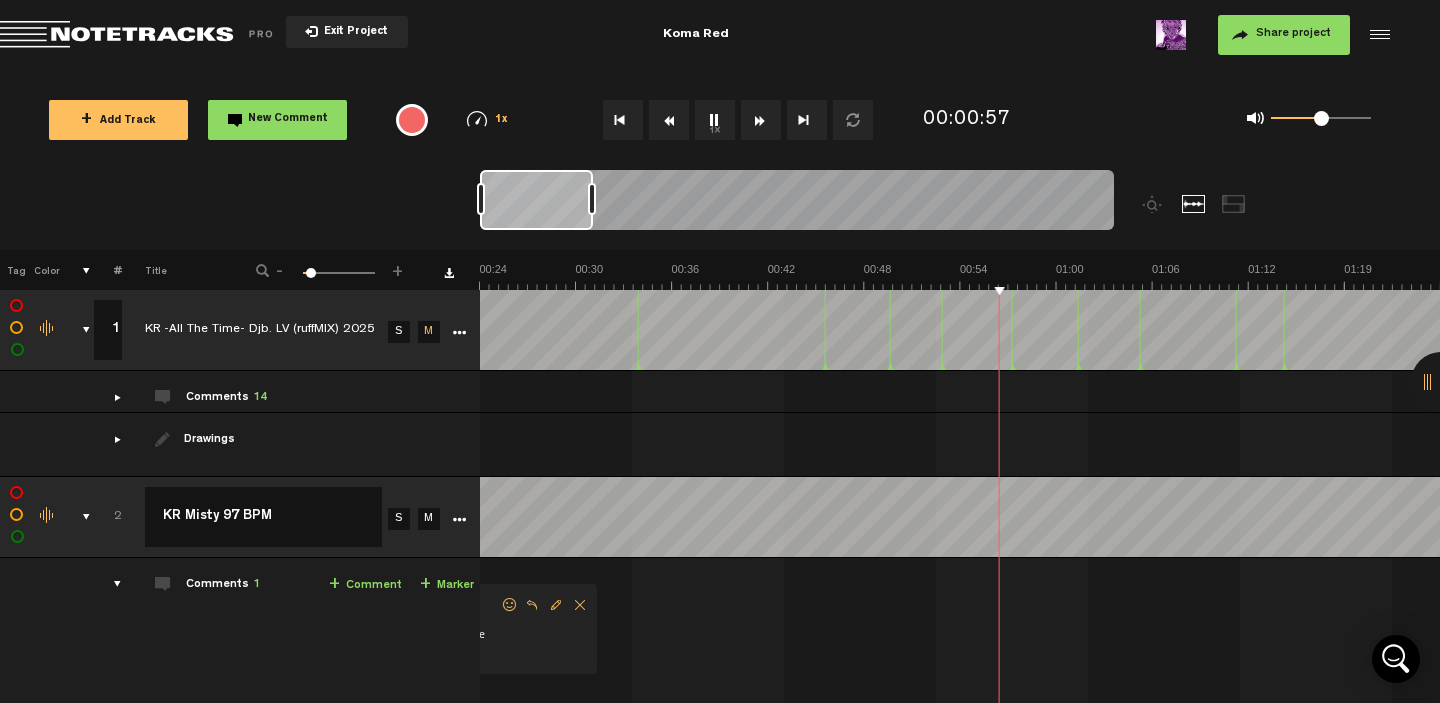 scroll, scrollTop: 0, scrollLeft: 384, axis: horizontal 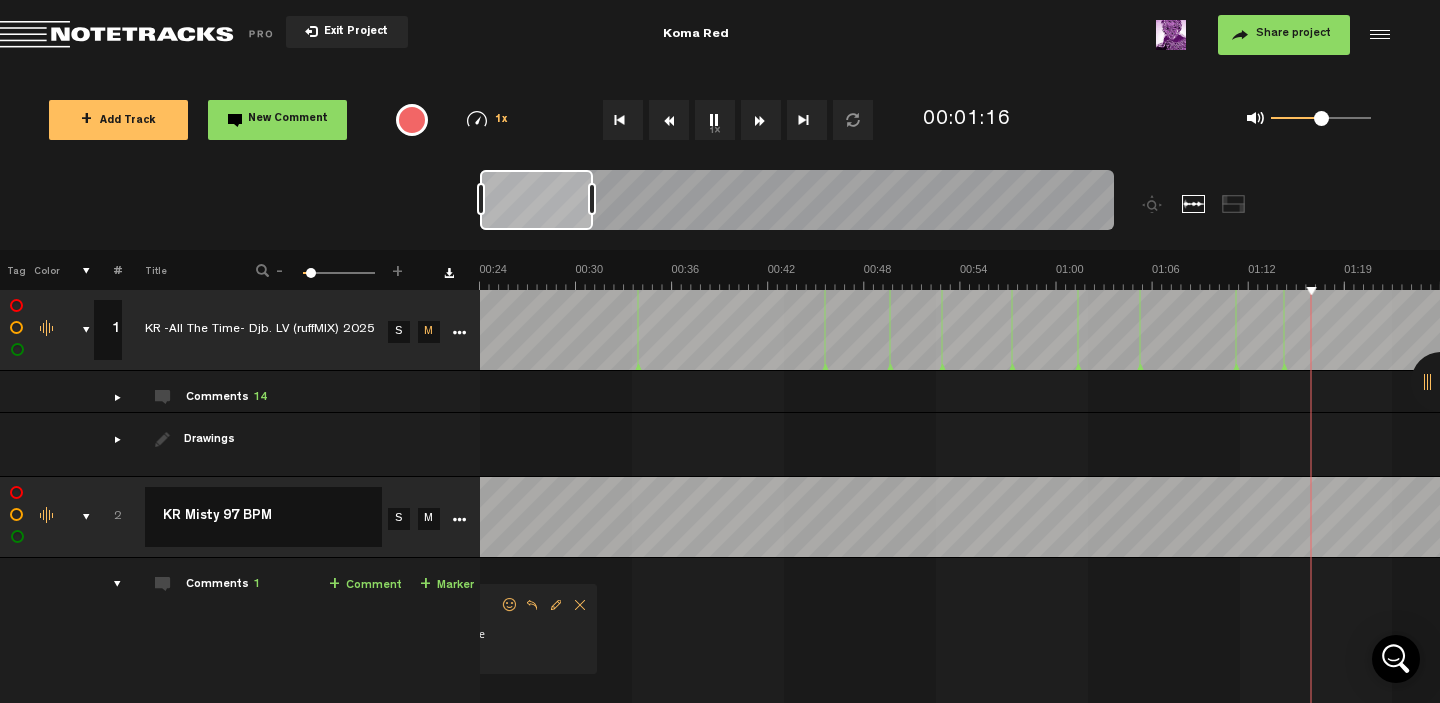 click at bounding box center [109, 584] 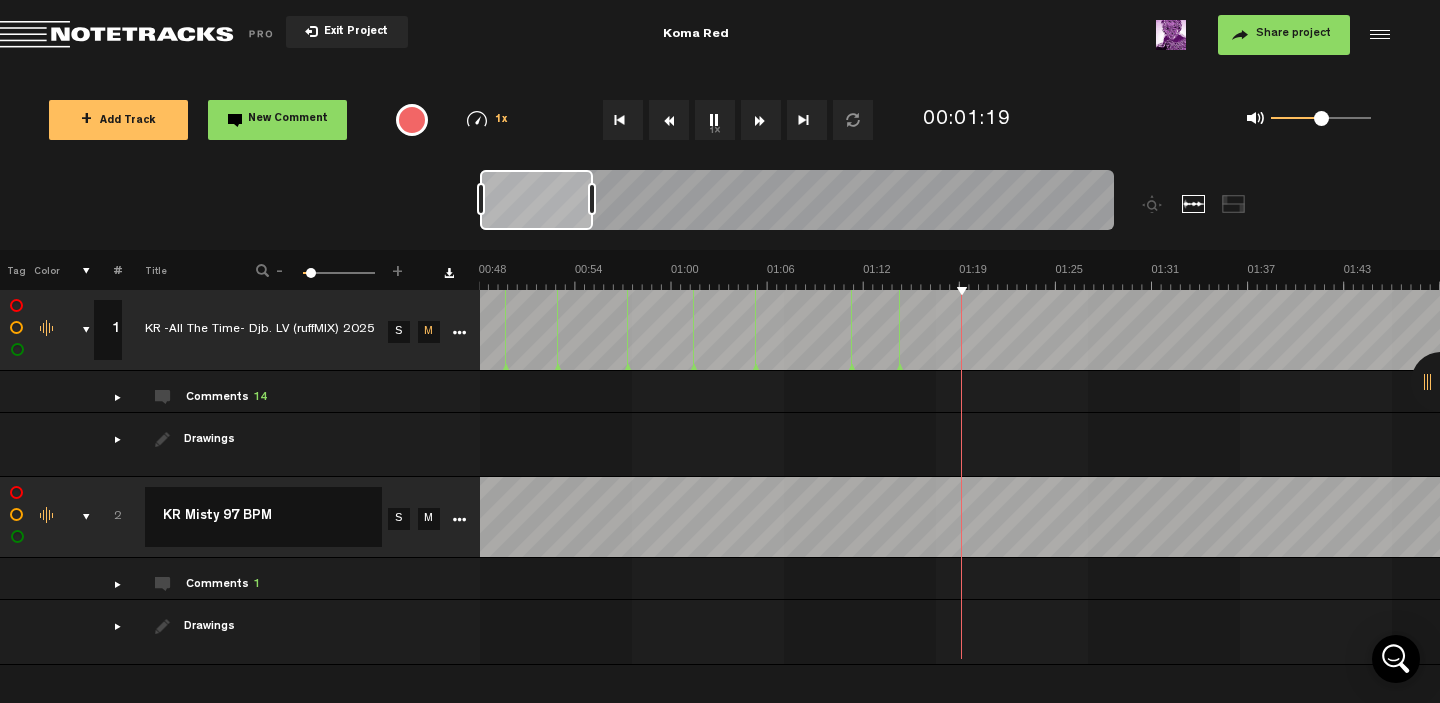scroll, scrollTop: 0, scrollLeft: 769, axis: horizontal 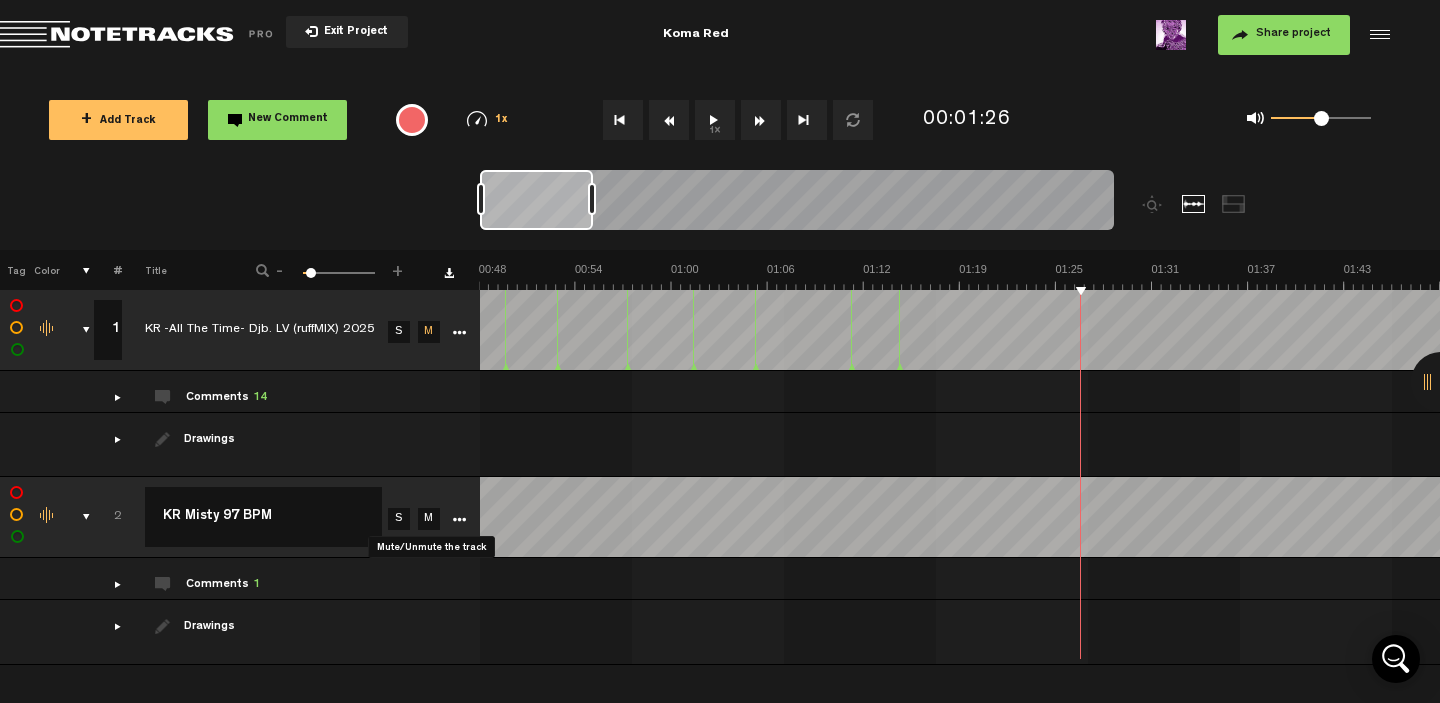 click on "M" at bounding box center [429, 519] 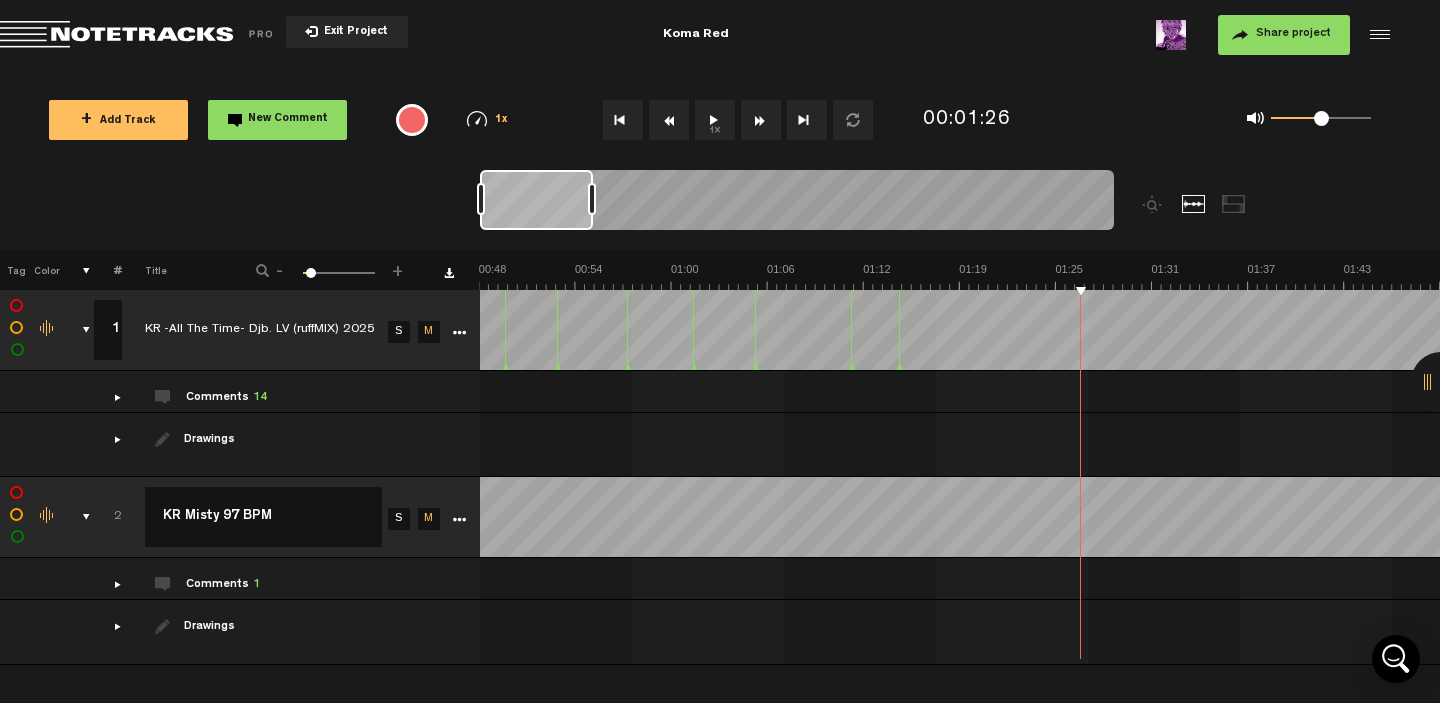 click on "M" at bounding box center (429, 332) 